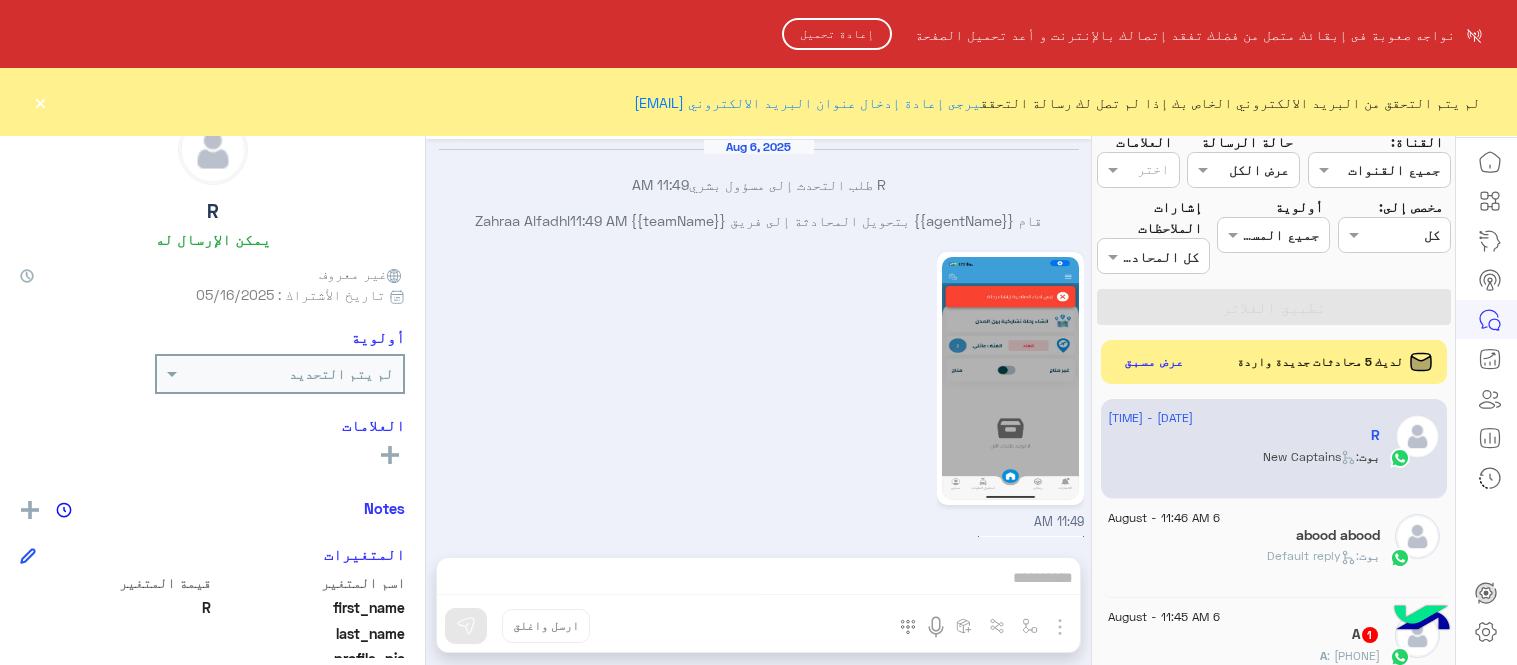 scroll, scrollTop: 0, scrollLeft: 0, axis: both 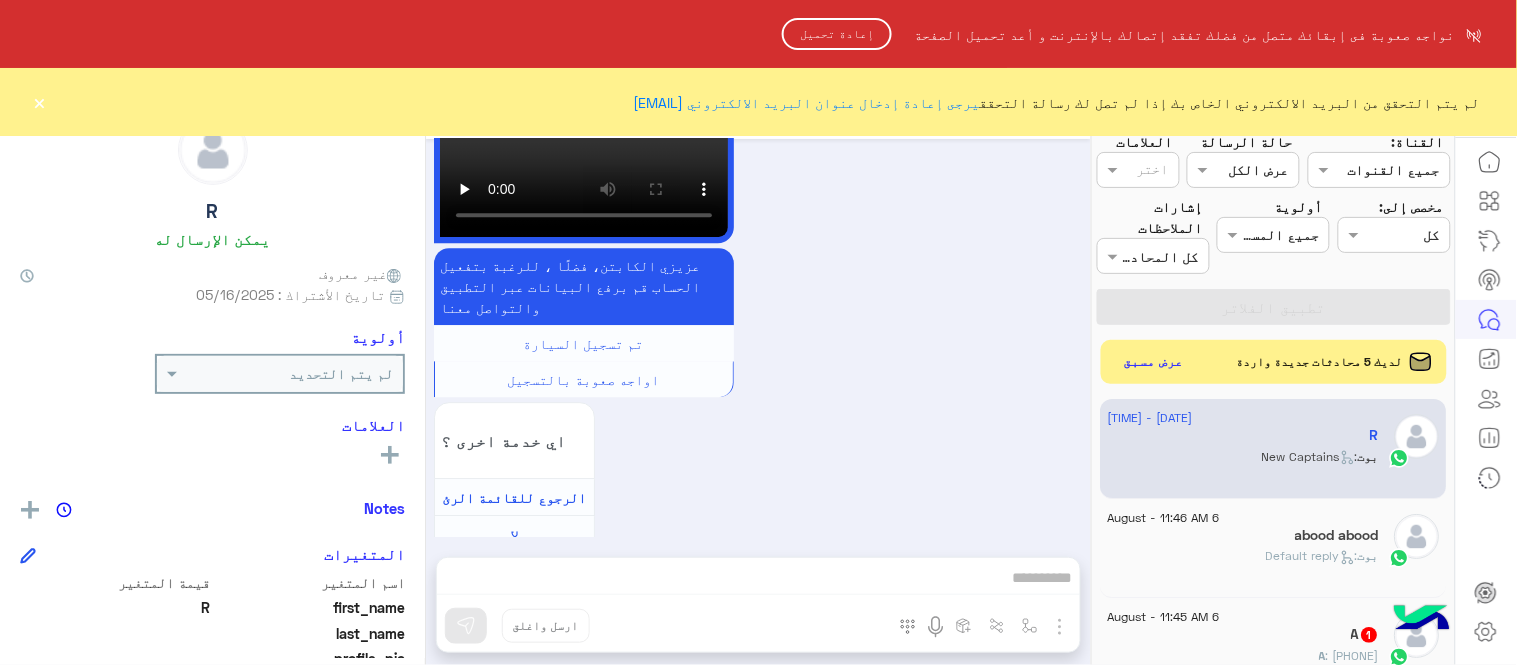 click on "إعادة تحميل" 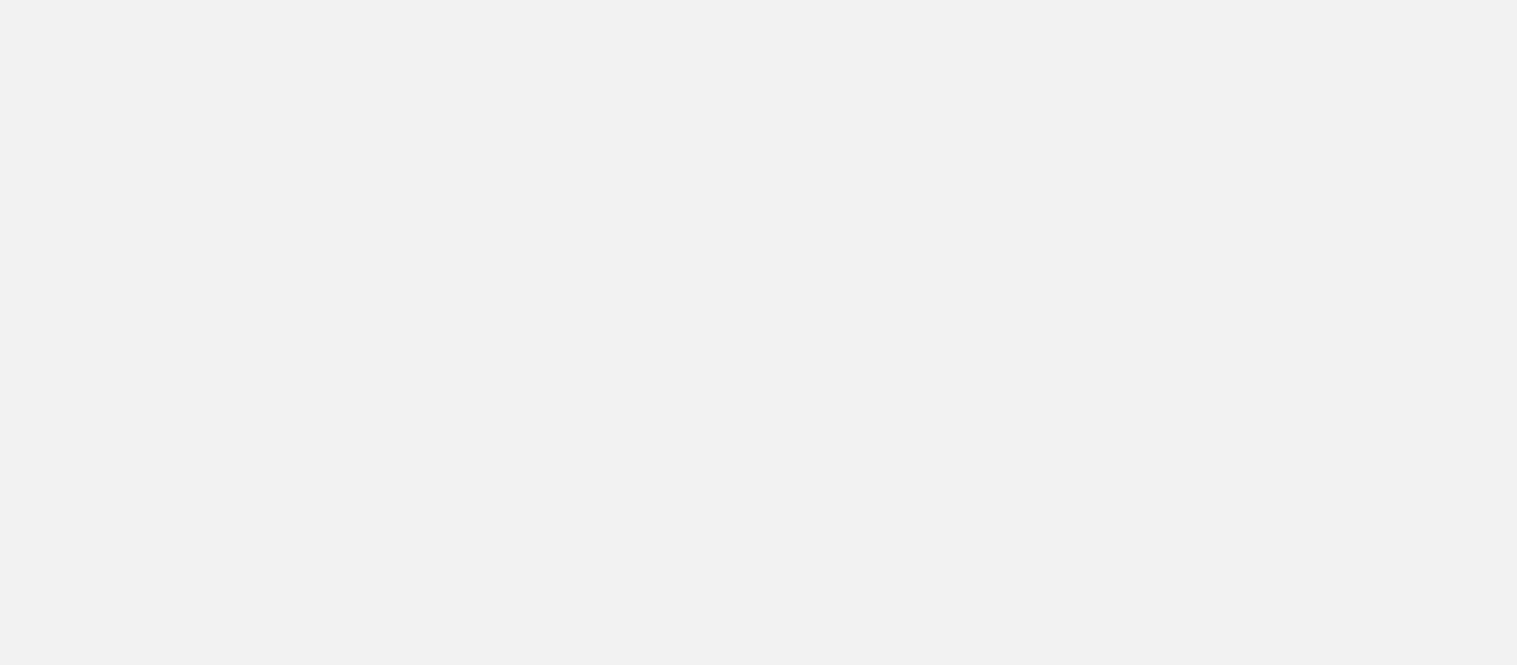 scroll, scrollTop: 0, scrollLeft: 0, axis: both 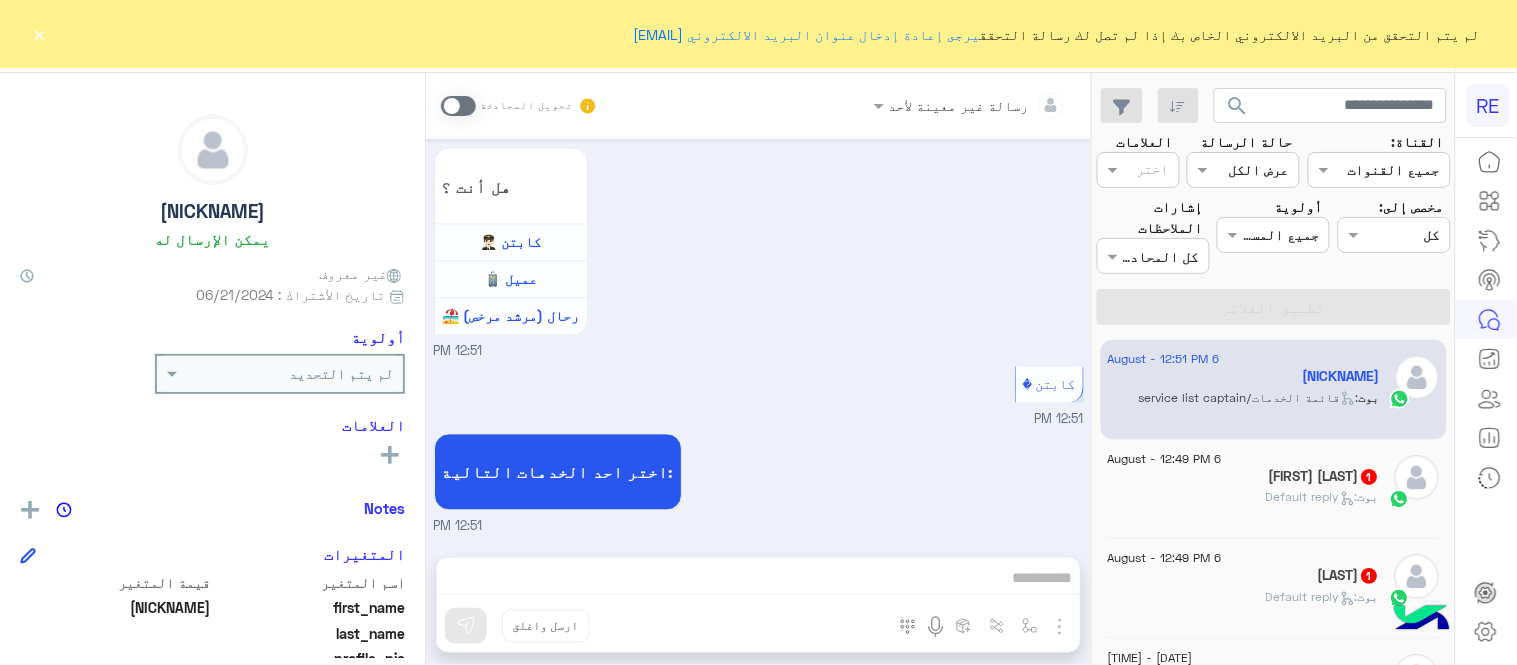 click at bounding box center (458, 106) 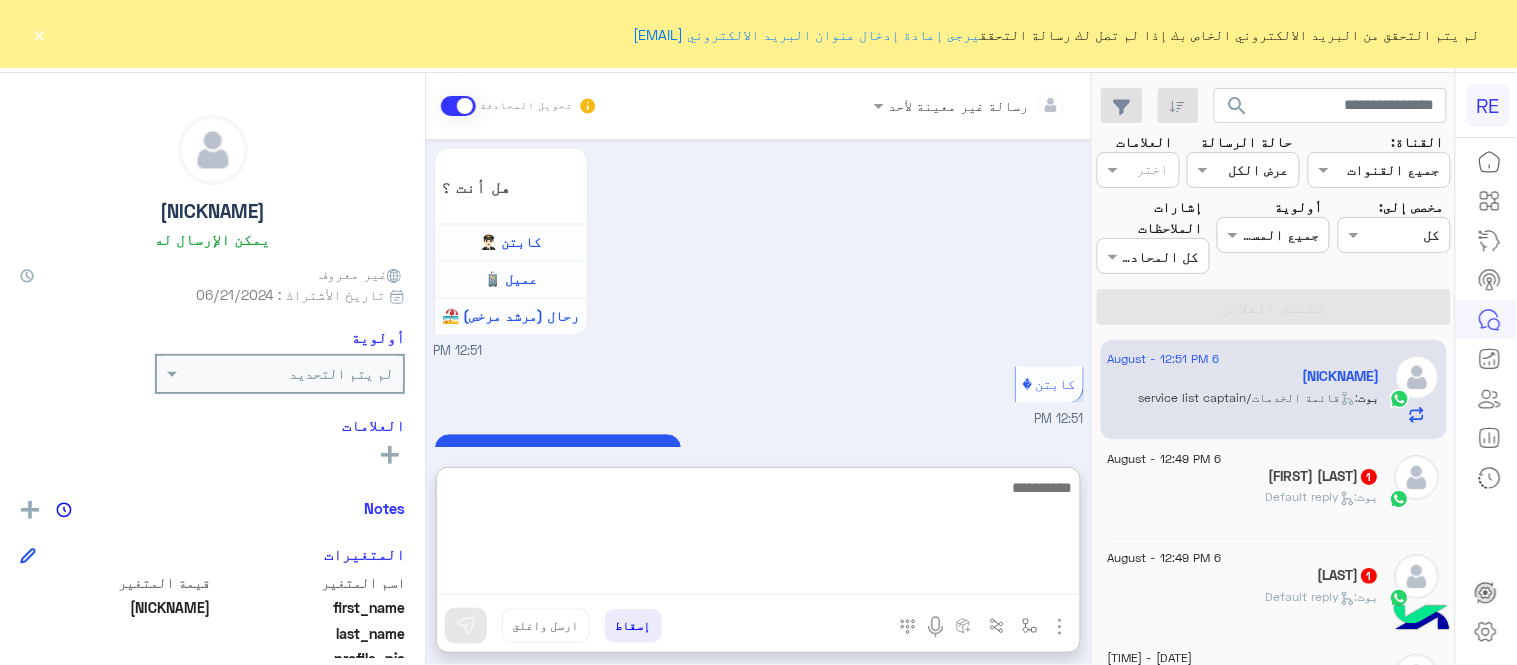 click at bounding box center [758, 535] 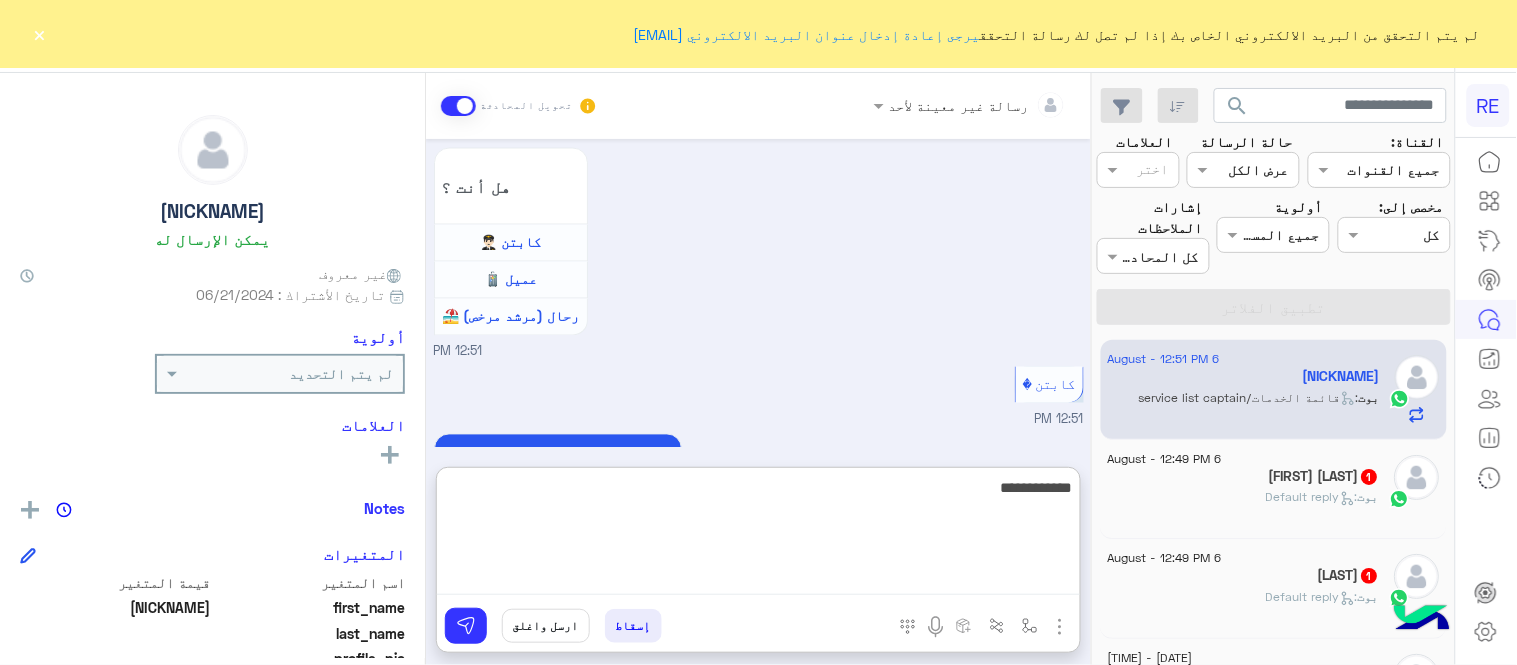 type on "**********" 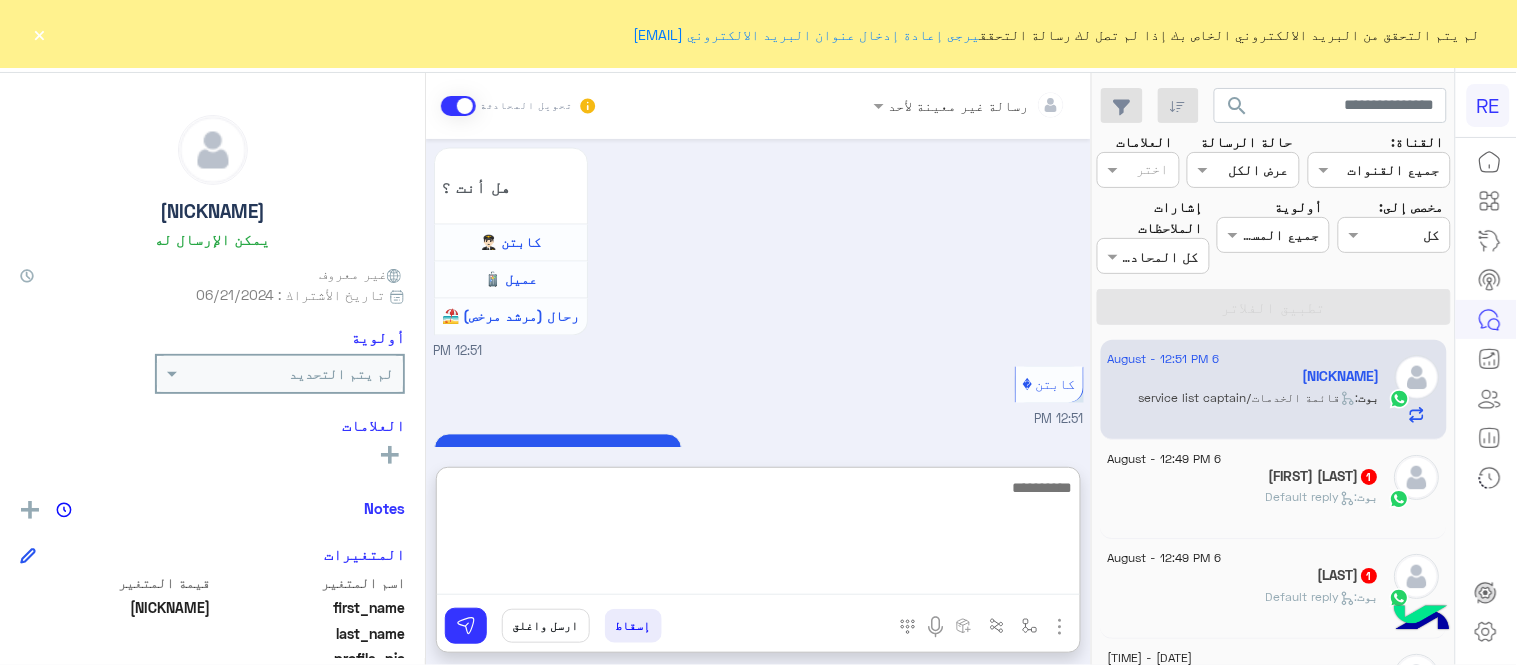 scroll, scrollTop: 1042, scrollLeft: 0, axis: vertical 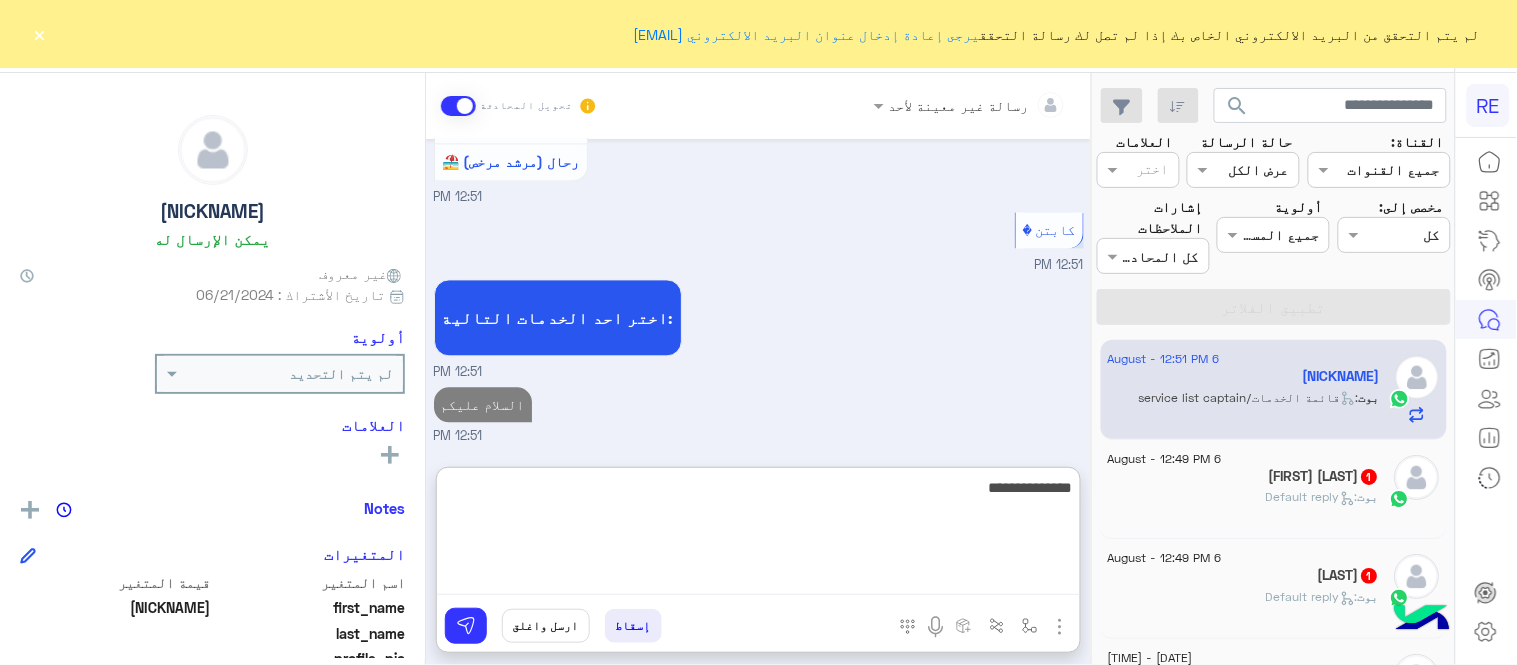 type on "**********" 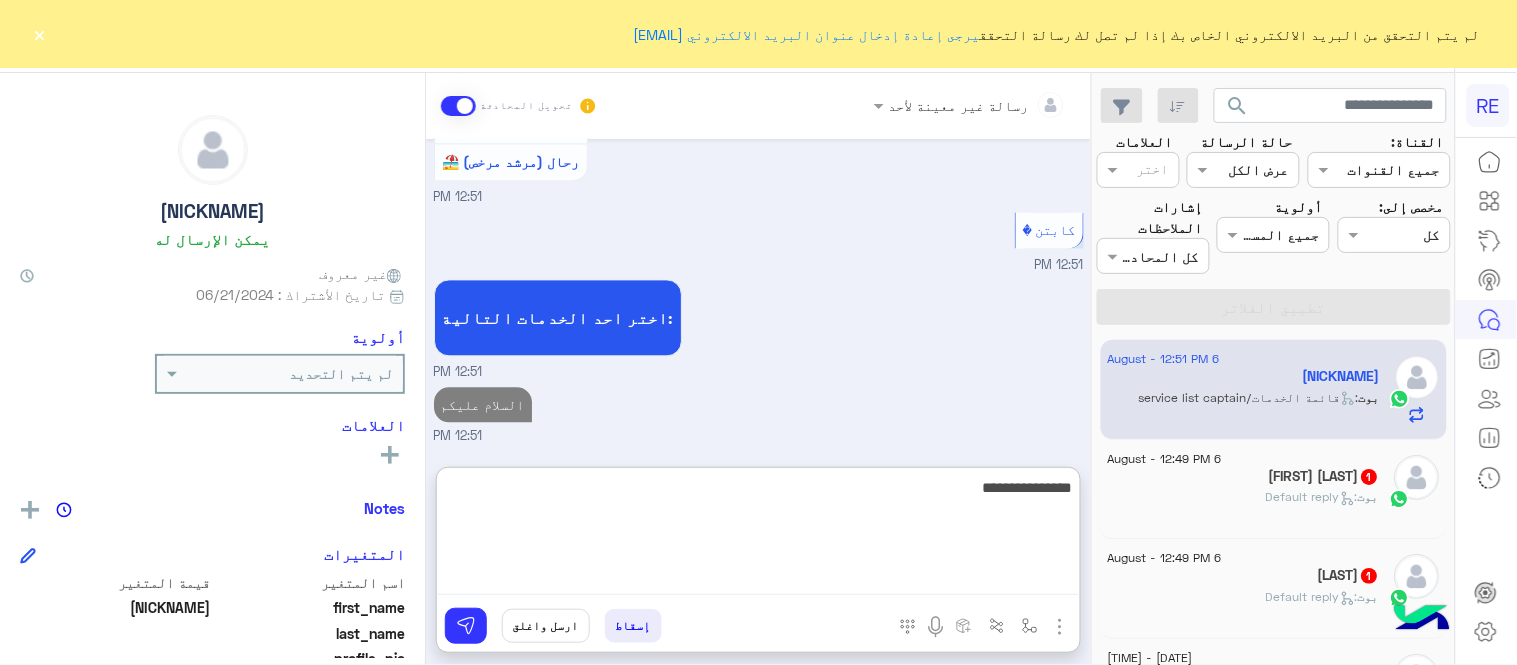 type 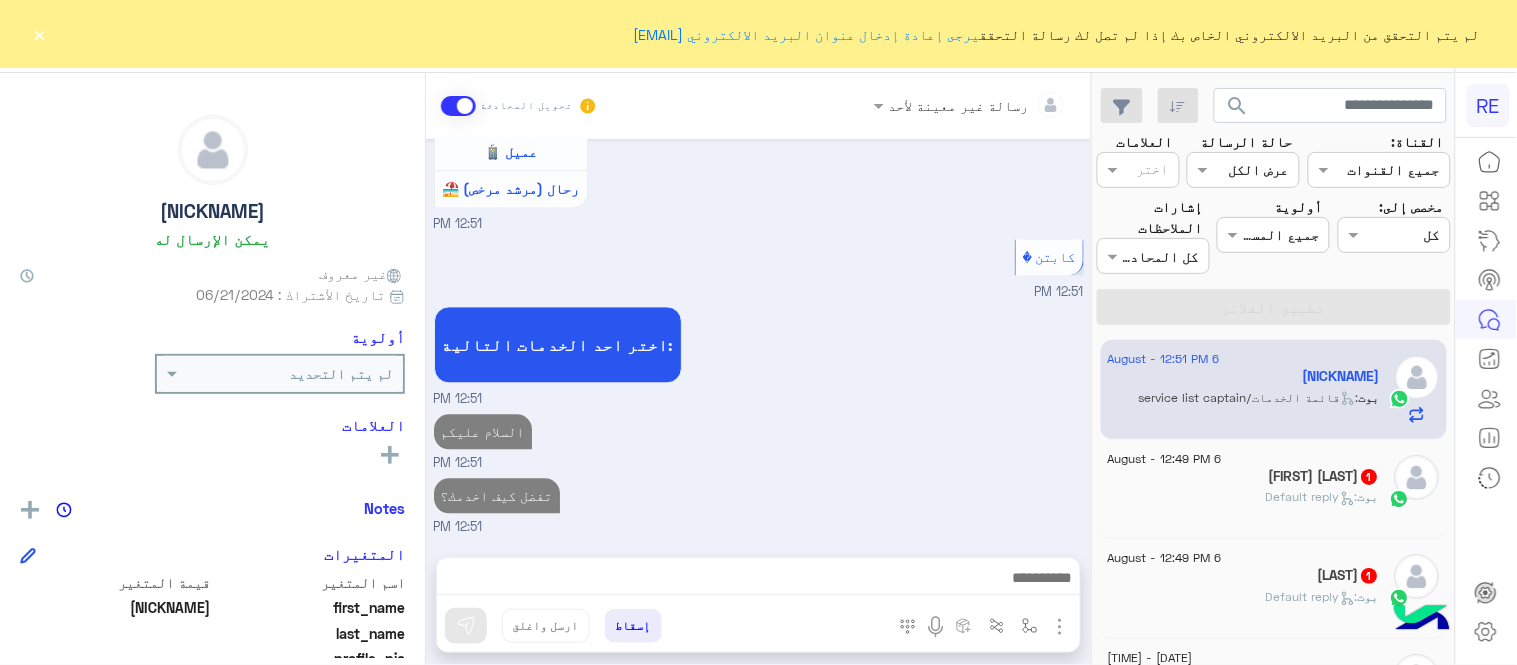 scroll, scrollTop: 1052, scrollLeft: 0, axis: vertical 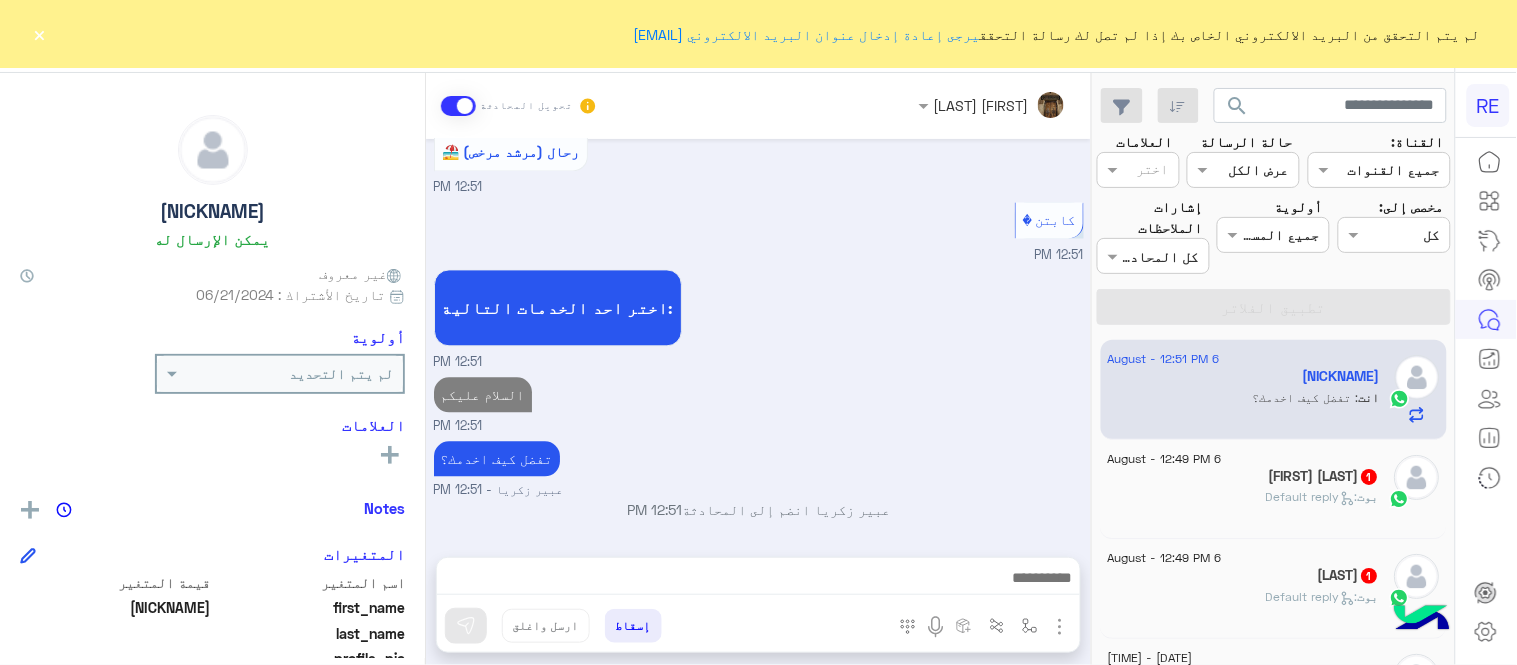 click on "السلام عليكم   12:51 PM" at bounding box center (759, 405) 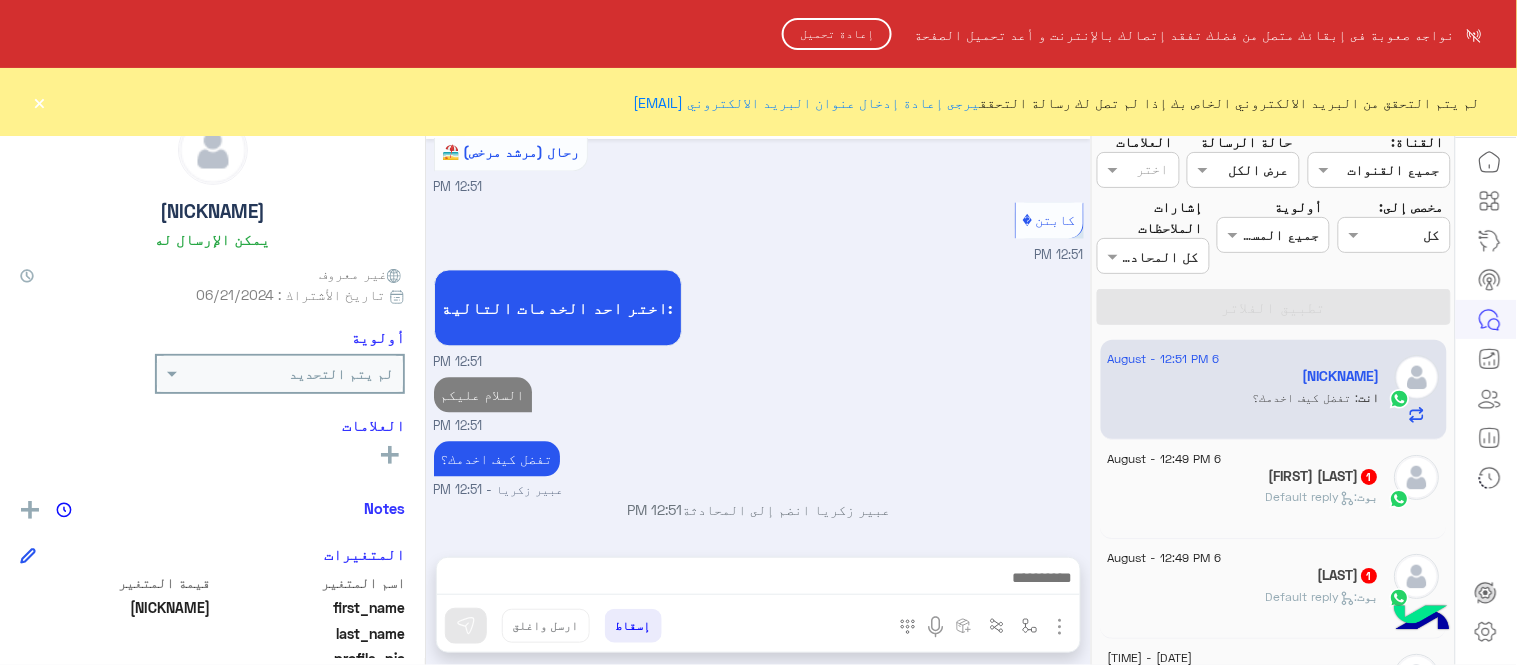 click on "إعادة تحميل" 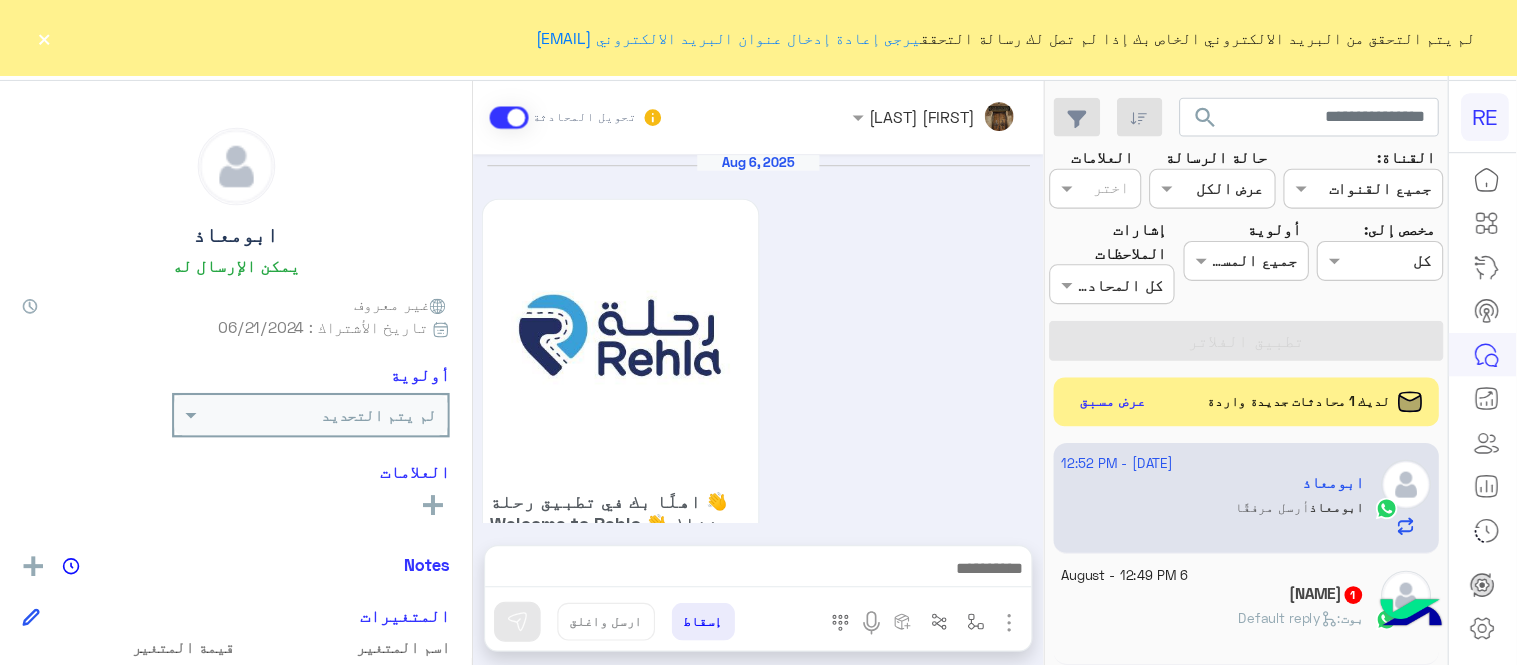 scroll, scrollTop: 0, scrollLeft: 0, axis: both 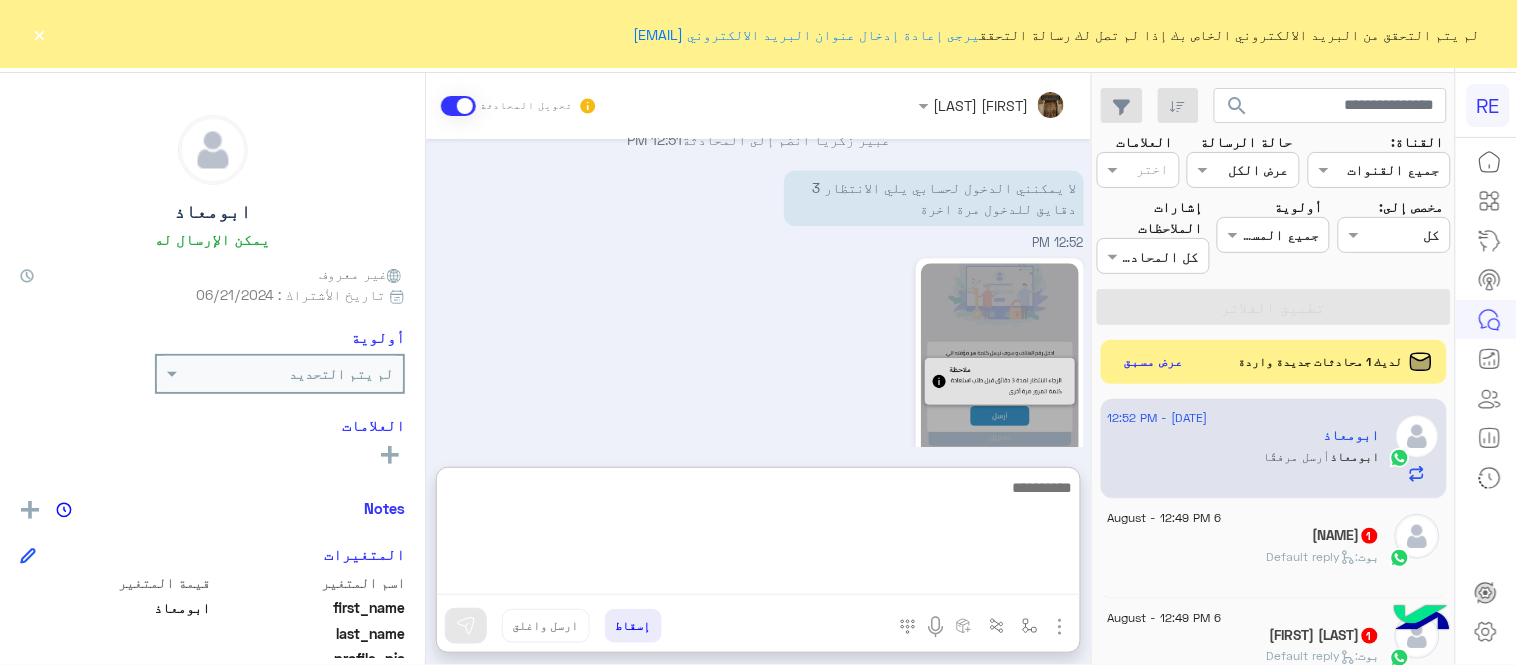 click at bounding box center (758, 535) 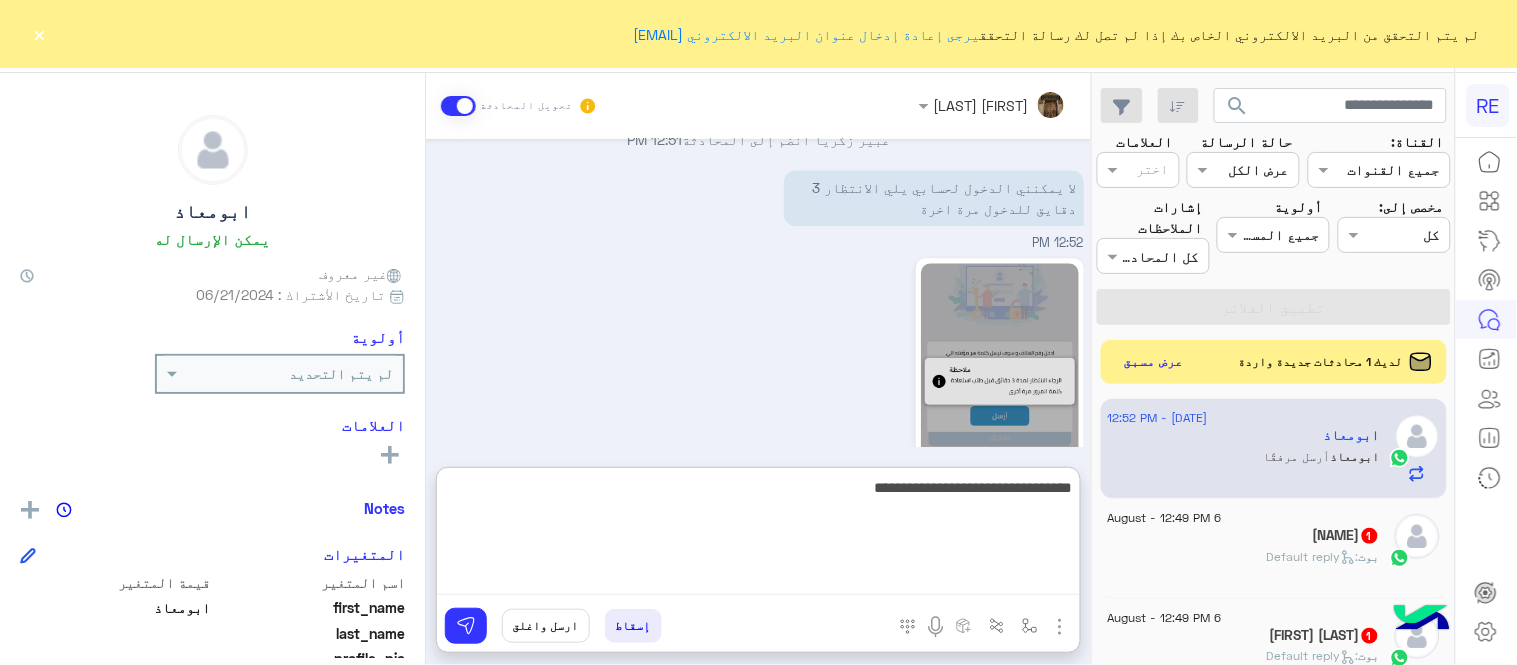 type on "**********" 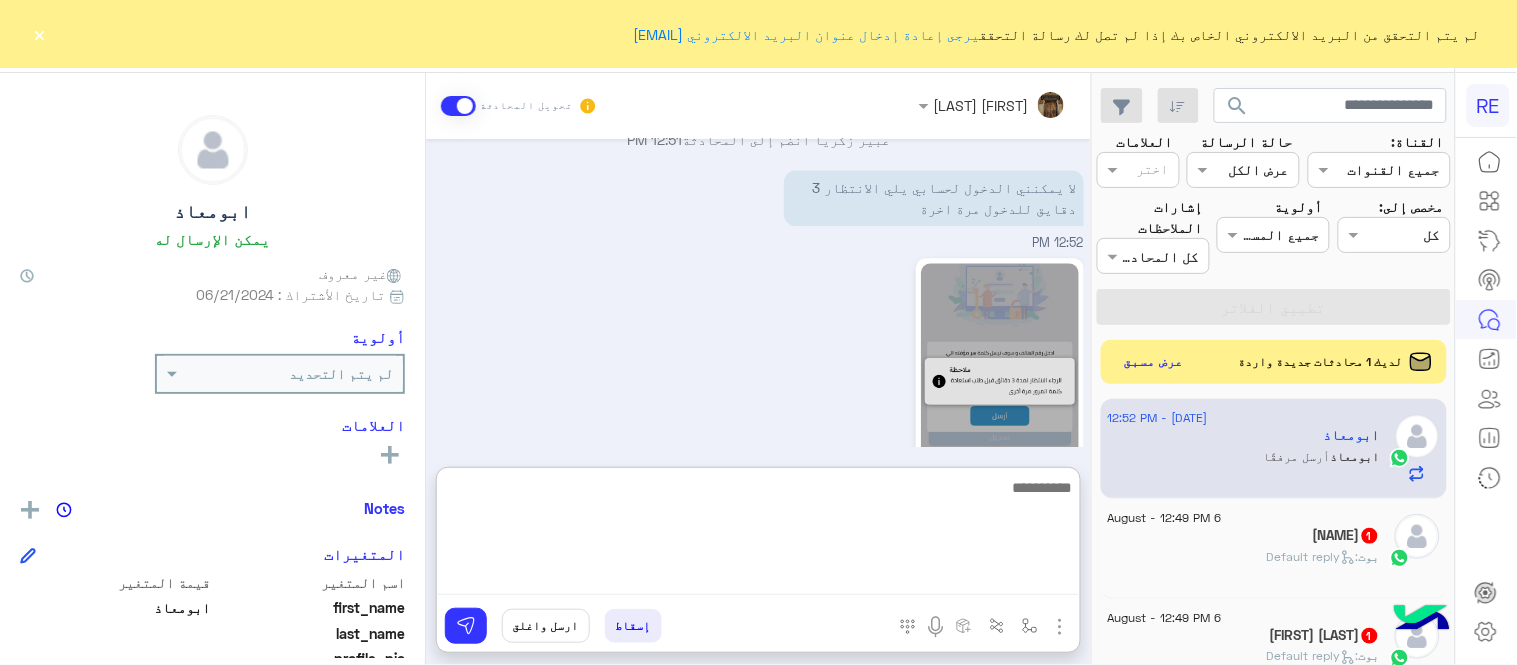 scroll, scrollTop: 1356, scrollLeft: 0, axis: vertical 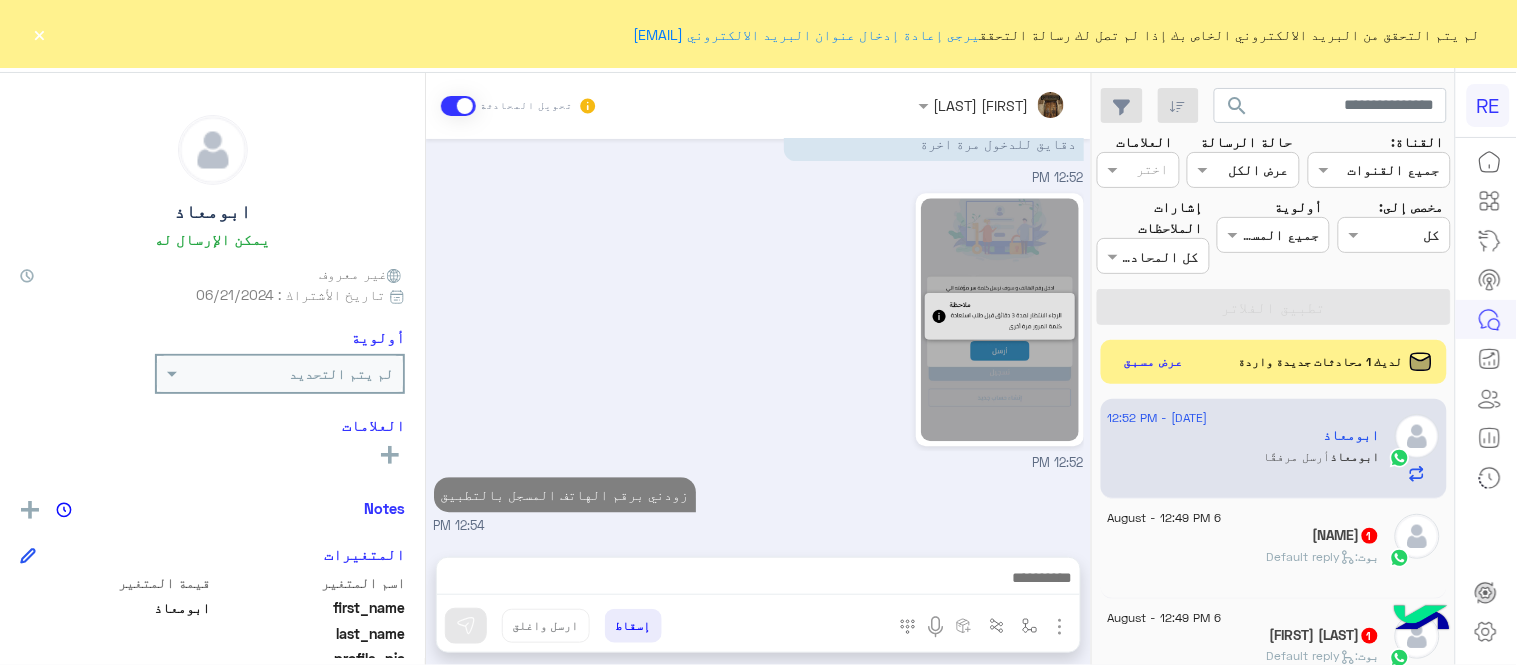 click on "Aug 6, 2025
اهلًا بك في تطبيق رحلة 👋
Welcome to Rehla  👋
من فضلك أختر لغة التواصل
Please choose your preferred Language
English   عربي     12:51 PM   ابومعاذ  غادر المحادثة   12:51 PM       عربي    12:51 PM  هل أنت ؟   كابتن 👨🏻‍✈️   عميل 🧳   رحال (مرشد مرخص) 🏖️     12:51 PM   كابتن     12:51 PM  اختر احد الخدمات التالية:    12:51 PM      وضع التسليم للمحادثات نشط   12:51 PM       الملاحظات والشكاوى    12:51 PM  تفضل كيف اخدمك؟  -  12:51 PM   انضم إلى المحادثة   12:51 PM      لا يمكنني الدخول لحسابي يلي الانتظار 3 دقايق للدخول مرة اخرة   12:52 PM    12:52 PM  زودني برقم الهاتف المسجل بالتطبيق  12:54 PM" at bounding box center (758, 338) 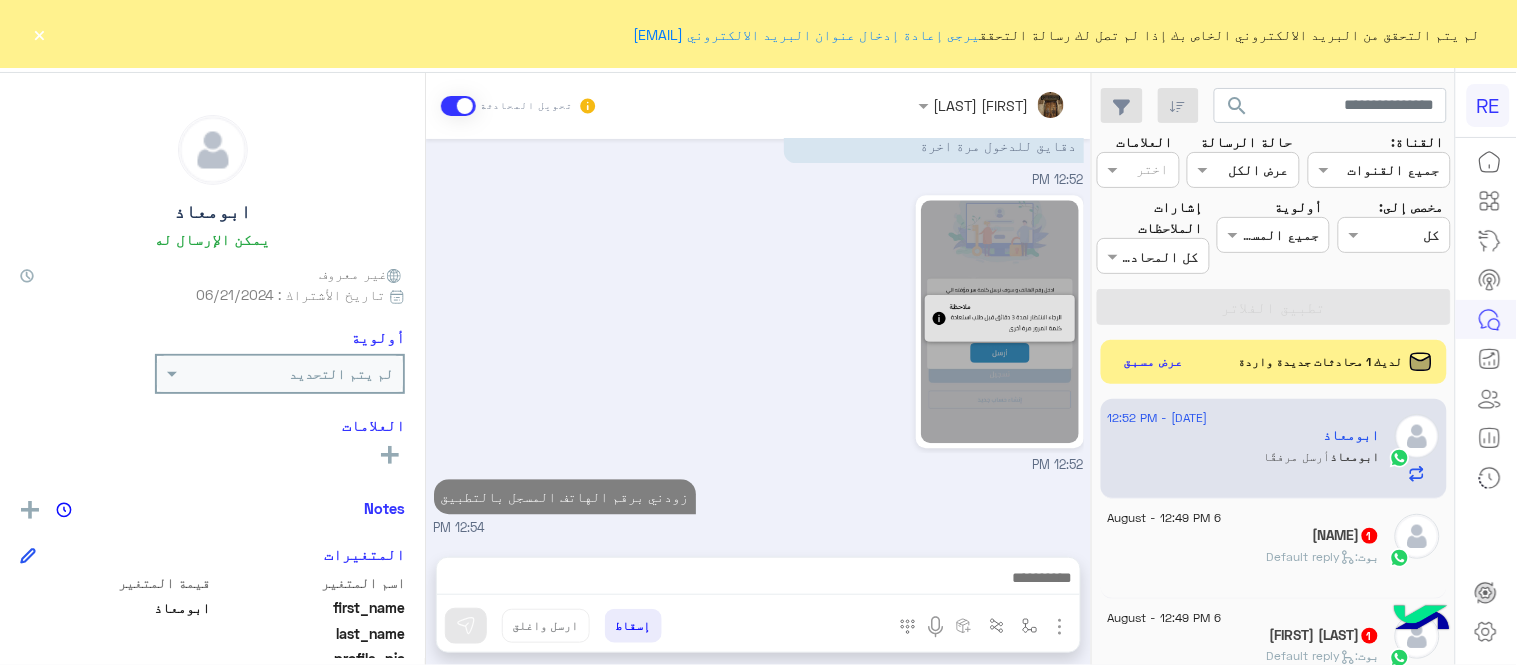 click on "بوت :   Default reply" 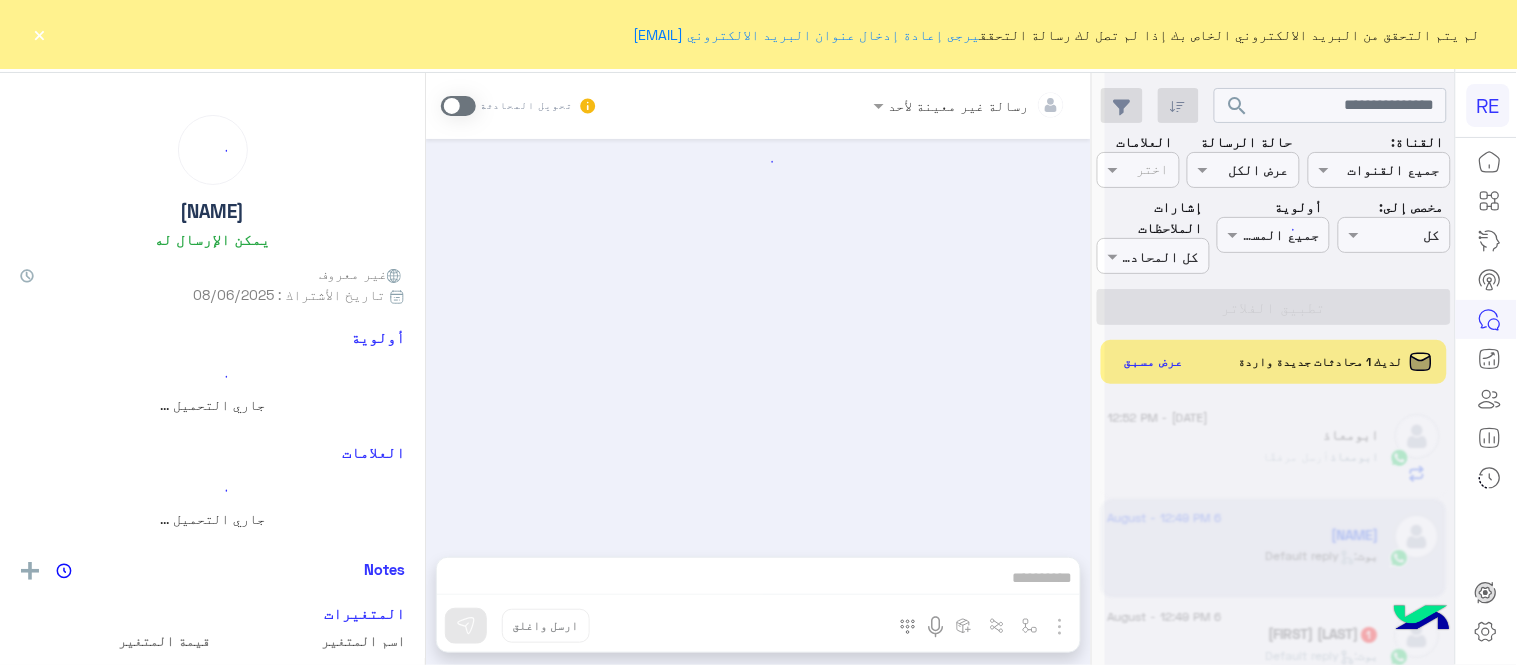 scroll, scrollTop: 0, scrollLeft: 0, axis: both 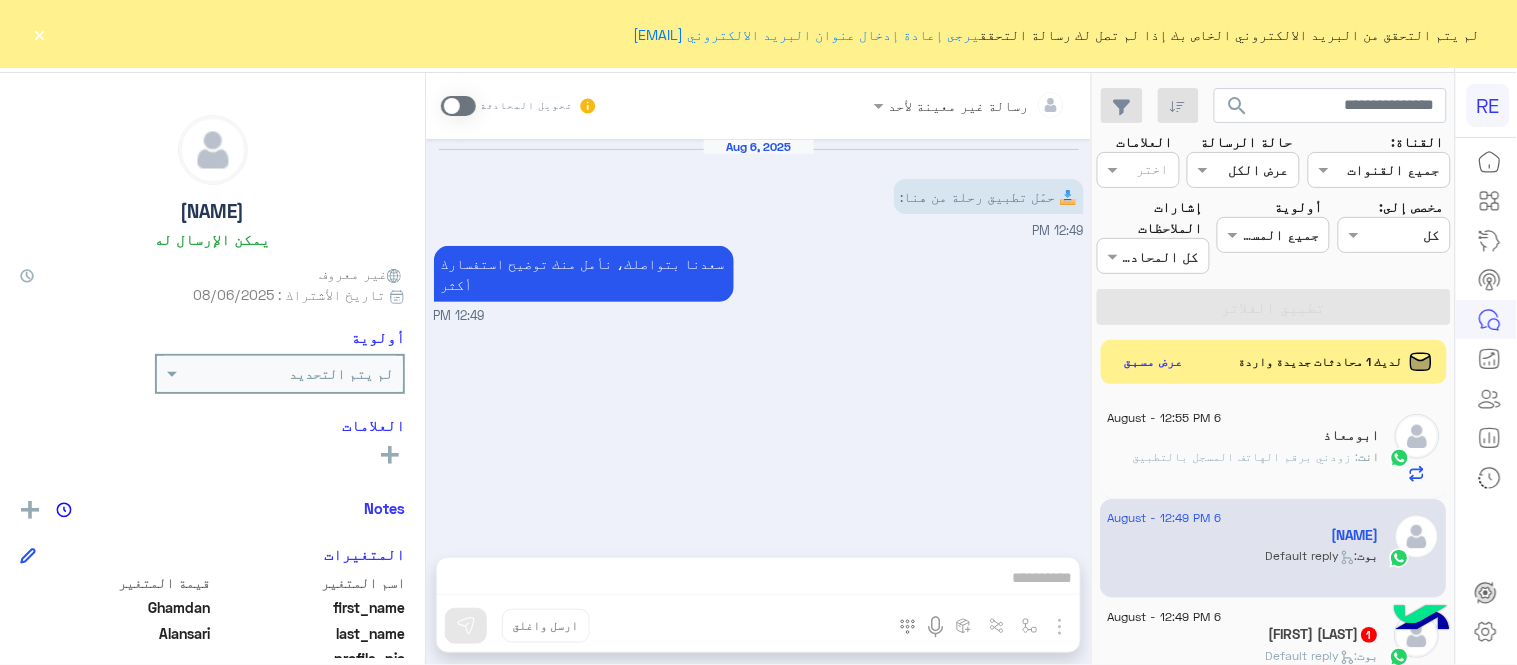 click on "×" 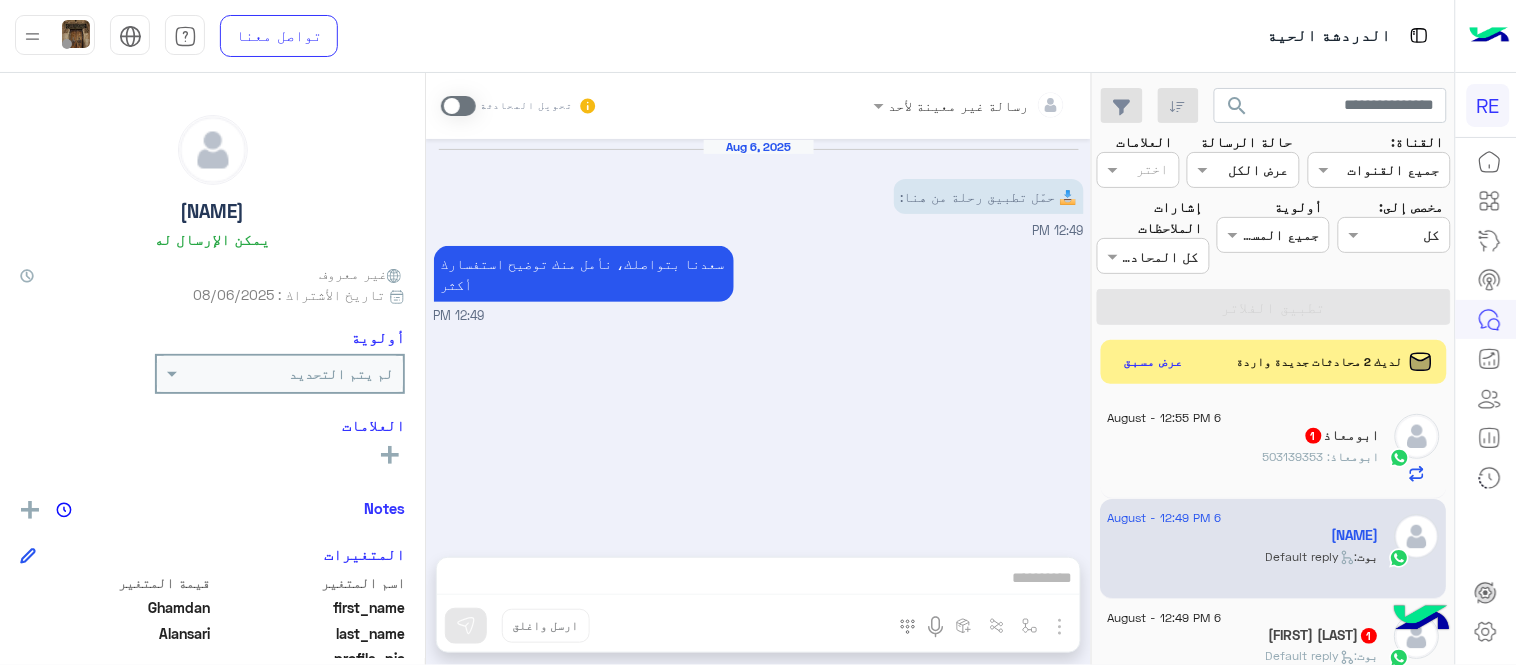 click at bounding box center (458, 106) 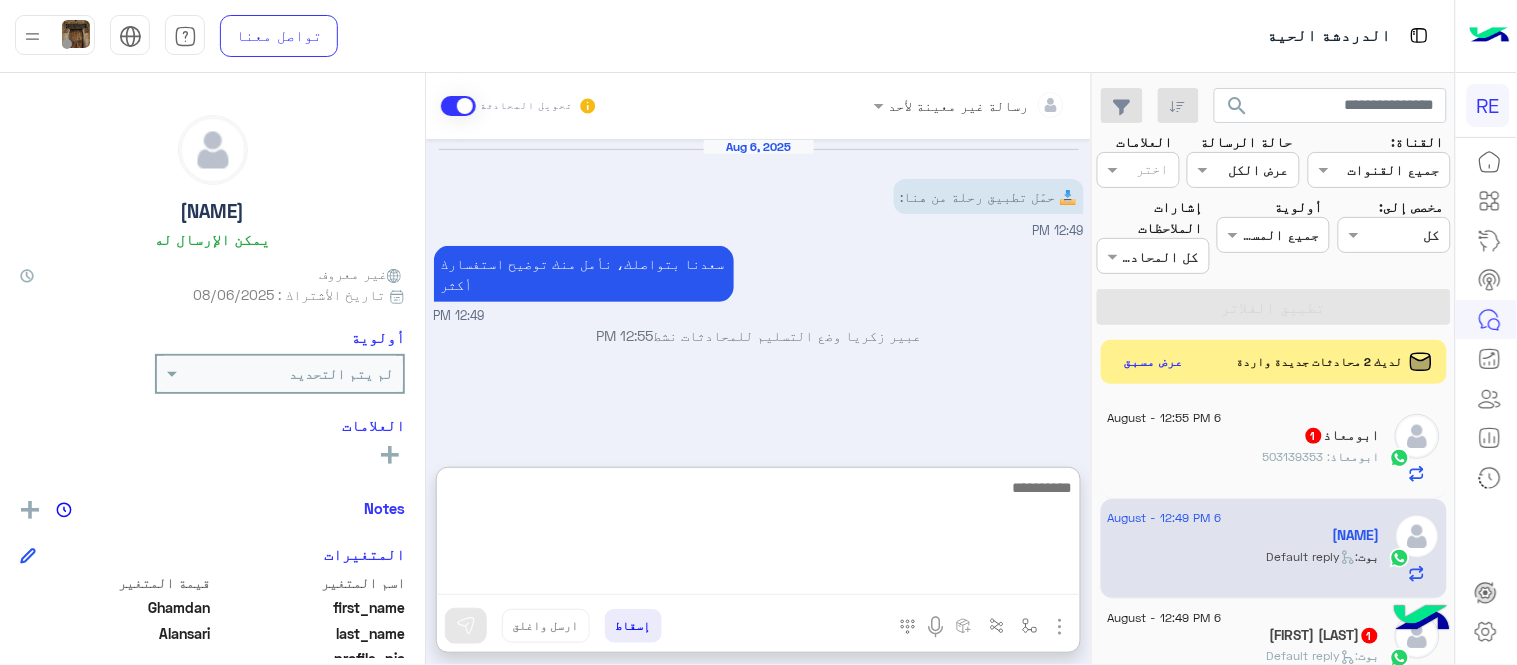 click at bounding box center [758, 535] 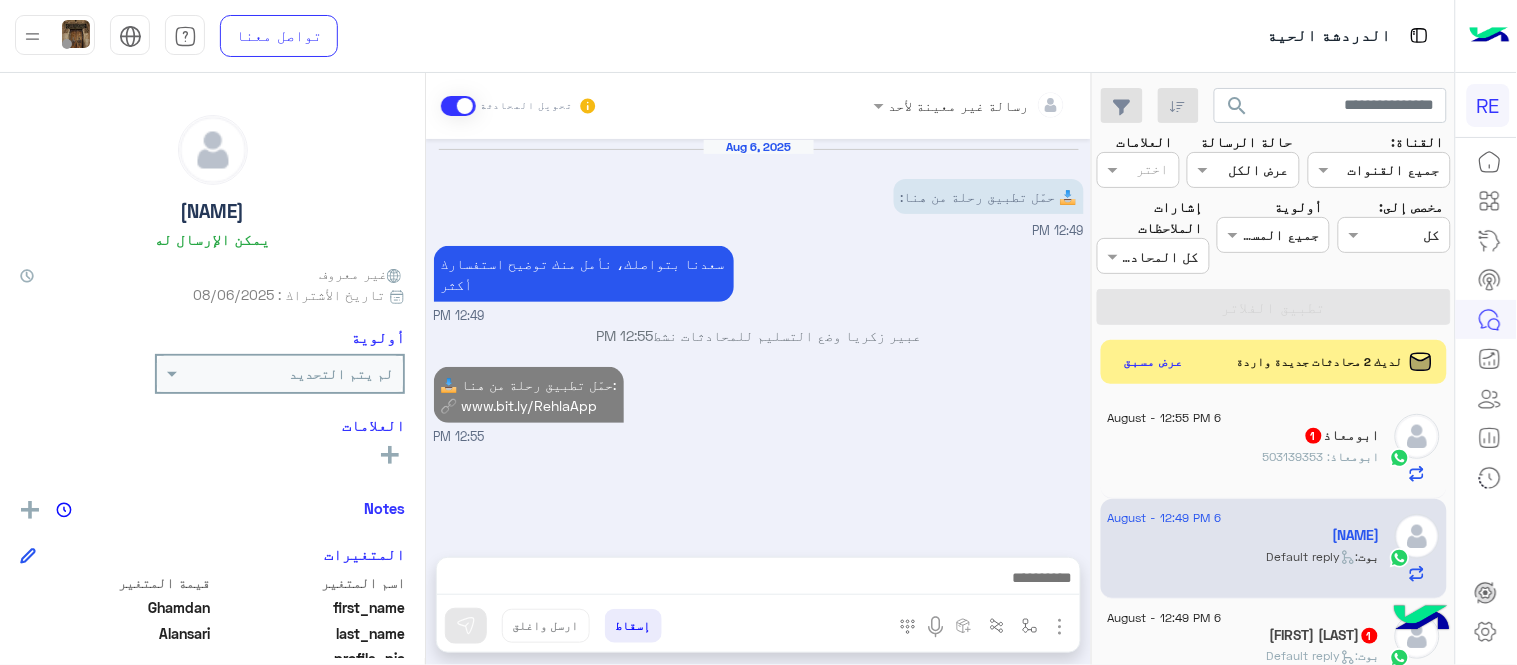 click on "عبير زكريا وضع التسليم للمحادثات نشط   12:55 PM" at bounding box center [759, 335] 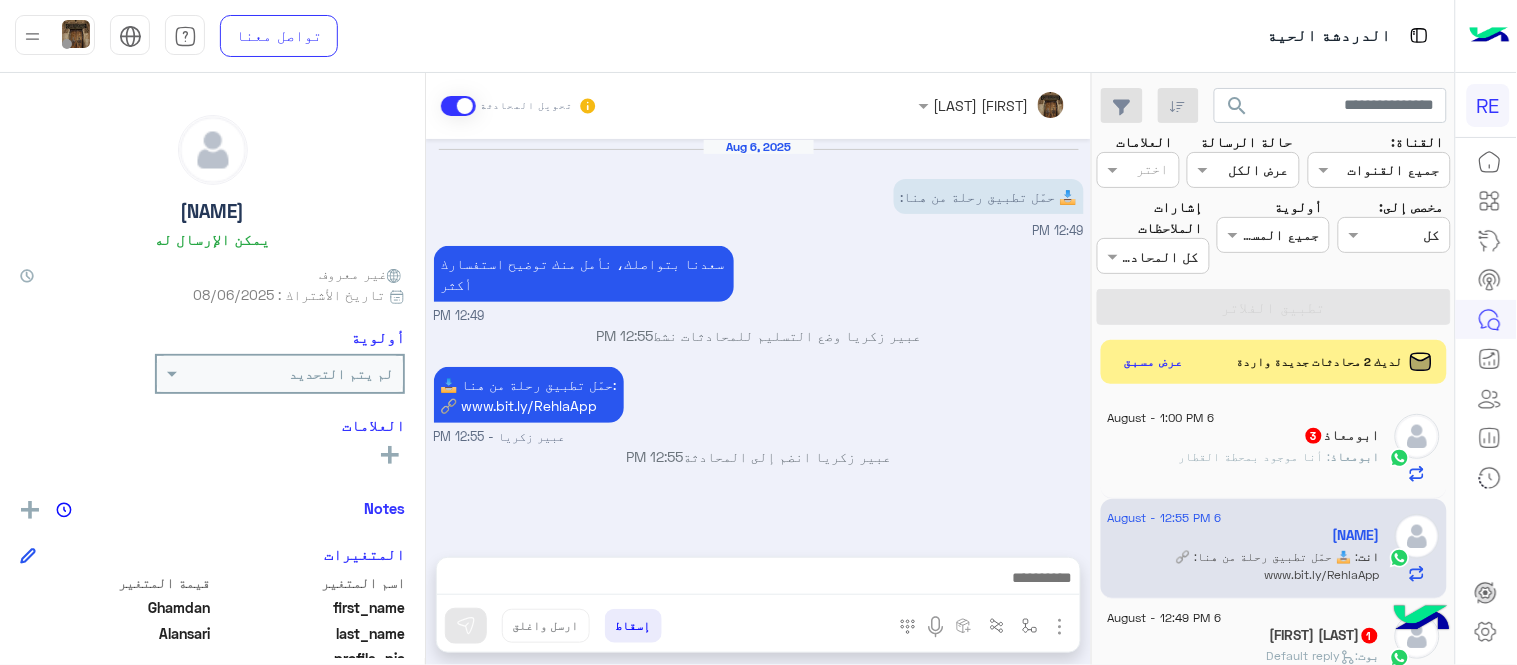 click on "ابومعاذ   3" 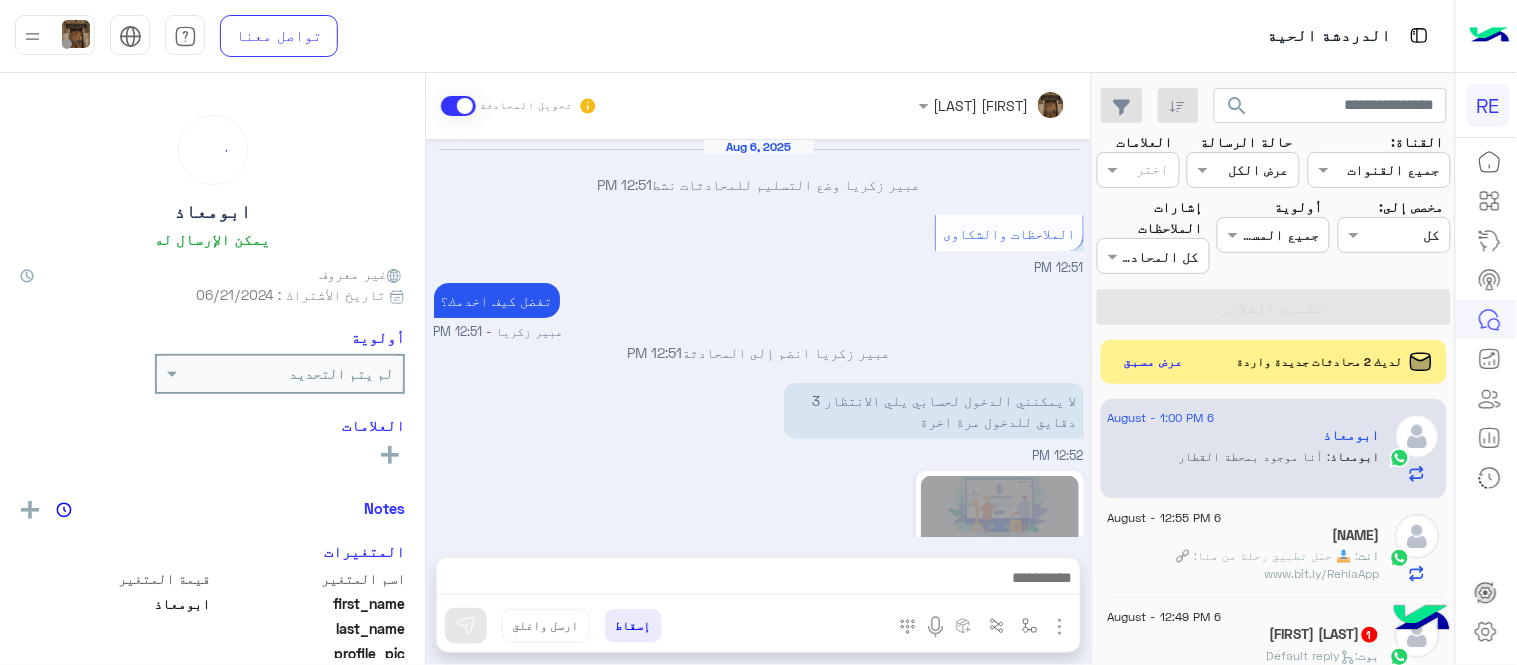 scroll, scrollTop: 475, scrollLeft: 0, axis: vertical 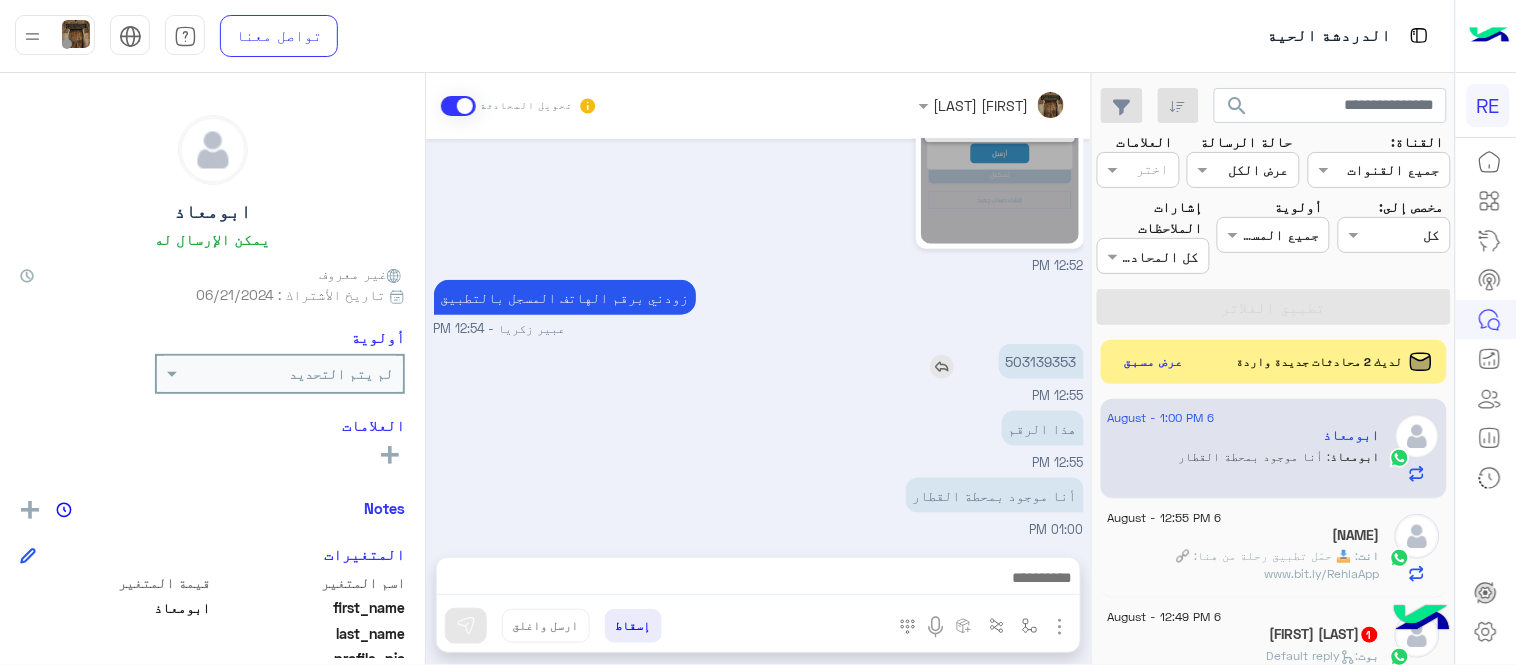 click on "503139353" at bounding box center (1041, 361) 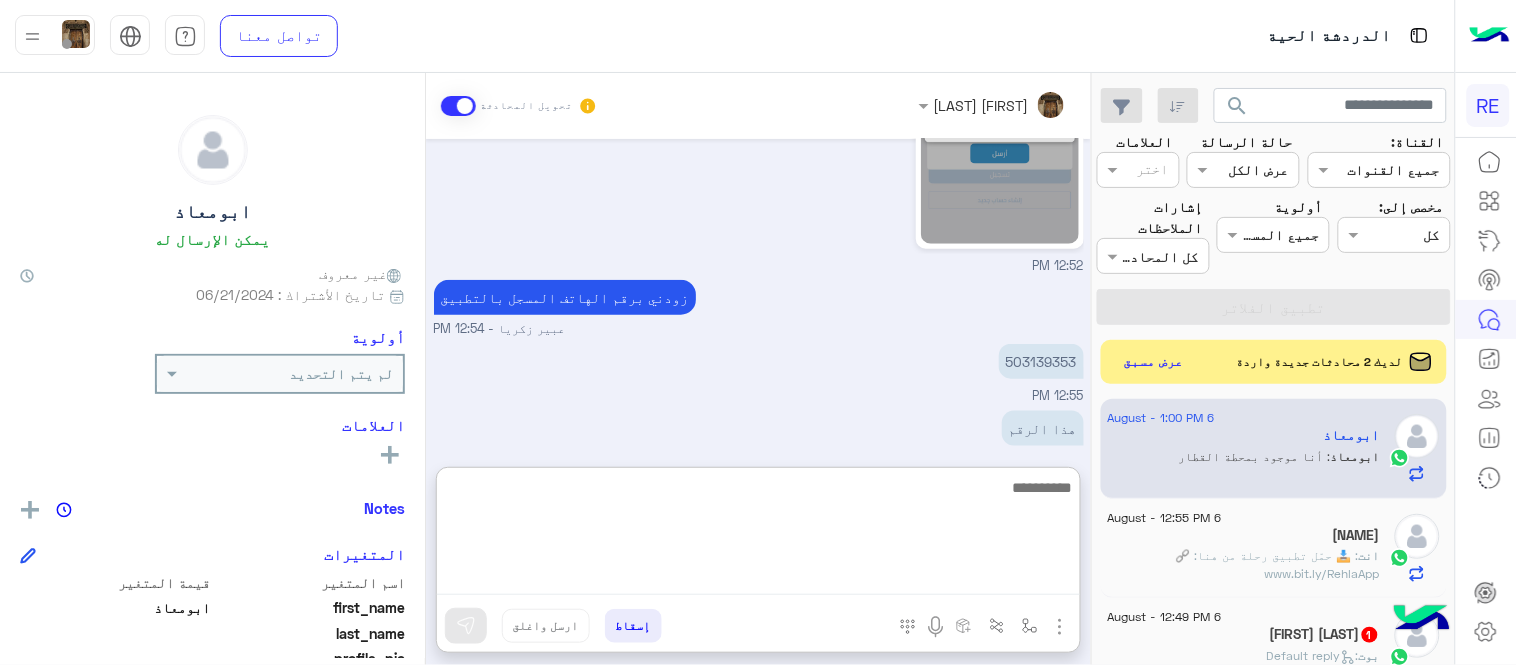 click at bounding box center (758, 535) 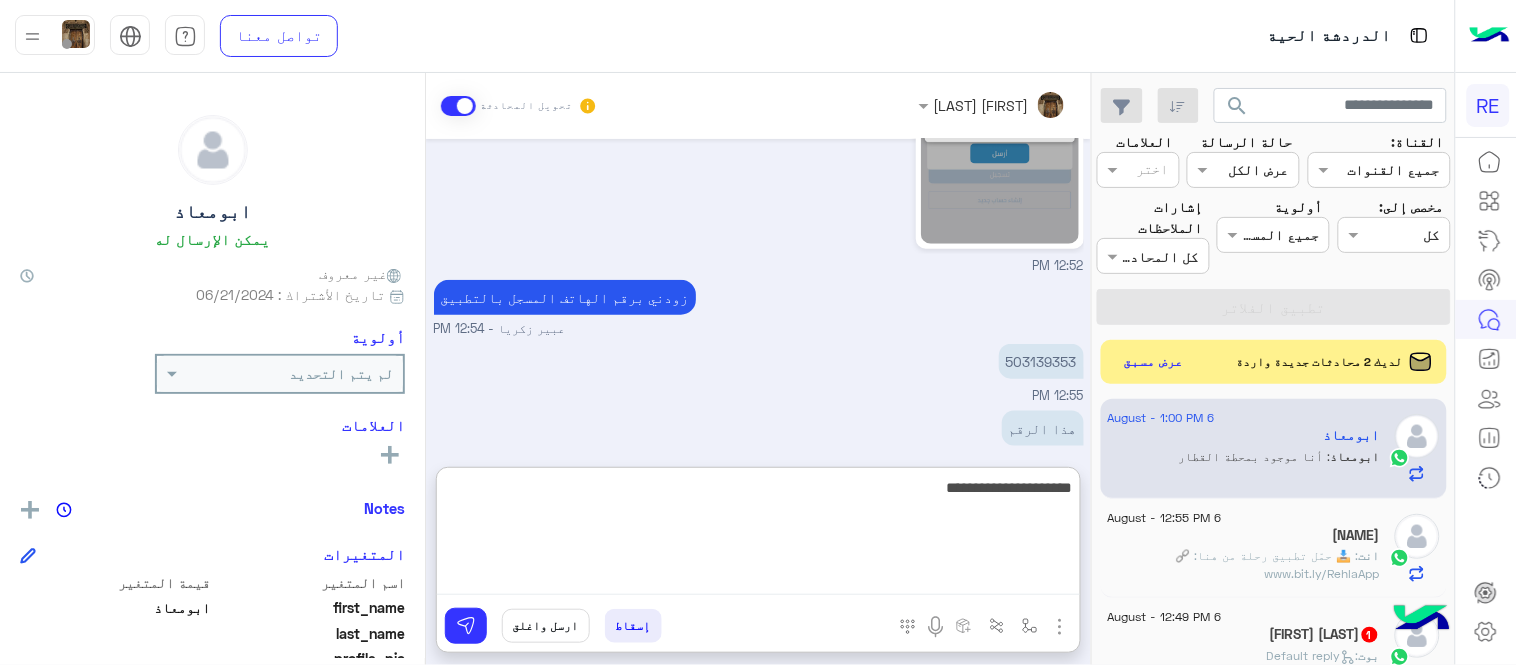 type on "**********" 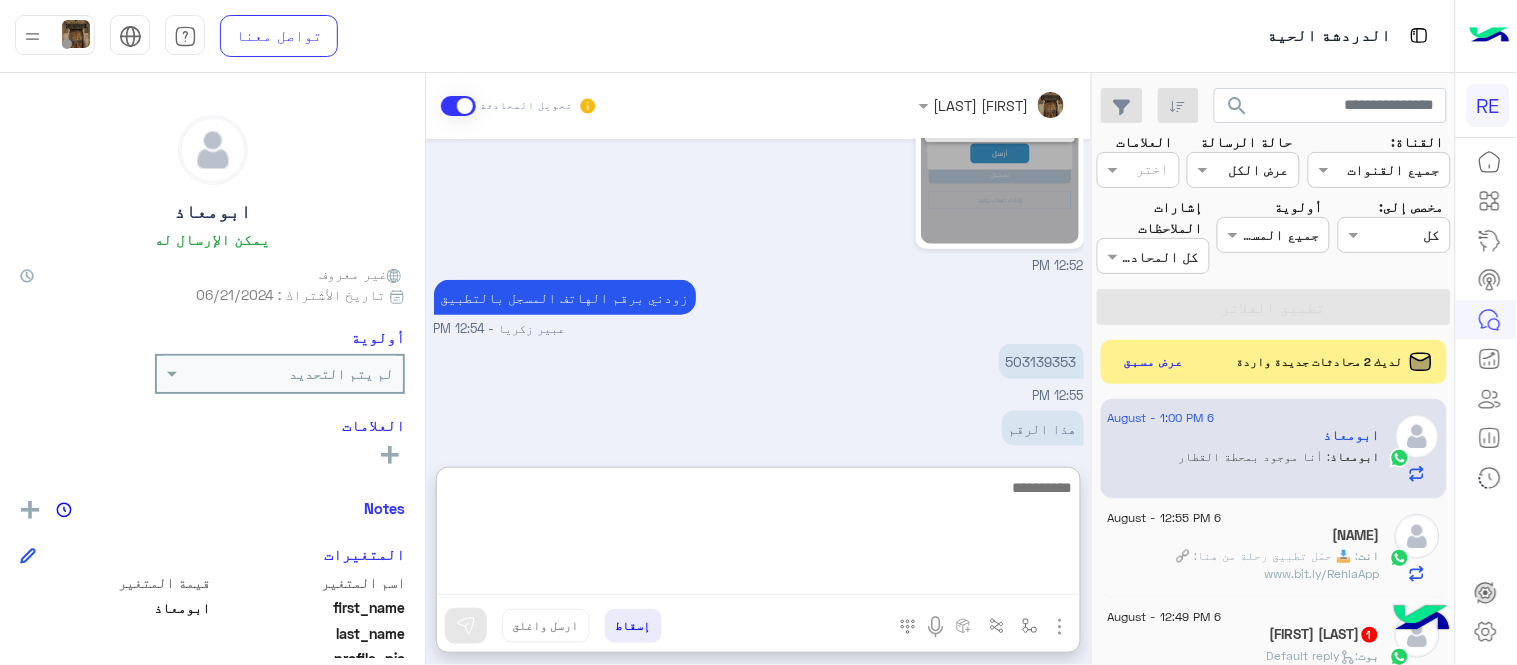 scroll, scrollTop: 630, scrollLeft: 0, axis: vertical 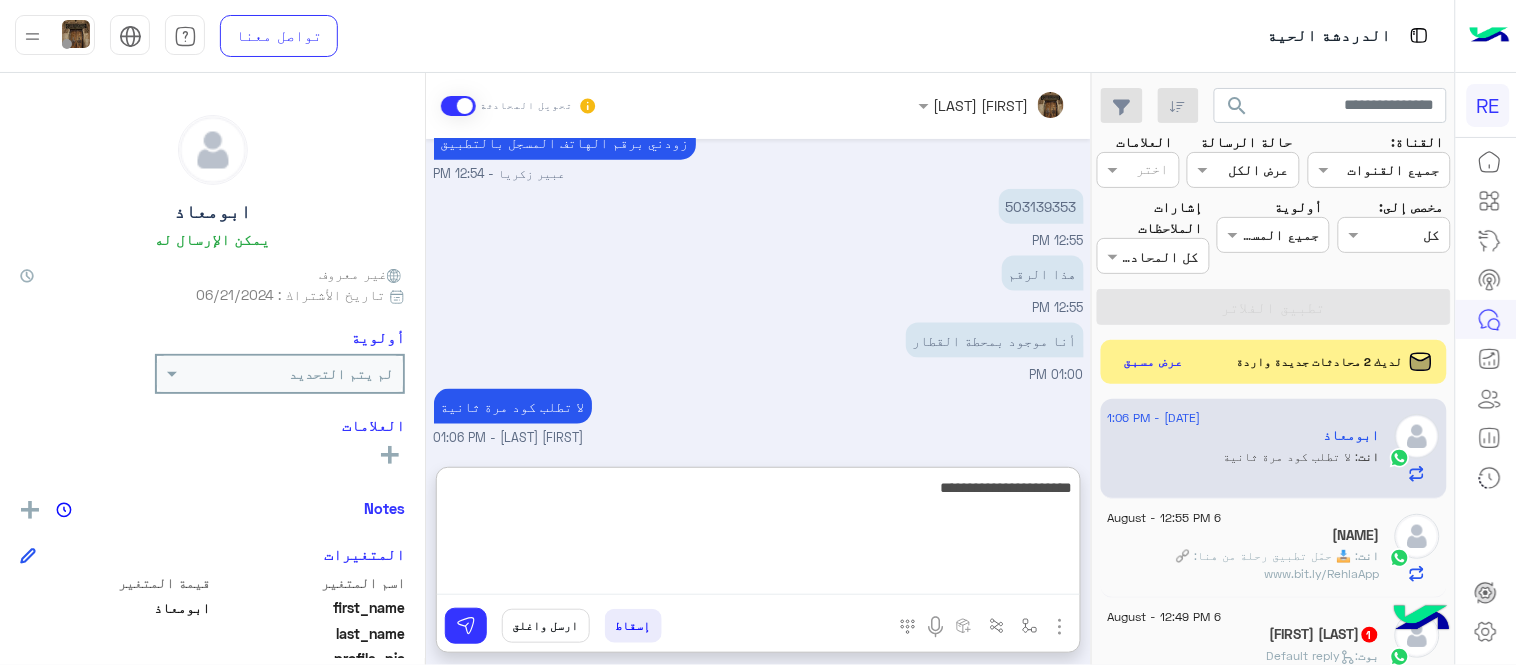 type on "**********" 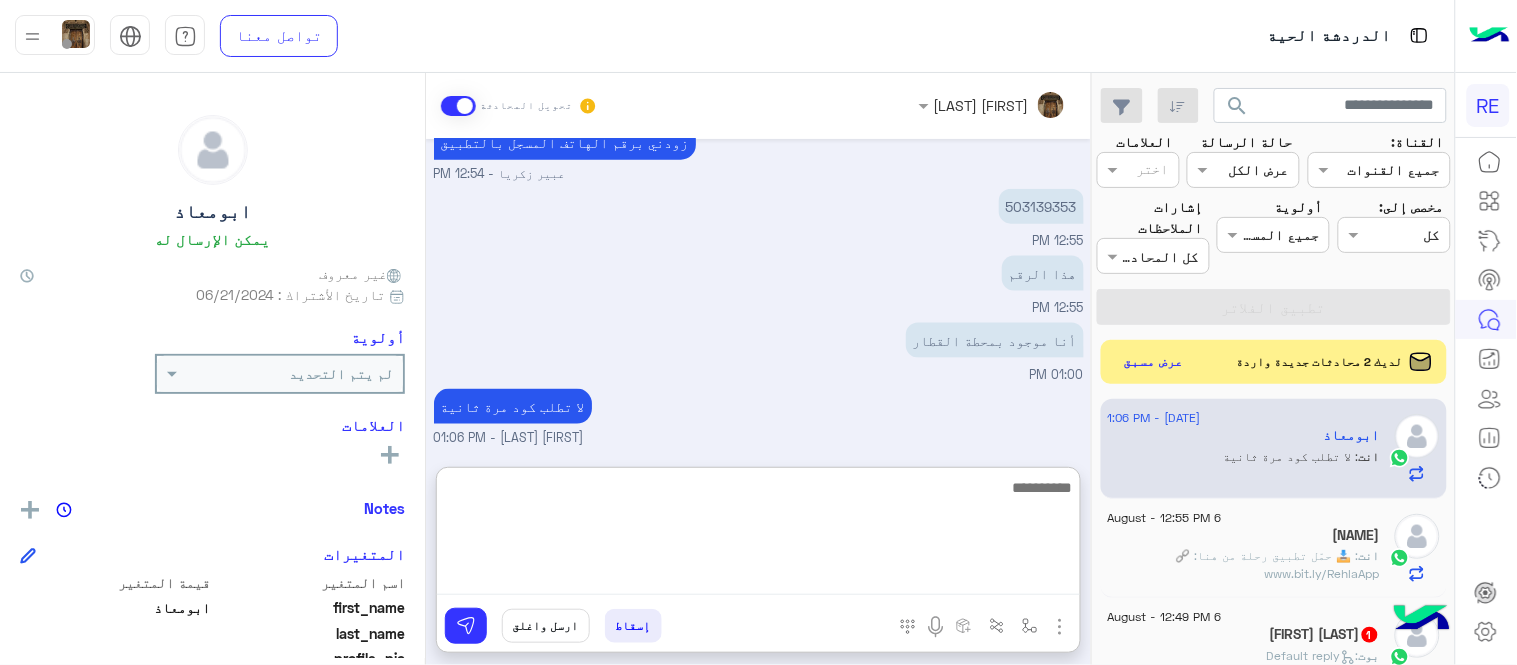 scroll, scrollTop: 693, scrollLeft: 0, axis: vertical 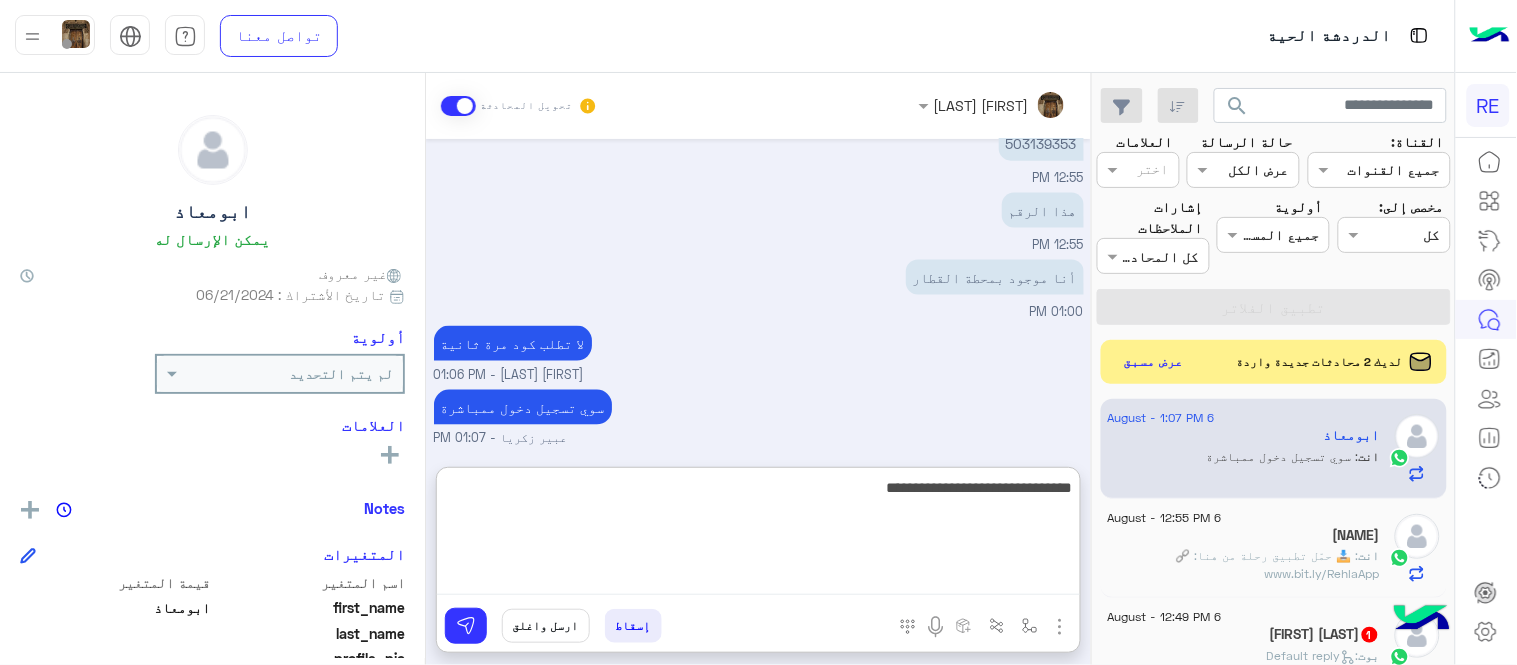 type on "**********" 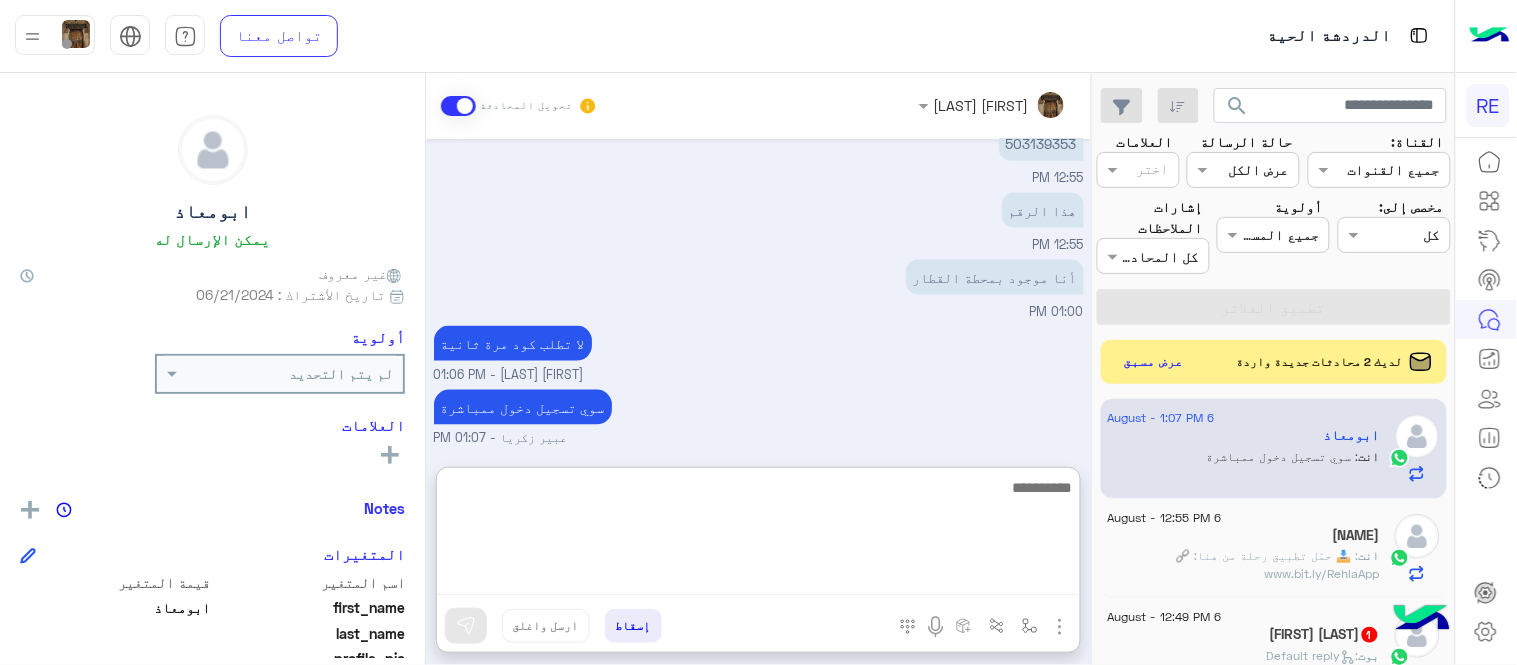 scroll, scrollTop: 756, scrollLeft: 0, axis: vertical 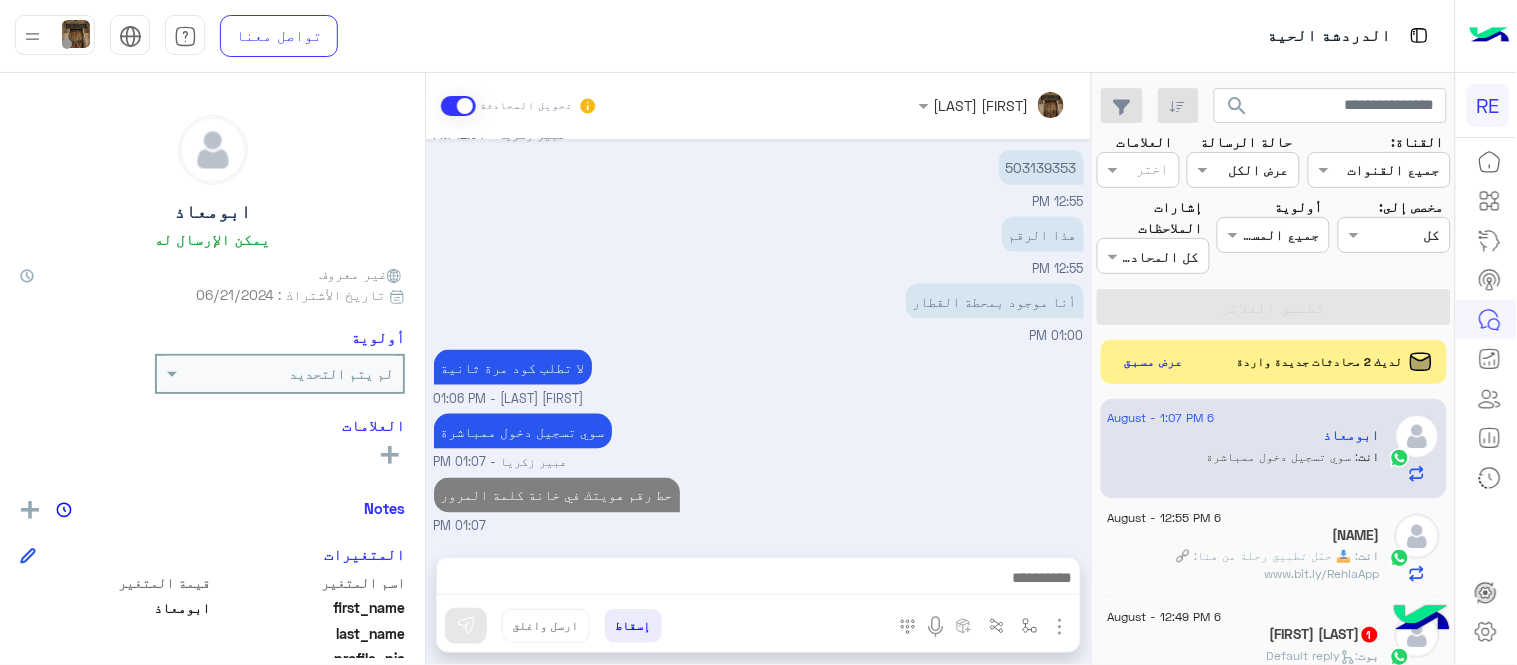 click on "Aug 6, 2025   [NAME] وضع التسليم للمحادثات نشط   12:51 PM       الملاحظات والشكاوى    12:51 PM  تفضل كيف اخدمك؟  [NAME] -  12:51 PM   [NAME] انضم إلى المحادثة   12:51 PM      لا يمكنني الدخول لحسابي يلي الانتظار 3 دقايق للدخول مرة اخرة   12:52 PM    12:52 PM  زودني برقم الهاتف المسجل بالتطبيق   [NAME] -  12:54 PM  [PHONE]   12:55 PM  هذا الرقم   12:55 PM  أنا موجود بمحطة القطار   01:00 PM  لا تطلب كود مرة ثانية  [NAME] -  01:06 PM  سوي تسجيل دخول ممباشرة  [NAME] -  01:07 PM  حط رقم هويتك في خانة كلمة المرور   01:07 PM" at bounding box center [758, 338] 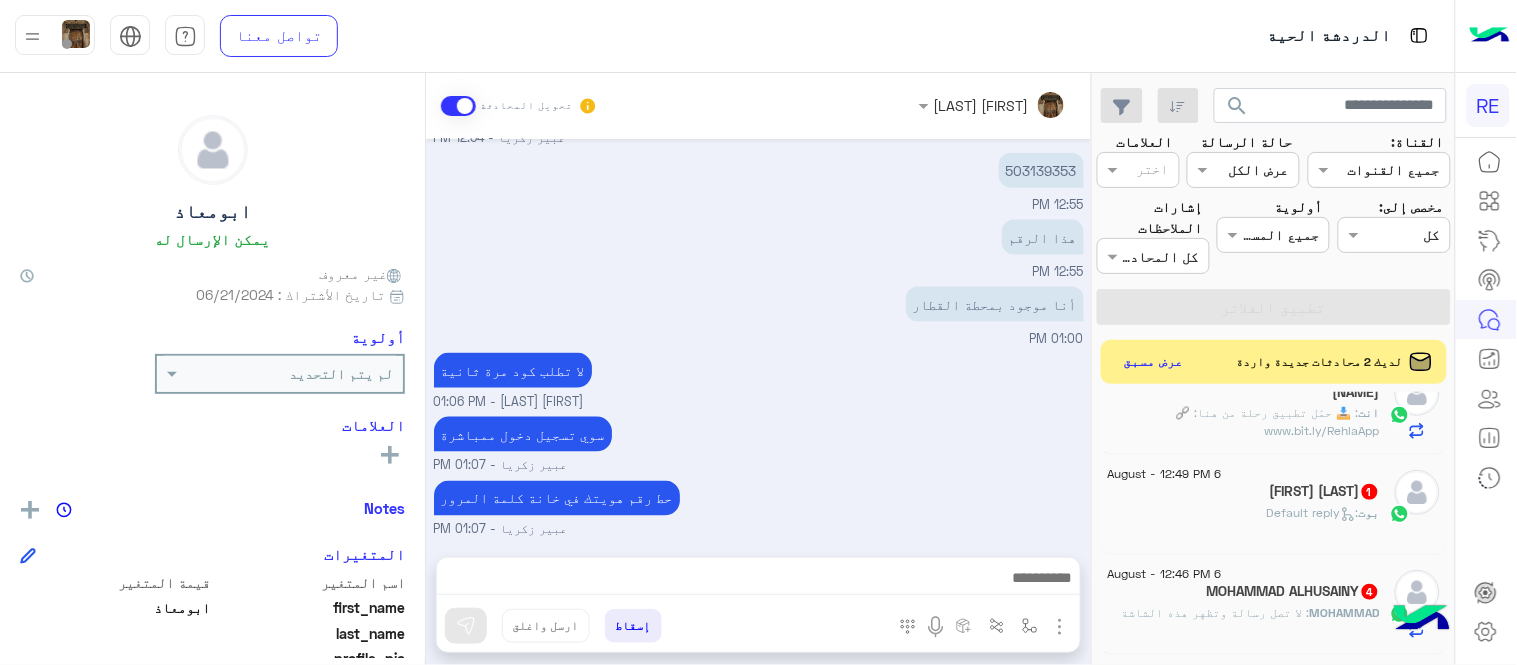 scroll, scrollTop: 150, scrollLeft: 0, axis: vertical 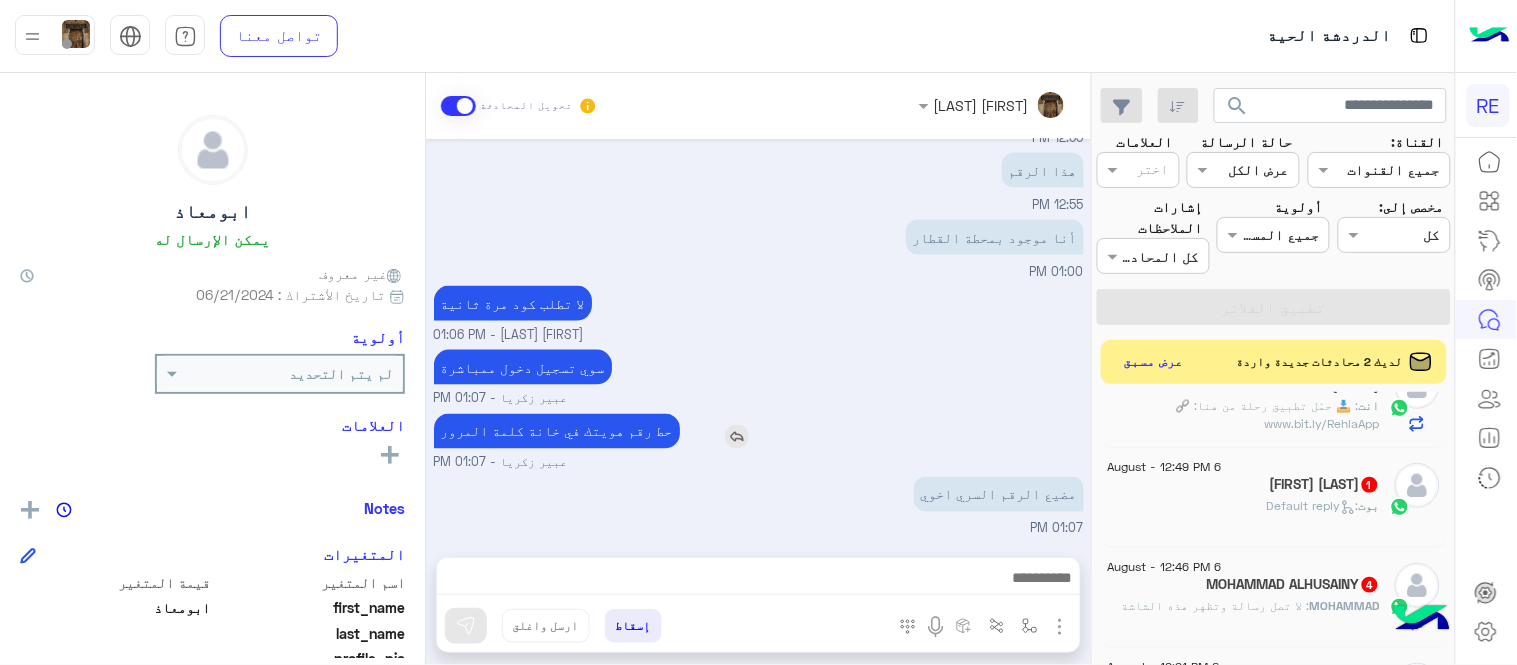 click at bounding box center (737, 437) 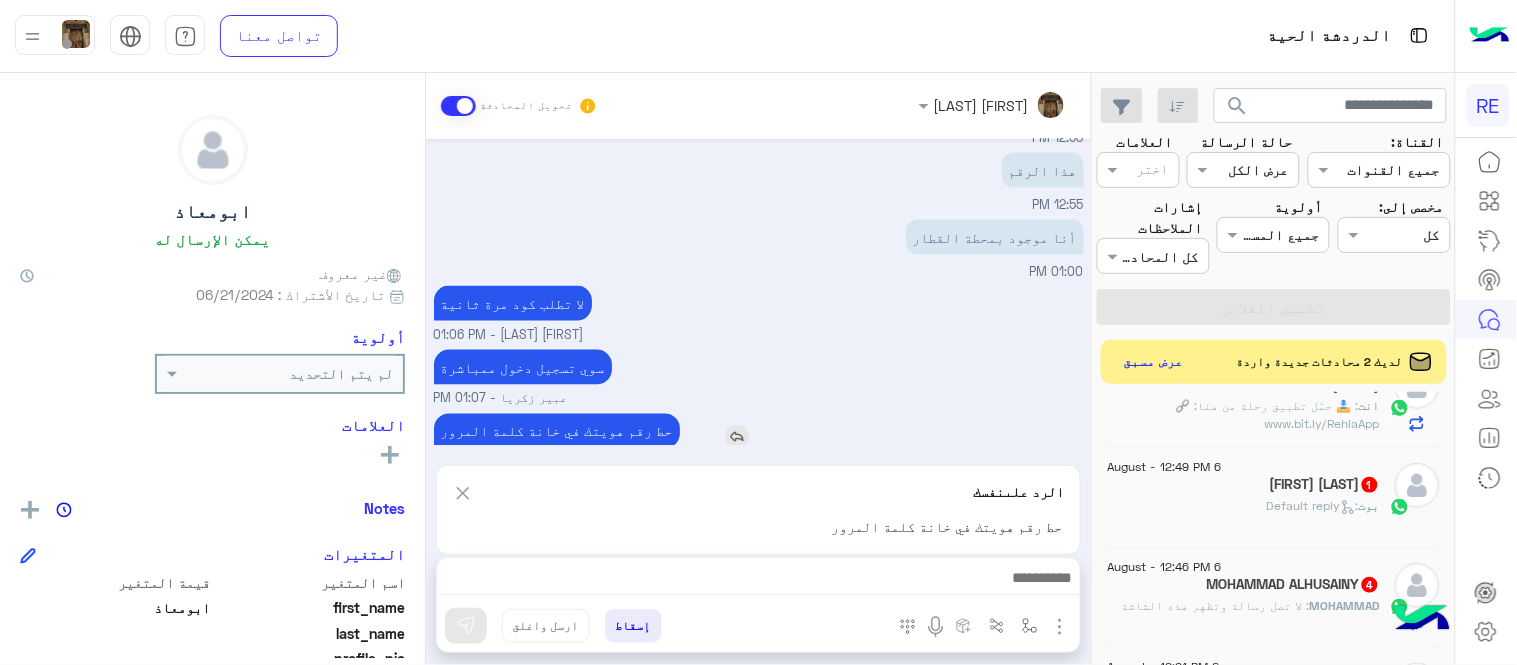 scroll, scrollTop: 756, scrollLeft: 0, axis: vertical 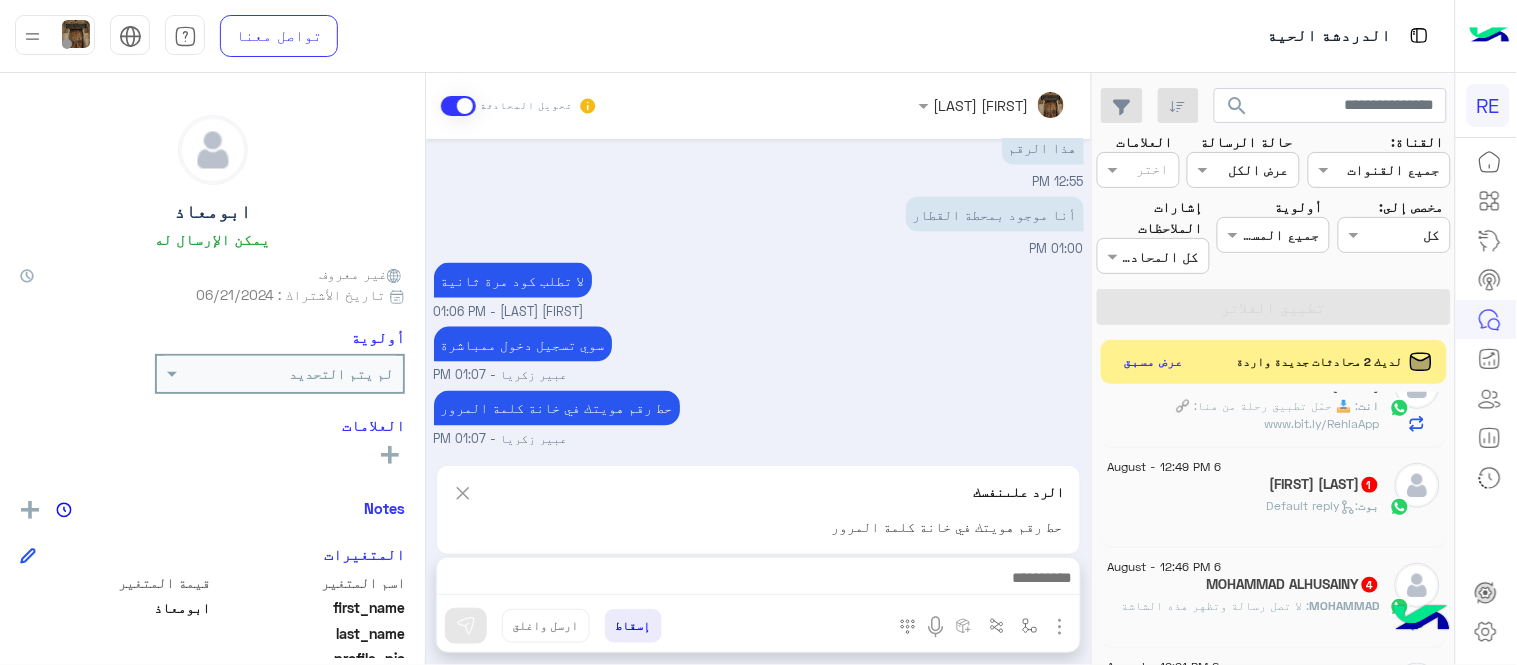 click at bounding box center (758, 583) 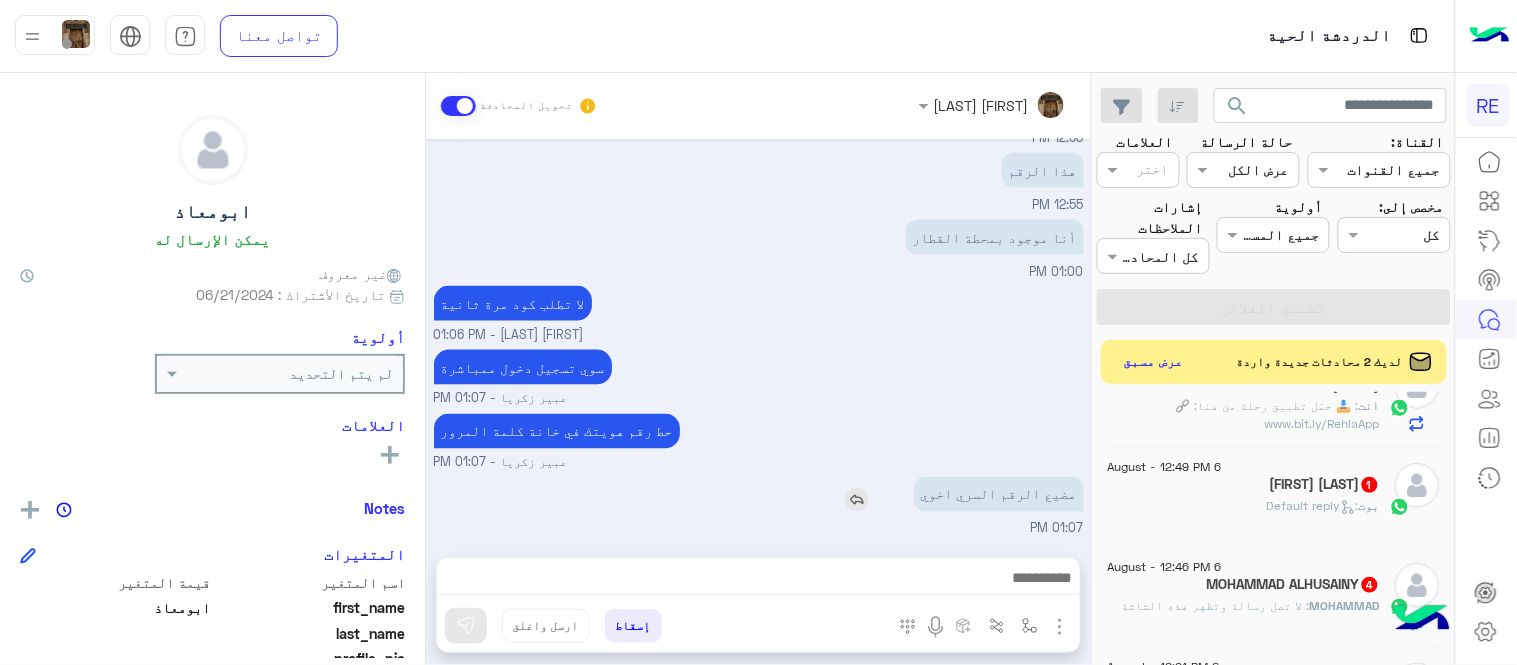 click at bounding box center (857, 500) 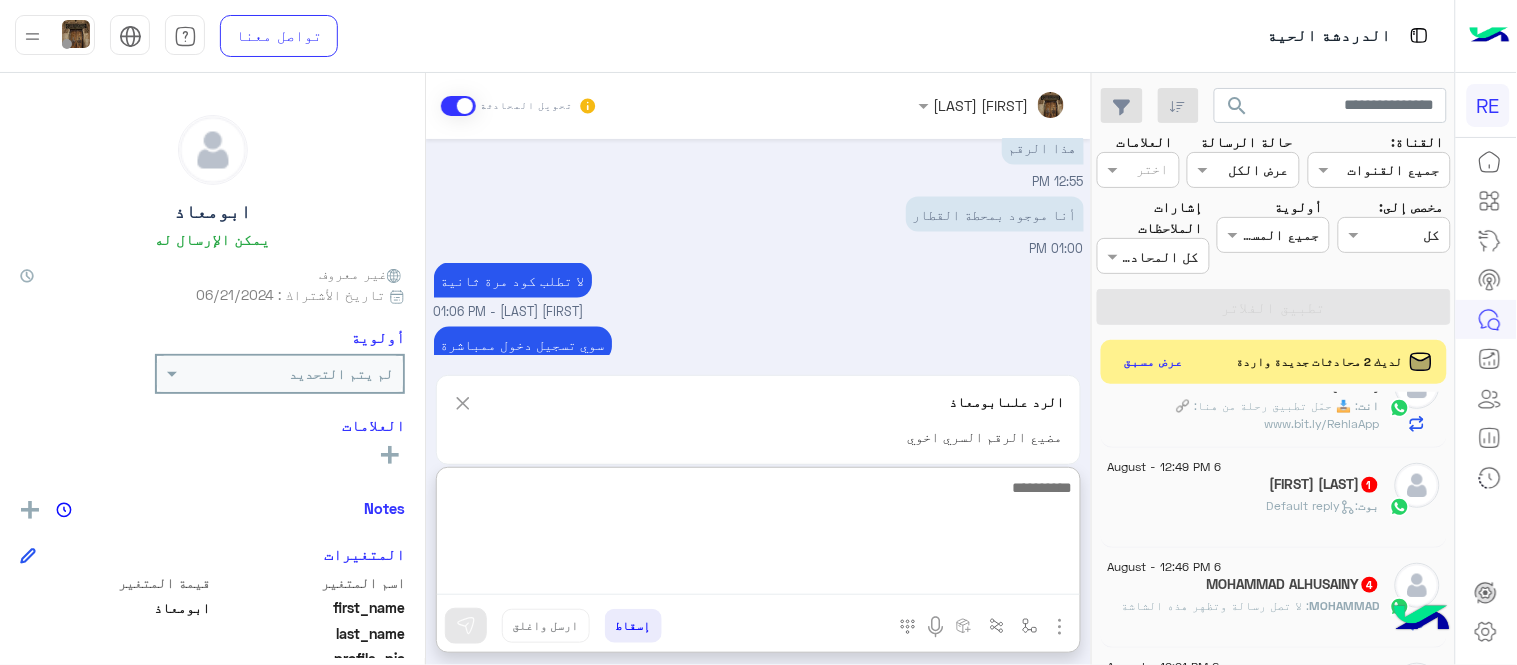 click at bounding box center (758, 535) 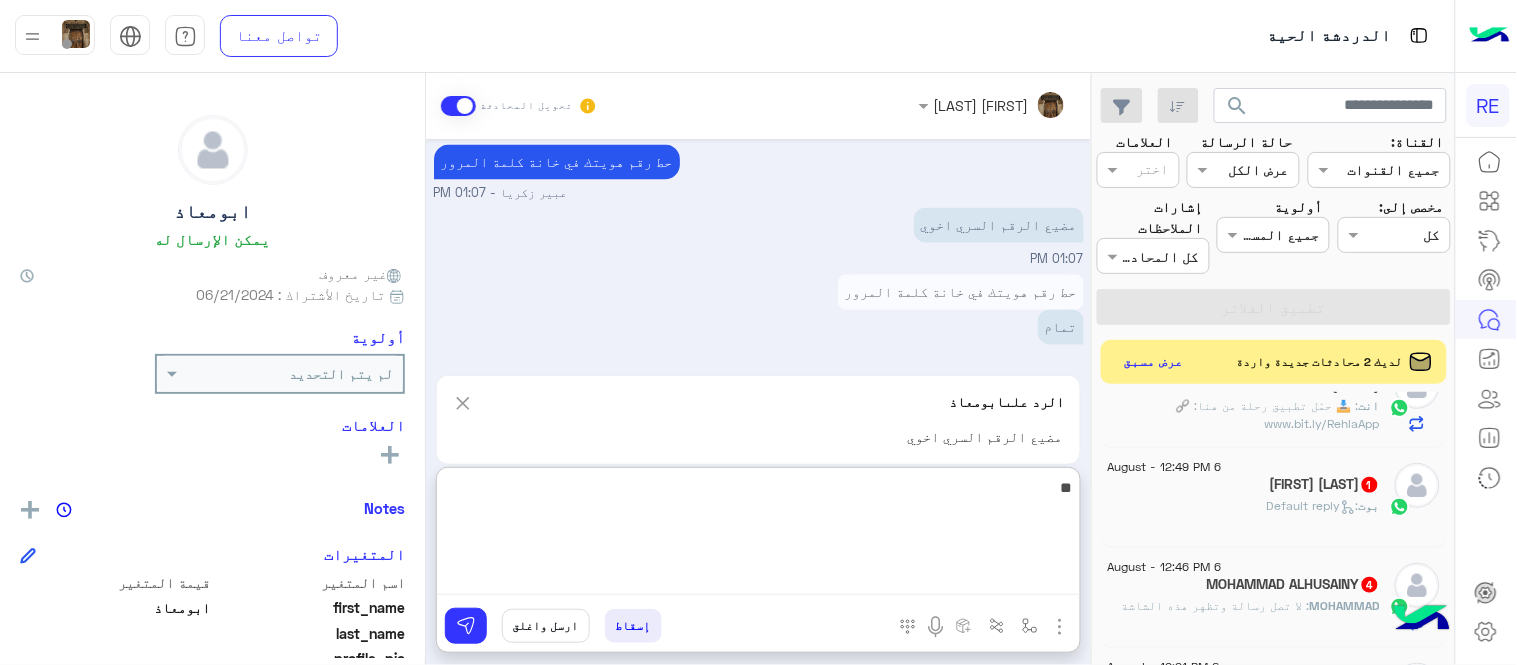 type on "*" 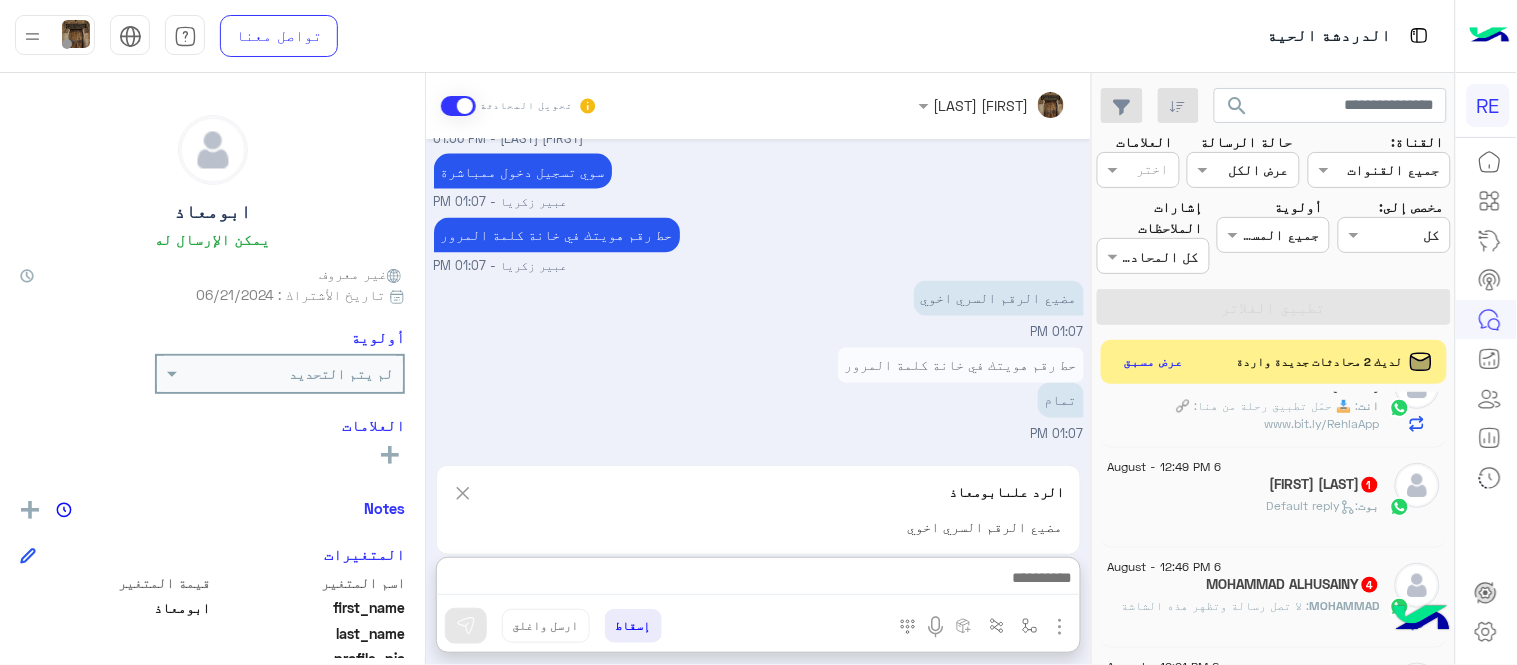 click on "Aug 6, 2025   وضع التسليم للمحادثات نشط   12:51 PM       الملاحظات والشكاوى    12:51 PM  تفضل كيف اخدمك؟  -  12:51 PM   انضم إلى المحادثة   12:51 PM      لا يمكنني الدخول لحسابي يلي الانتظار 3 دقايق للدخول مرة اخرة   12:52 PM    12:52 PM  زودني برقم الهاتف المسجل بالتطبيق  -  12:54 PM  503139353   12:55 PM  هذا الرقم   12:55 PM  أنا موجود بمحطة القطار   01:00 PM  لا تطلب كود مرة ثانية  -  01:06 PM  سوي تسجيل دخول ممباشرة  -  01:07 PM  حط رقم هويتك في خانة كلمة المرور  -  01:07 PM  مضيع الرقم السري اخوي   01:07 PM  حط رقم هويتك في خانة كلمة المرور" at bounding box center (758, 373) 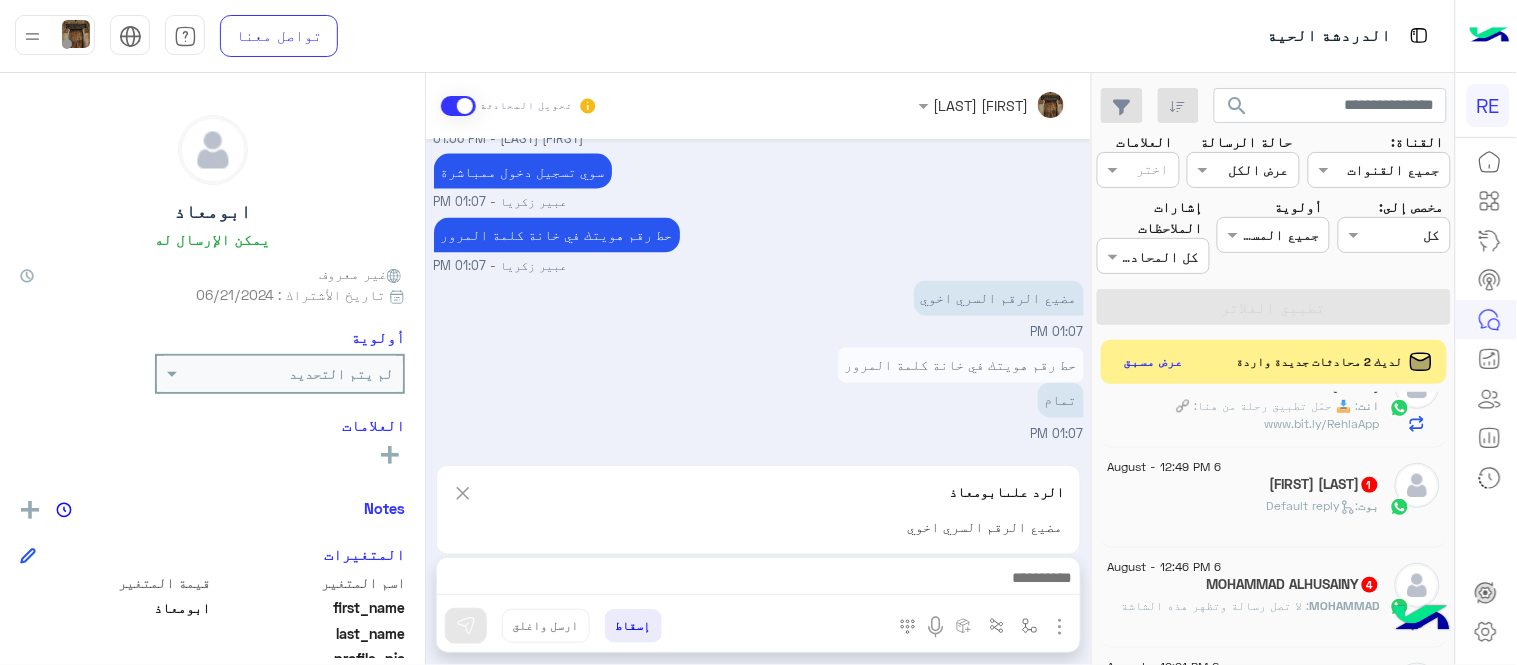 scroll, scrollTop: 926, scrollLeft: 0, axis: vertical 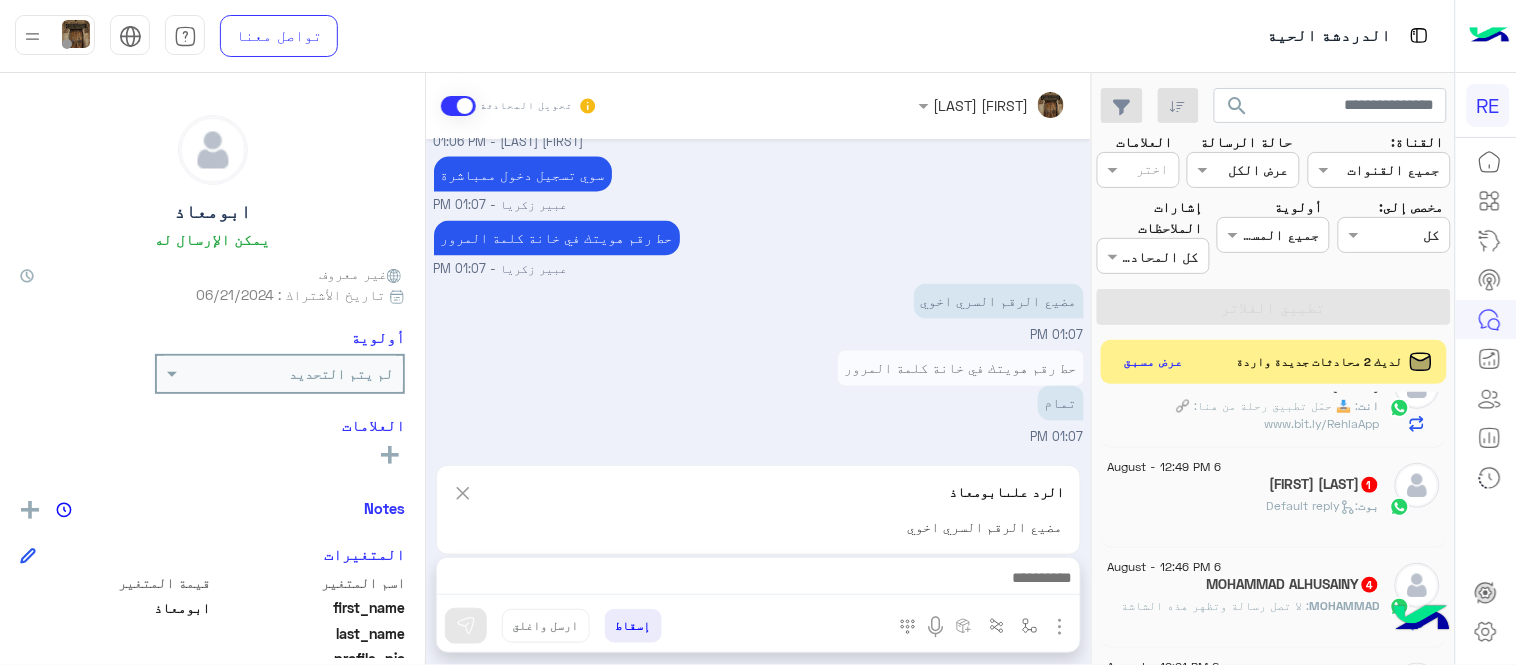 click on "المنذر اللهبي  1" 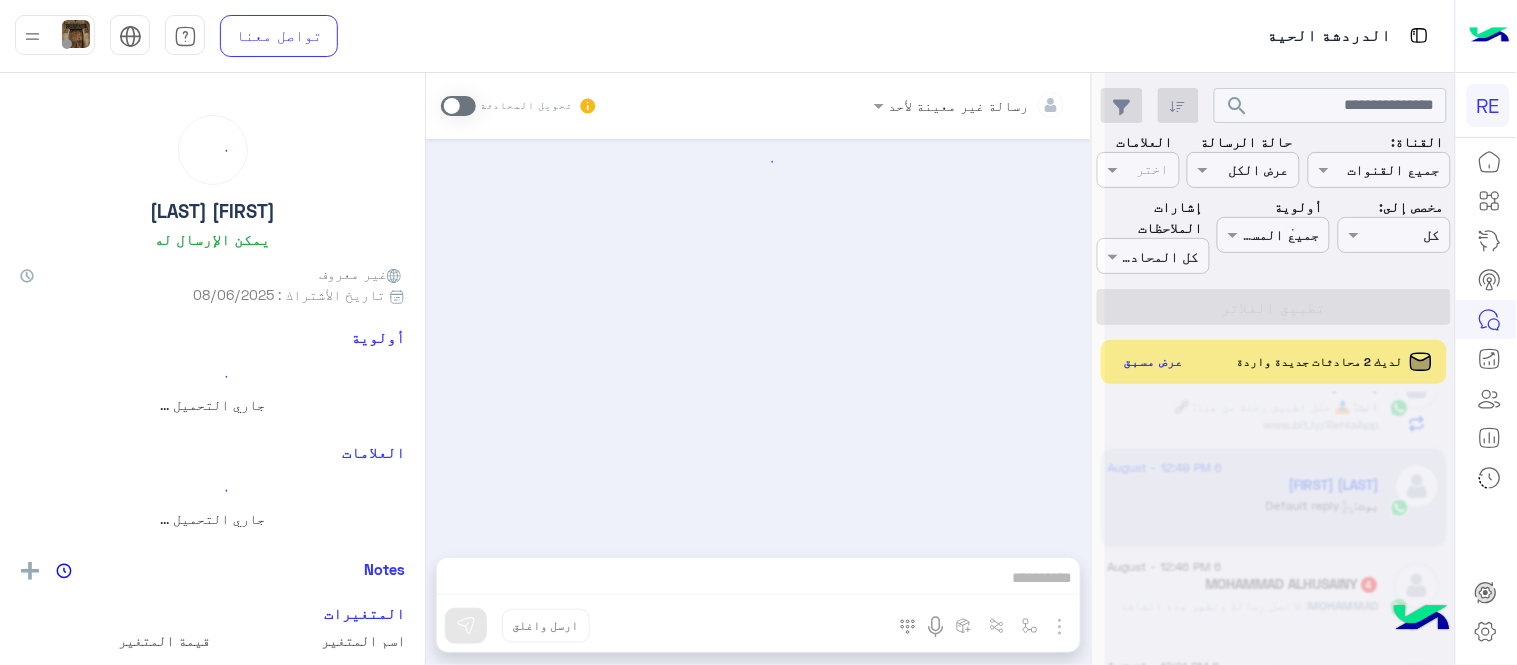 scroll, scrollTop: 0, scrollLeft: 0, axis: both 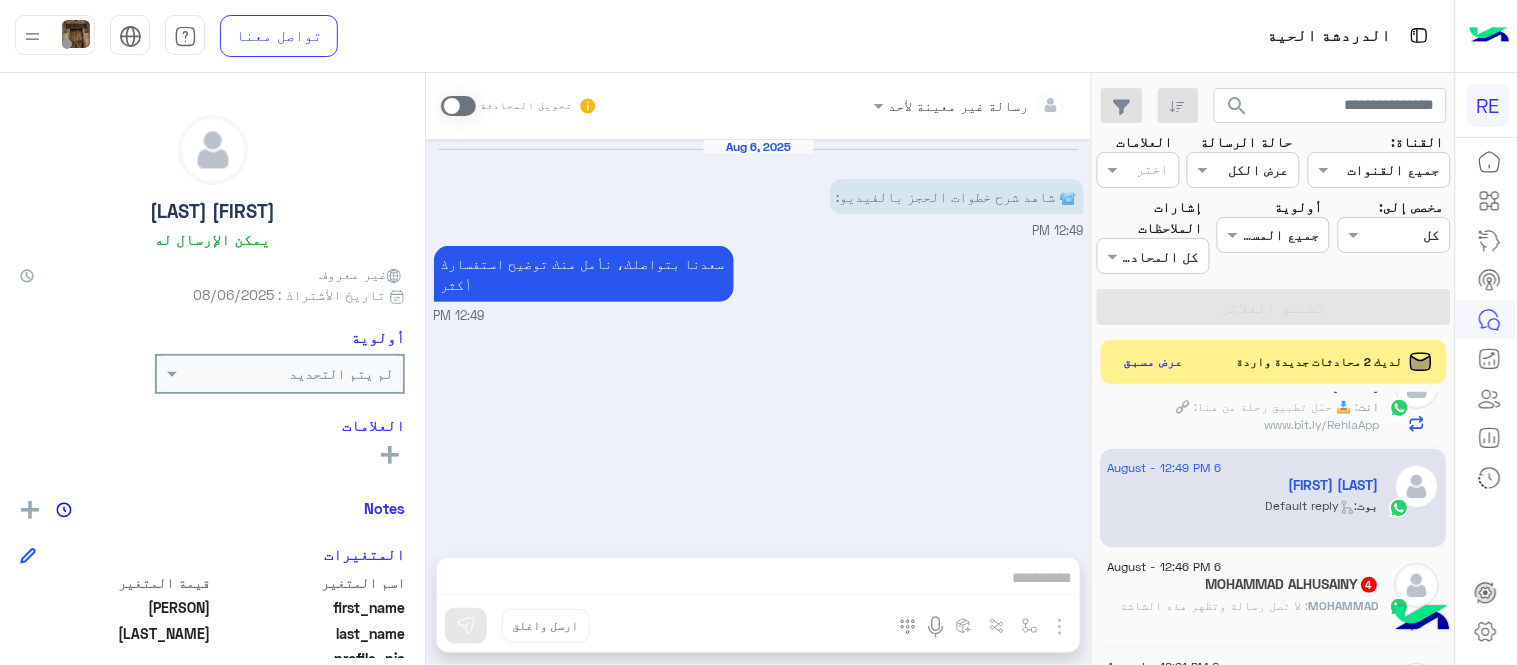 click at bounding box center (458, 106) 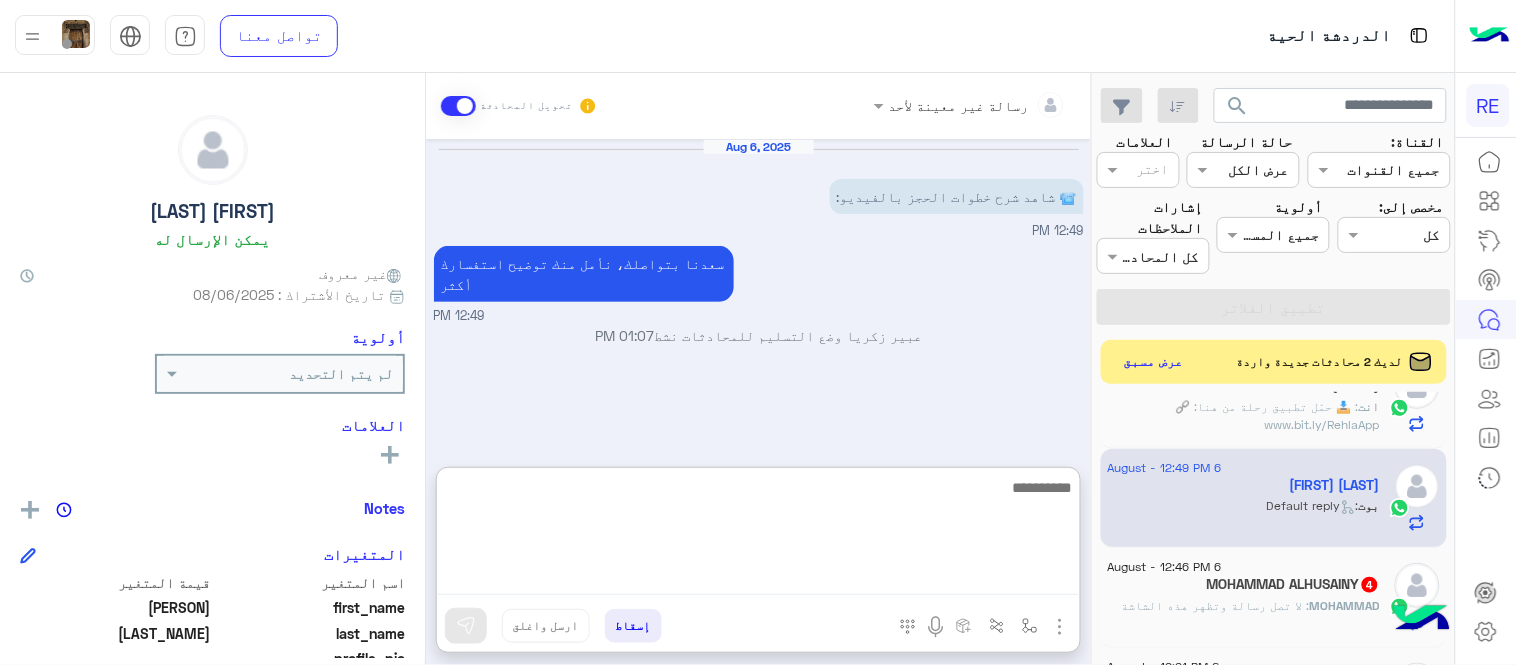 click at bounding box center [758, 535] 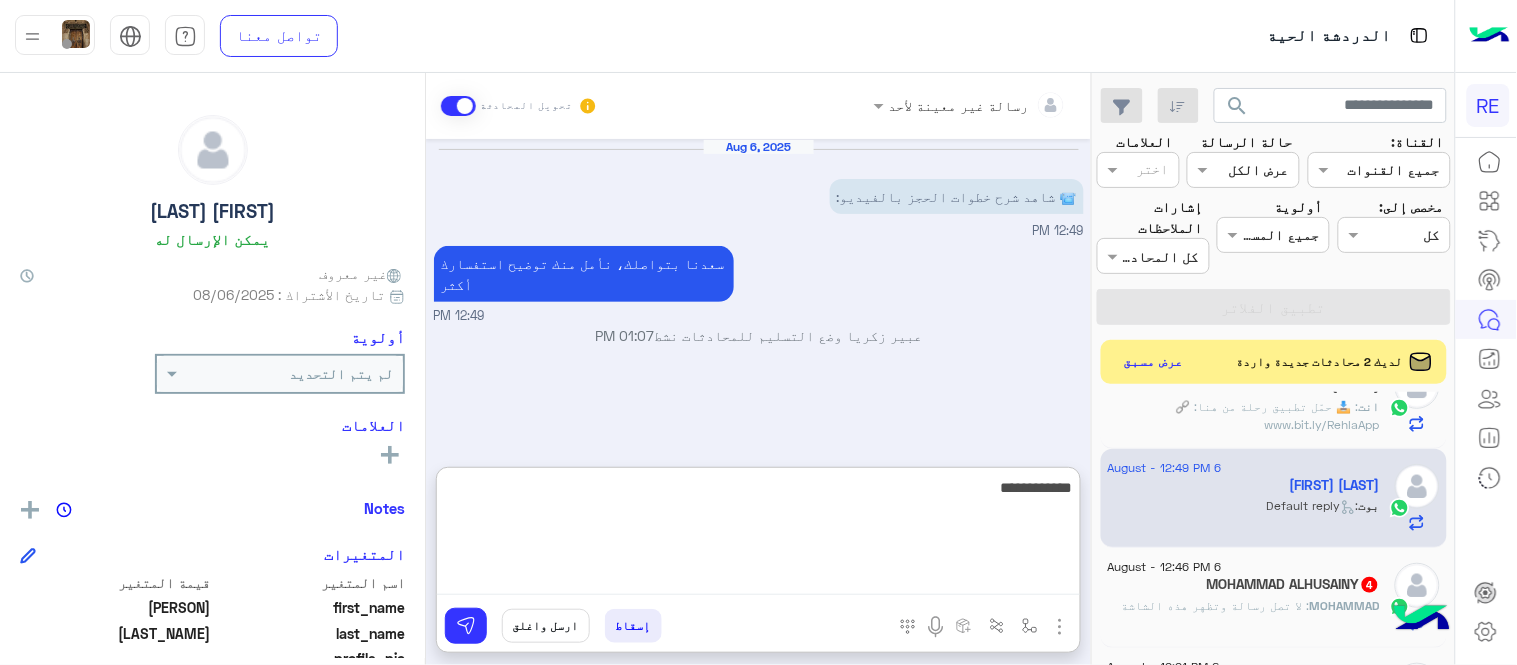 type on "**********" 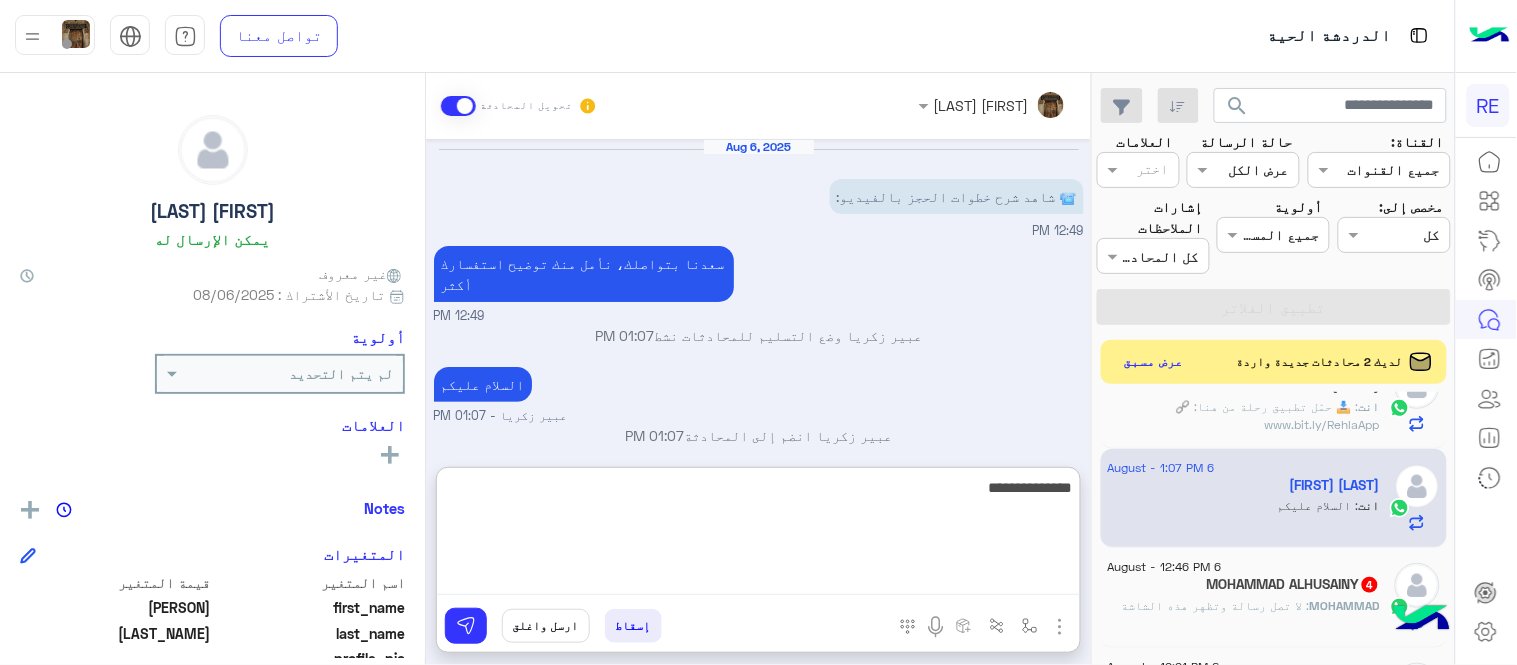 type on "**********" 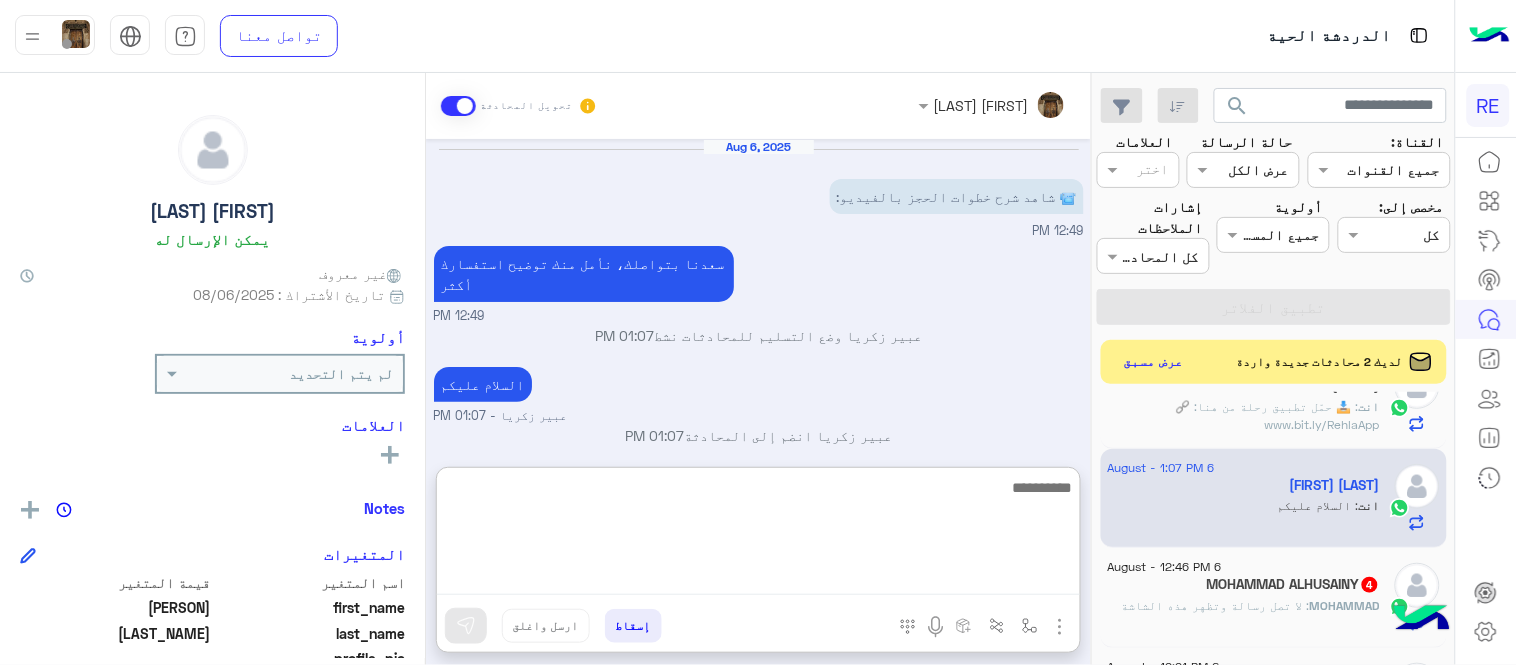 scroll, scrollTop: 57, scrollLeft: 0, axis: vertical 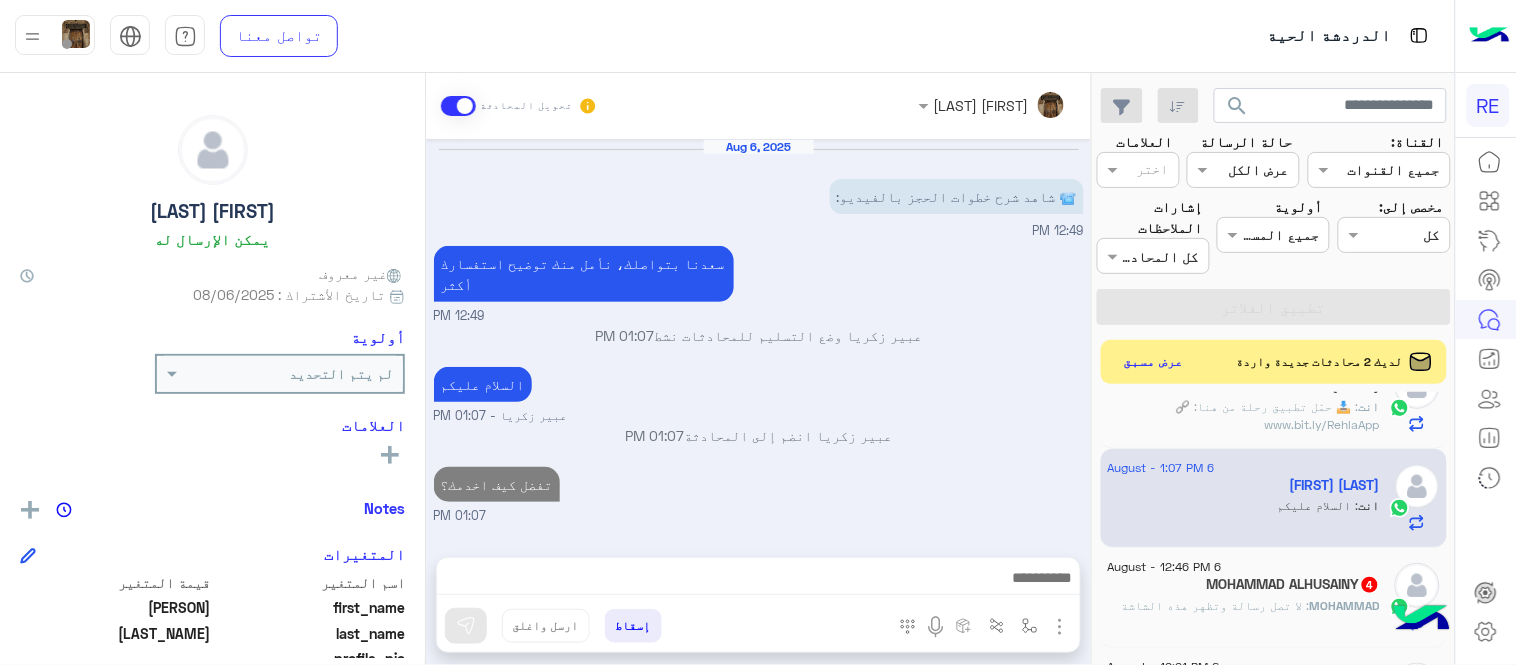 click on "search القناة: القناه جميع القنوات حالة الرسالة القناه عرض الكل العلامات اختر مخصص إلى: Assigned on كل أولوية جميع المستويات جميع المستويات إشارات الملاحظات اختر كل المحادثات تطبيق الفلاتر  لديك 2 محادثات جديدة واردة   عرض مسبق  6 August - 1:07 PM  ابومعاذ   1 ابومعاذ : تمام 6 August - 12:55 PM  Ghamdan Alansari   انت  : 📥 حمّل تطبيق رحلة من هنا:
🔗 www.bit.ly/RehlaApp
6 August - 1:07 PM  المنذر اللهبي   انت  : السلام عليكم  6 August - 12:46 PM  MOHAMMAD ALHUSAINY  4 MOHAMMAD : لا تصل رسالة وتظهر هذه الشاشة 6 August - 12:21 PM  Eslam Hemaish  5 بوت :   New user  6 August - 12:20 PM  Sherif   1 بوت :   Default reply  6 August - 12:16 PM  حسين الدبسى  4 بوت :   New user  6 August - 11:50 AM  R   بوت :   New Captains  بوت :  1" 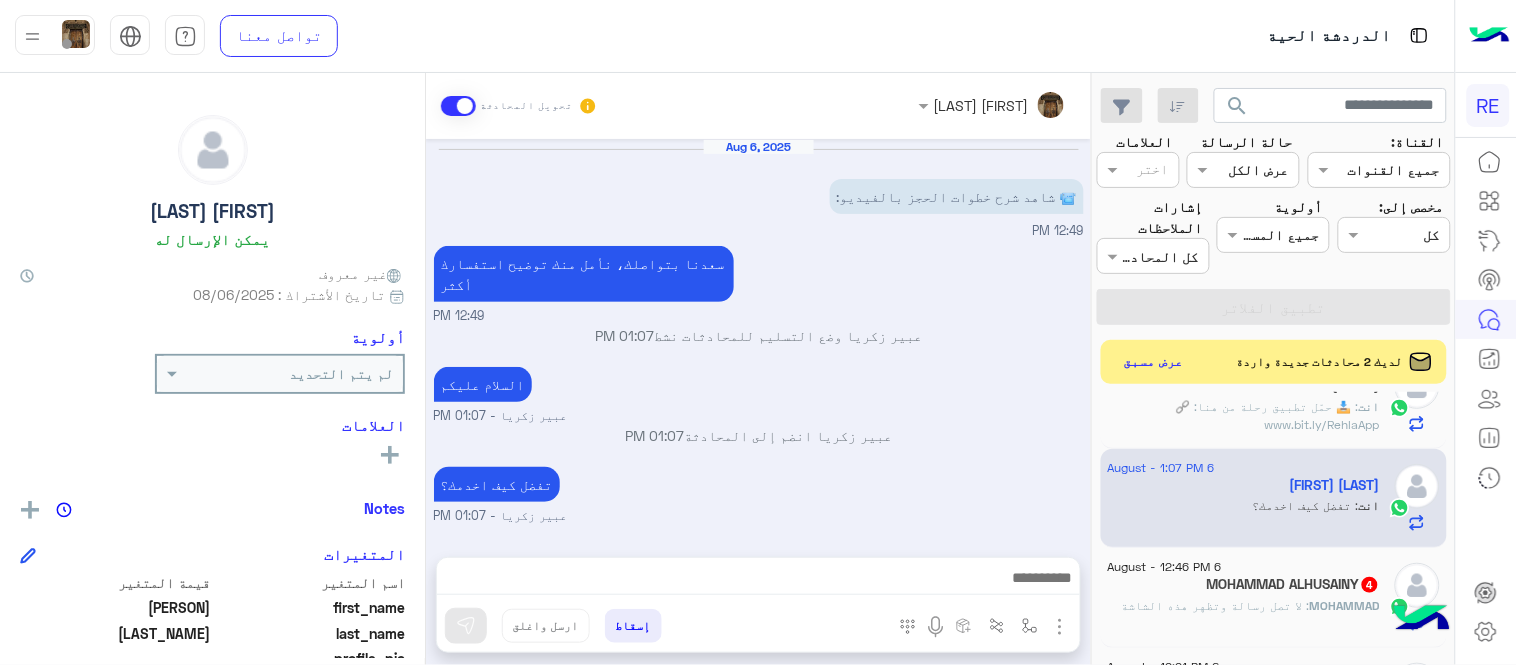 click on "[FIRST] [LAST]  4" 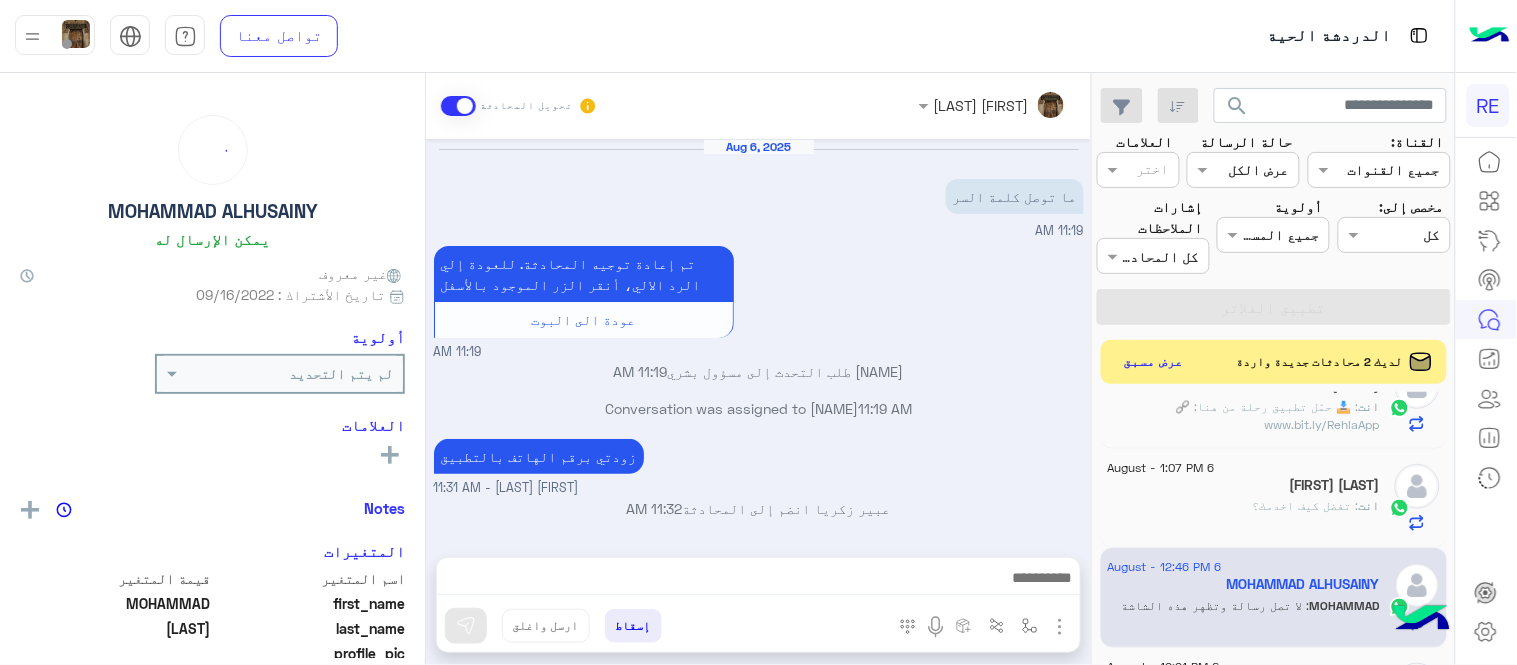 scroll, scrollTop: 481, scrollLeft: 0, axis: vertical 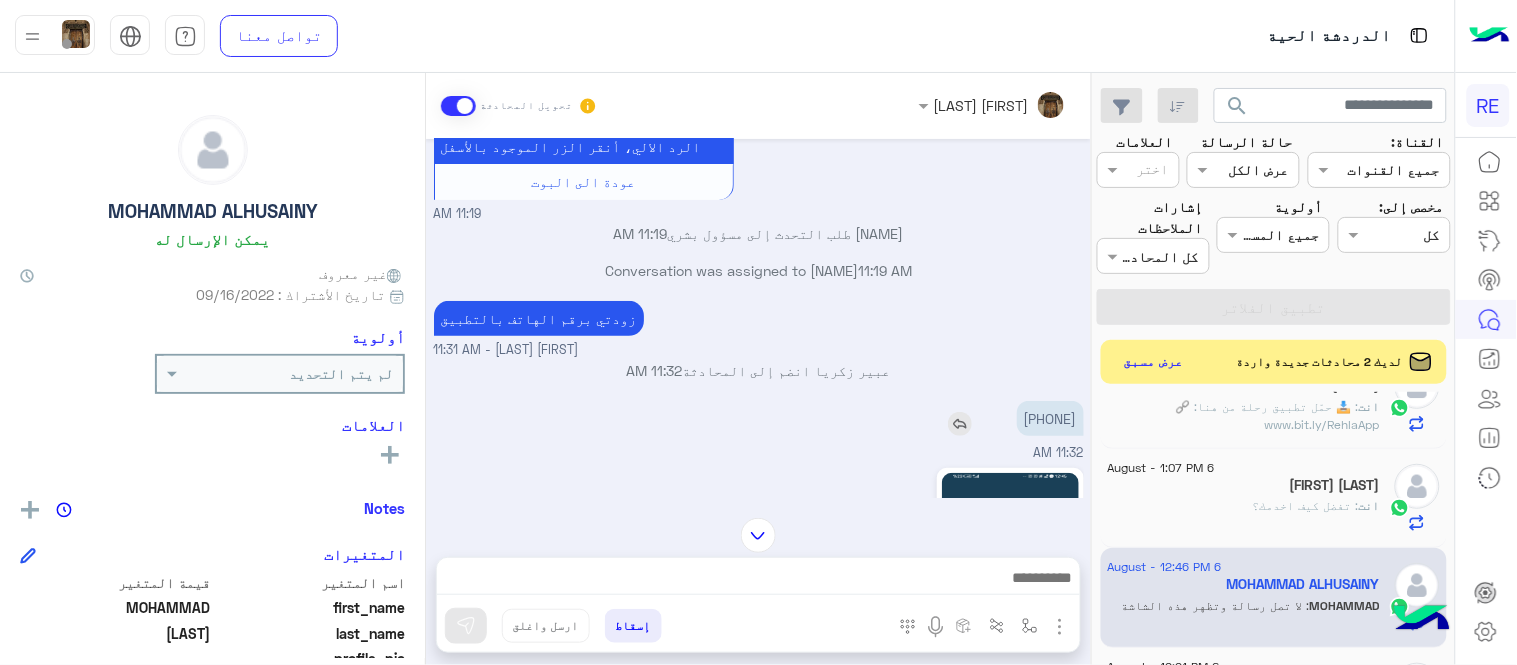 click on "[PHONE]" at bounding box center [1050, 418] 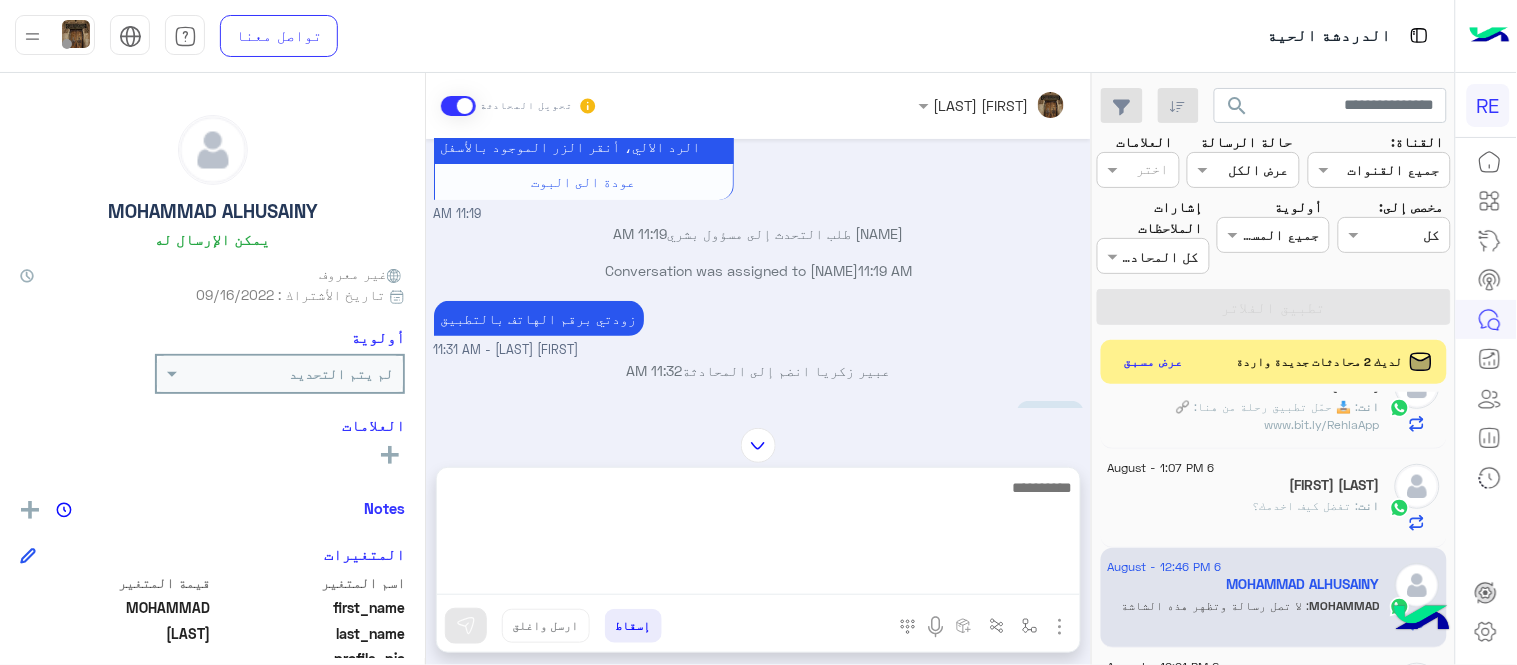 click at bounding box center [758, 535] 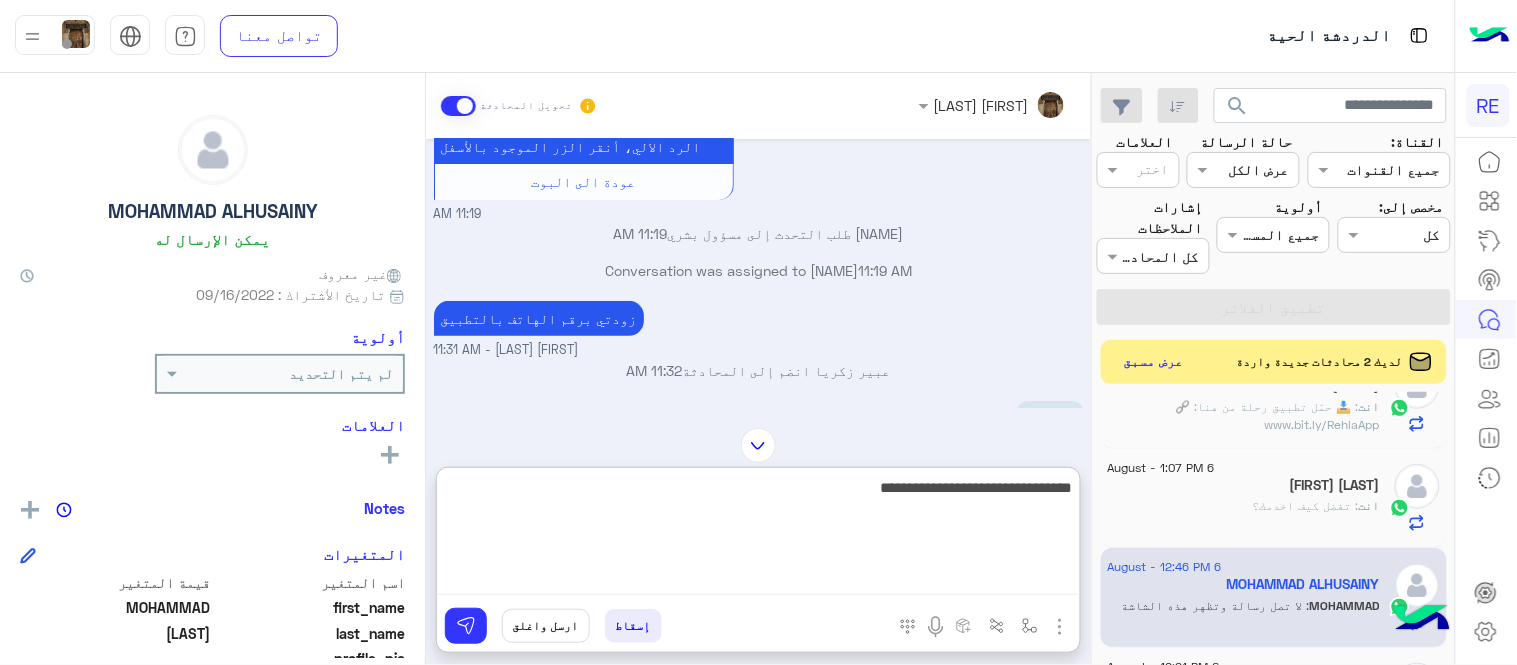 type on "**********" 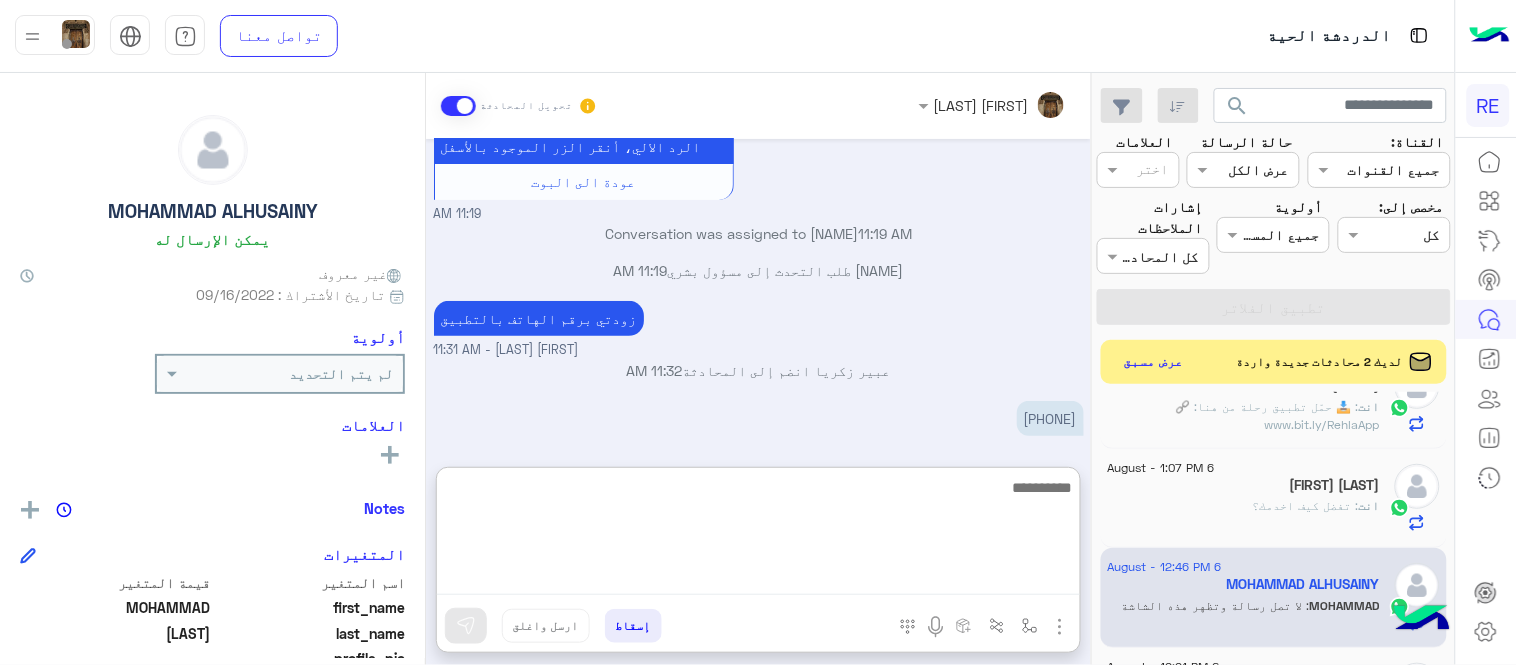 scroll, scrollTop: 634, scrollLeft: 0, axis: vertical 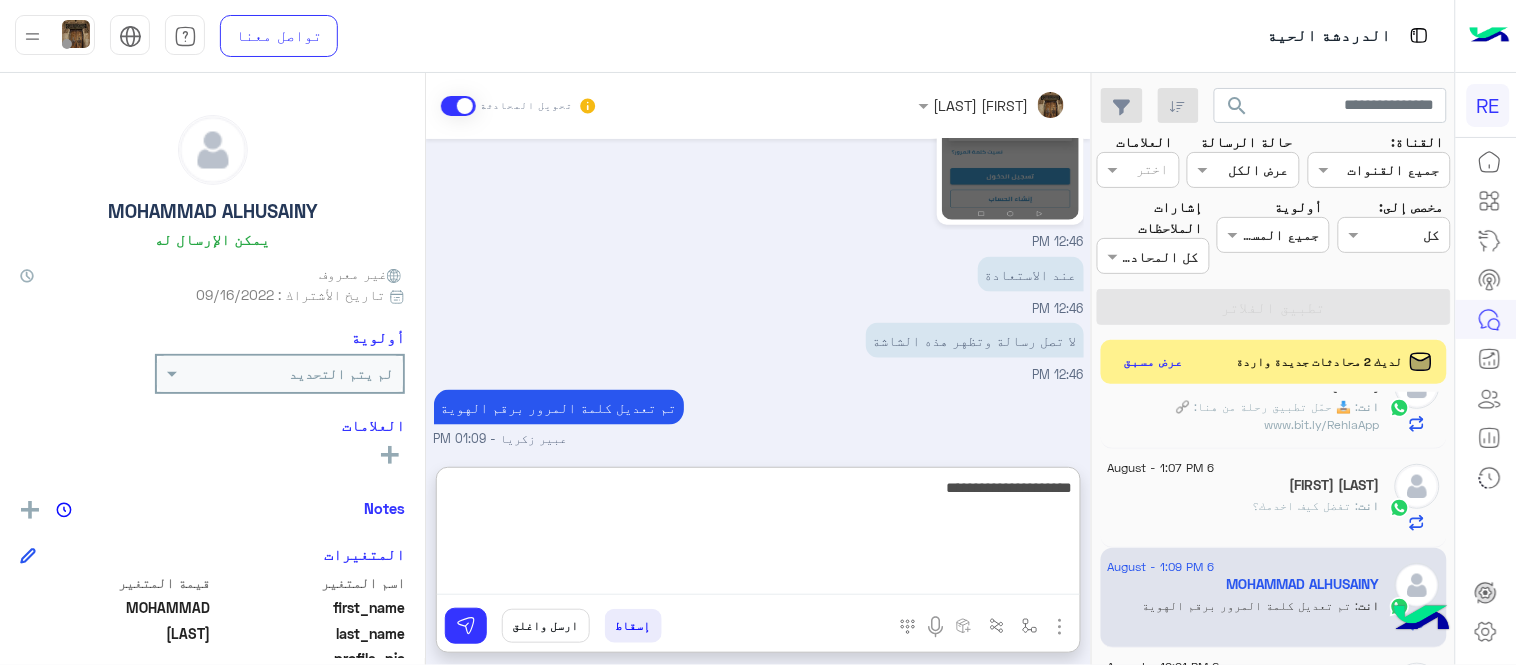 type on "**********" 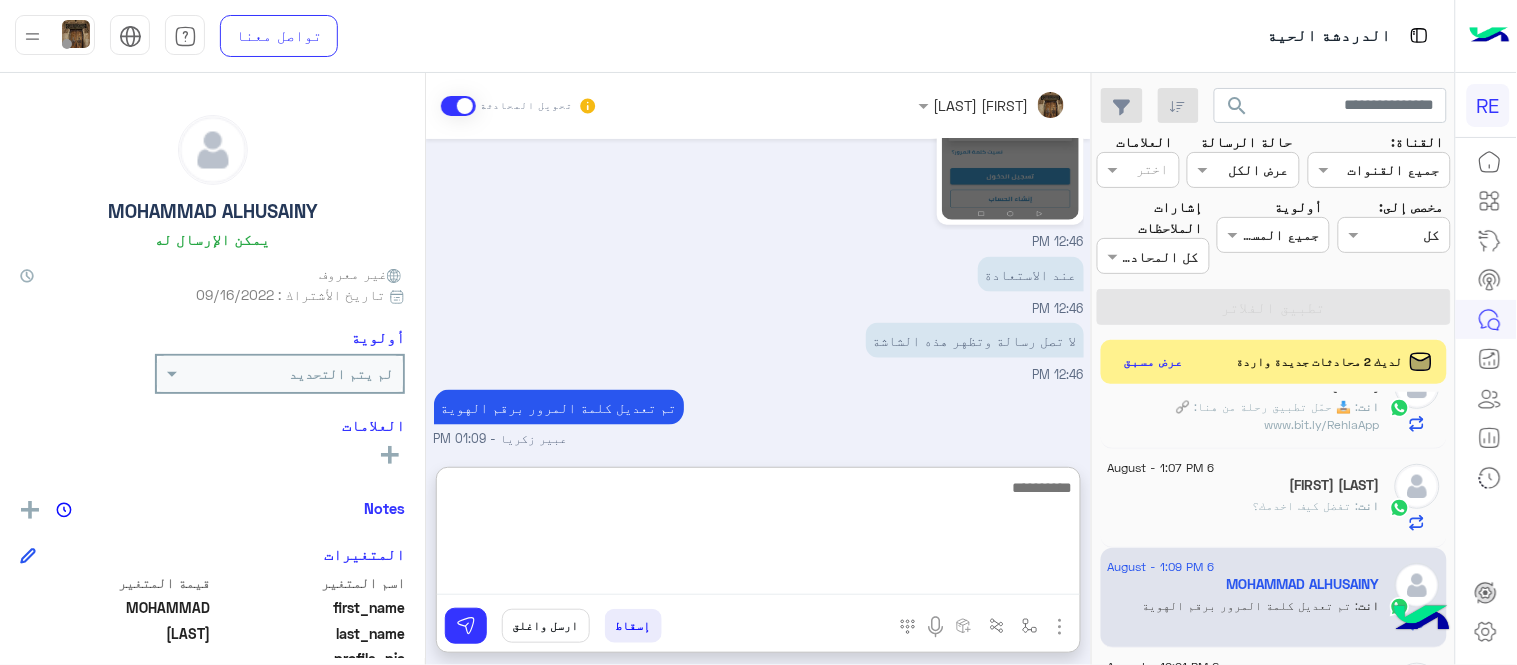 scroll, scrollTop: 697, scrollLeft: 0, axis: vertical 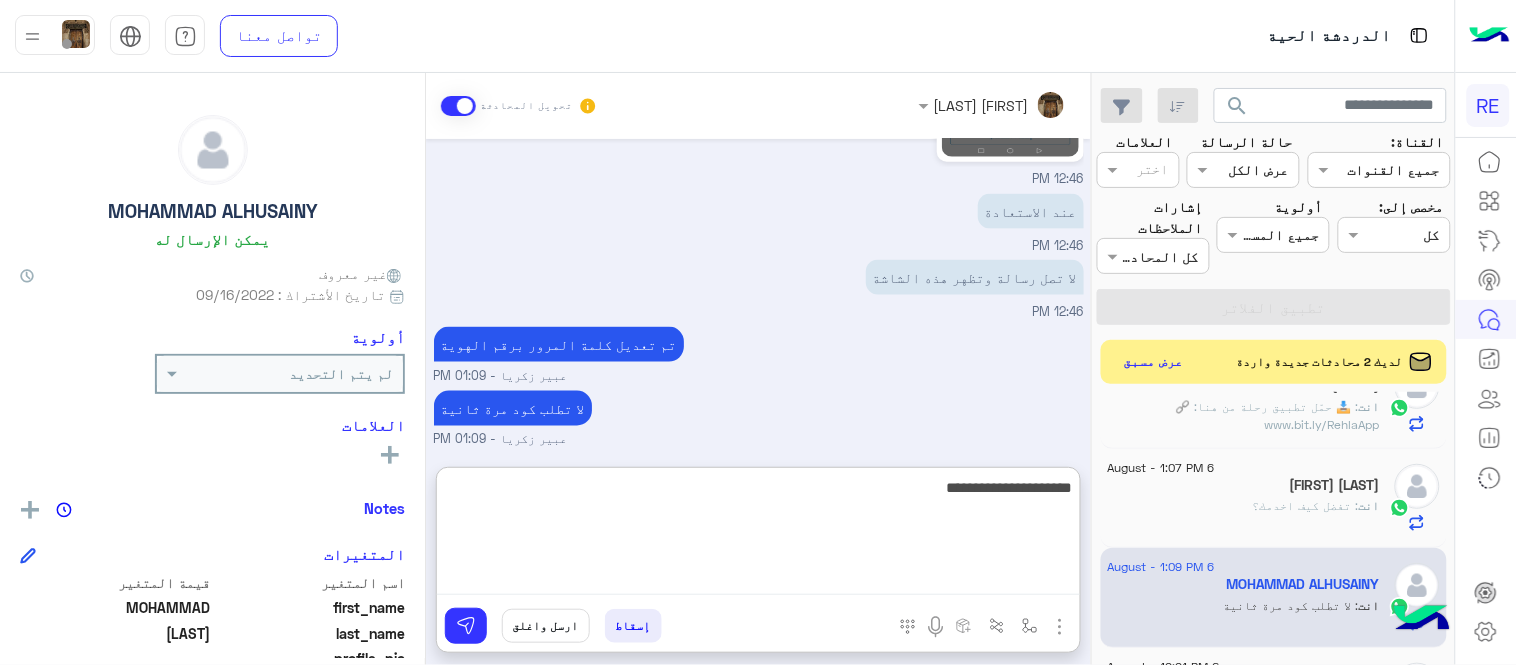 type on "**********" 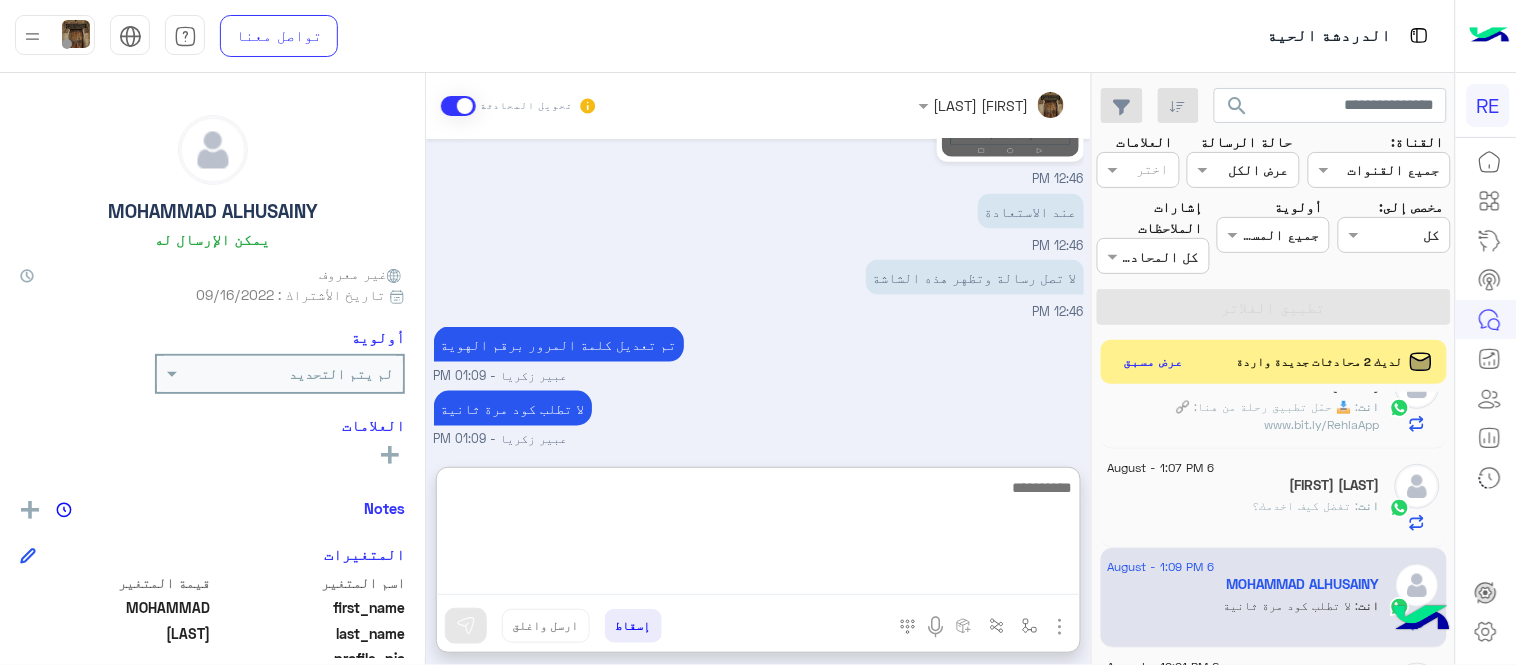 scroll, scrollTop: 762, scrollLeft: 0, axis: vertical 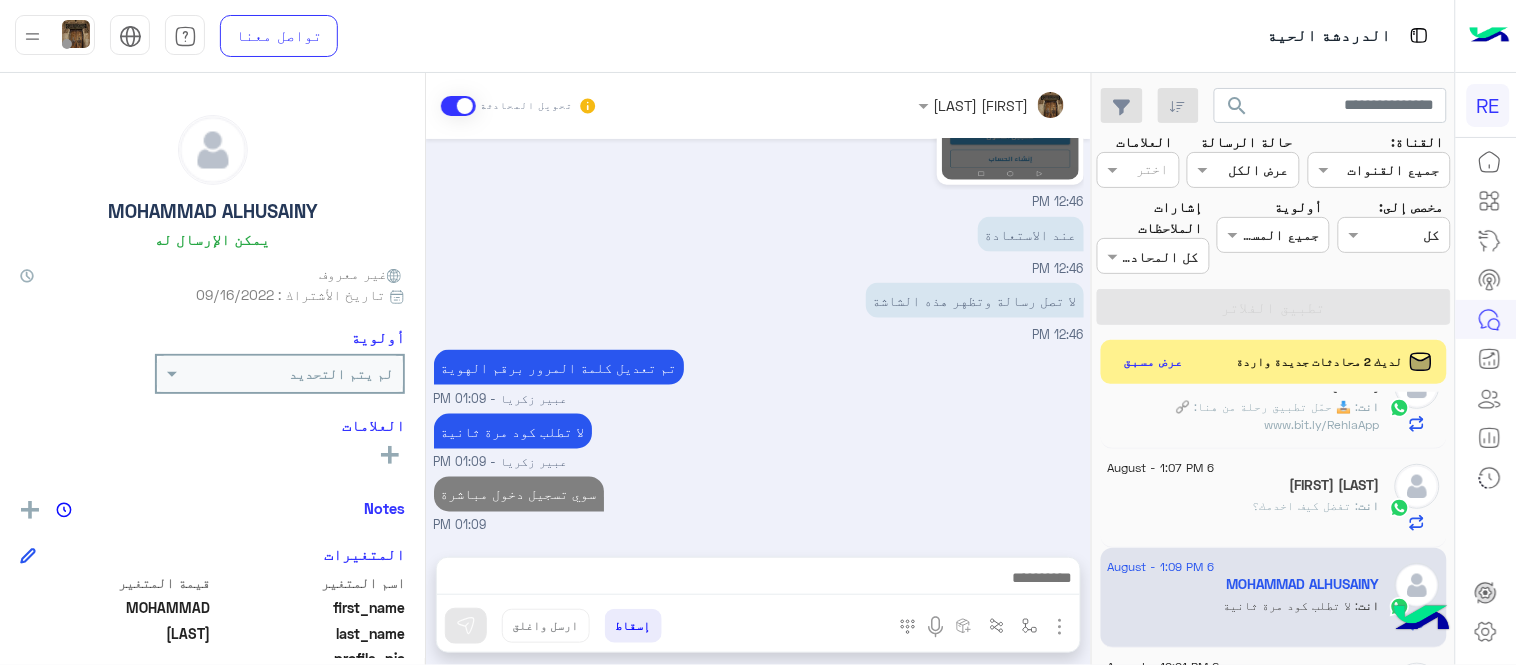 click on "Aug 6, 2025  ما توصل كلمة السر   11:19 AM  تم إعادة توجيه المحادثة. للعودة إلي الرد الالي، أنقر الزر الموجود بالأسفل  عودة الى البوت     11:19 AM   Conversation was assigned to مروه احمد   11:19 AM       MOHAMMAD ALHUSAINY طلب التحدث إلى مسؤول بشري   11:19 AM      زودتي برقم الهاتف بالتطبيق  عبير زكريا -  11:31 AM   عبير زكريا انضم إلى المحادثة   11:32 AM      0500338103   11:32 AM    12:46 PM  عند الاستعادة   12:46 PM  لا تصل رسالة وتظهر هذه الشاشة   12:46 PM  تم تعديل كلمة المرور برقم الهوية  عبير زكريا -  01:09 PM  لا تطلب كود مرة ثانية  عبير زكريا -  01:09 PM  سوي تسجيل دخول مباشرة   01:09 PM" at bounding box center [758, 338] 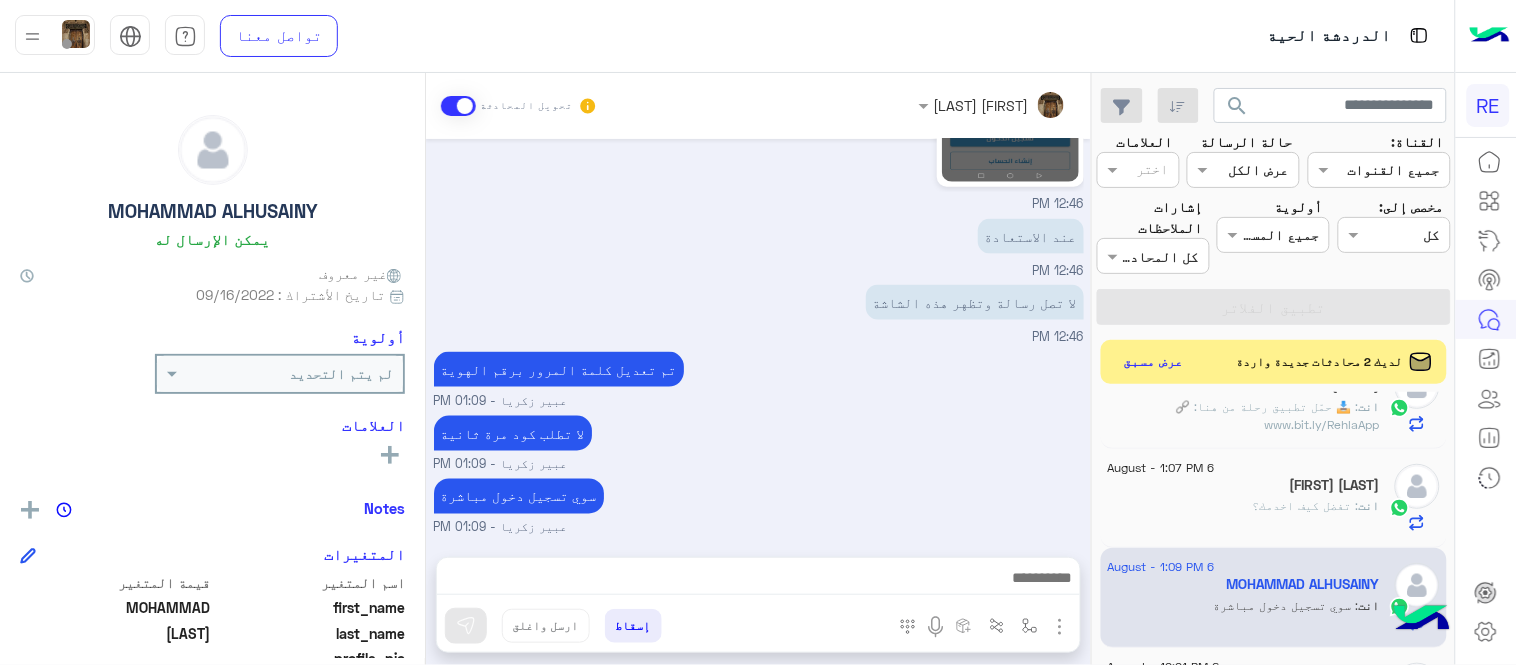 scroll, scrollTop: 0, scrollLeft: 0, axis: both 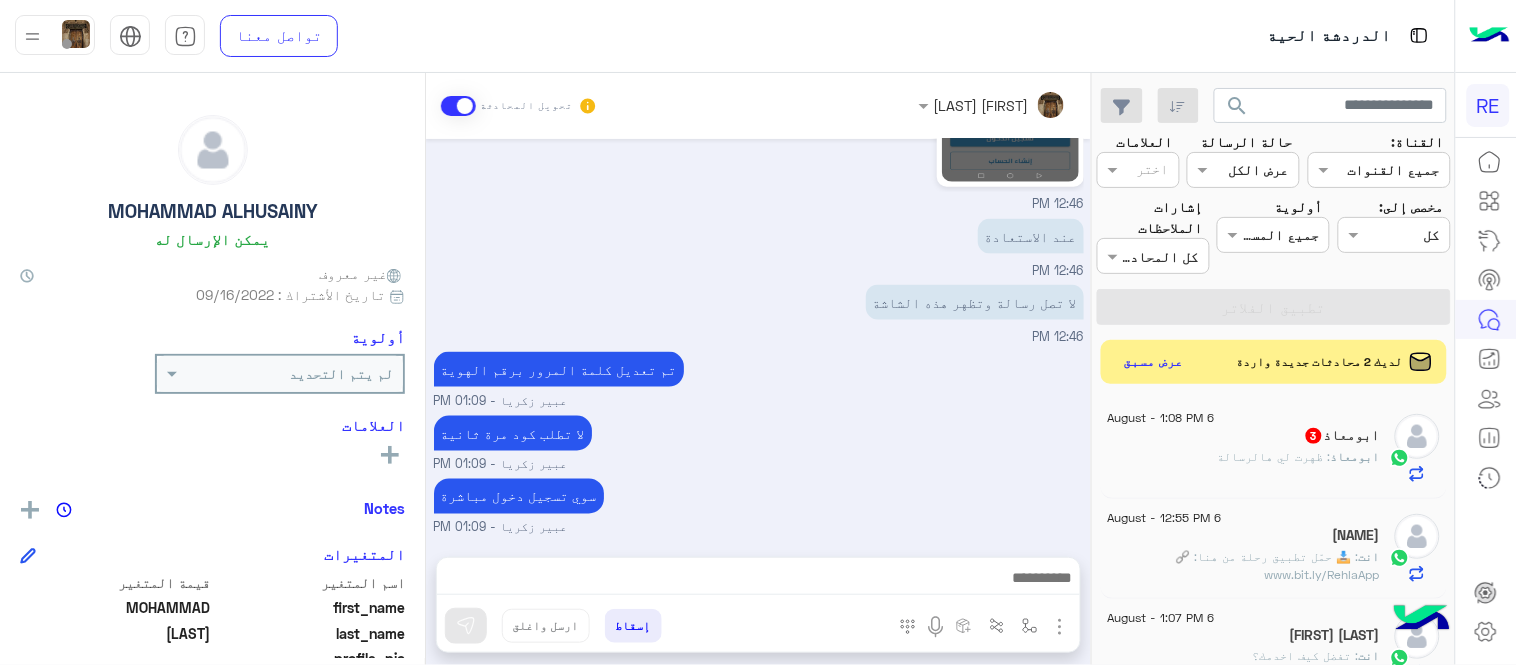 click on ": ظهرت لي هالرسالة" 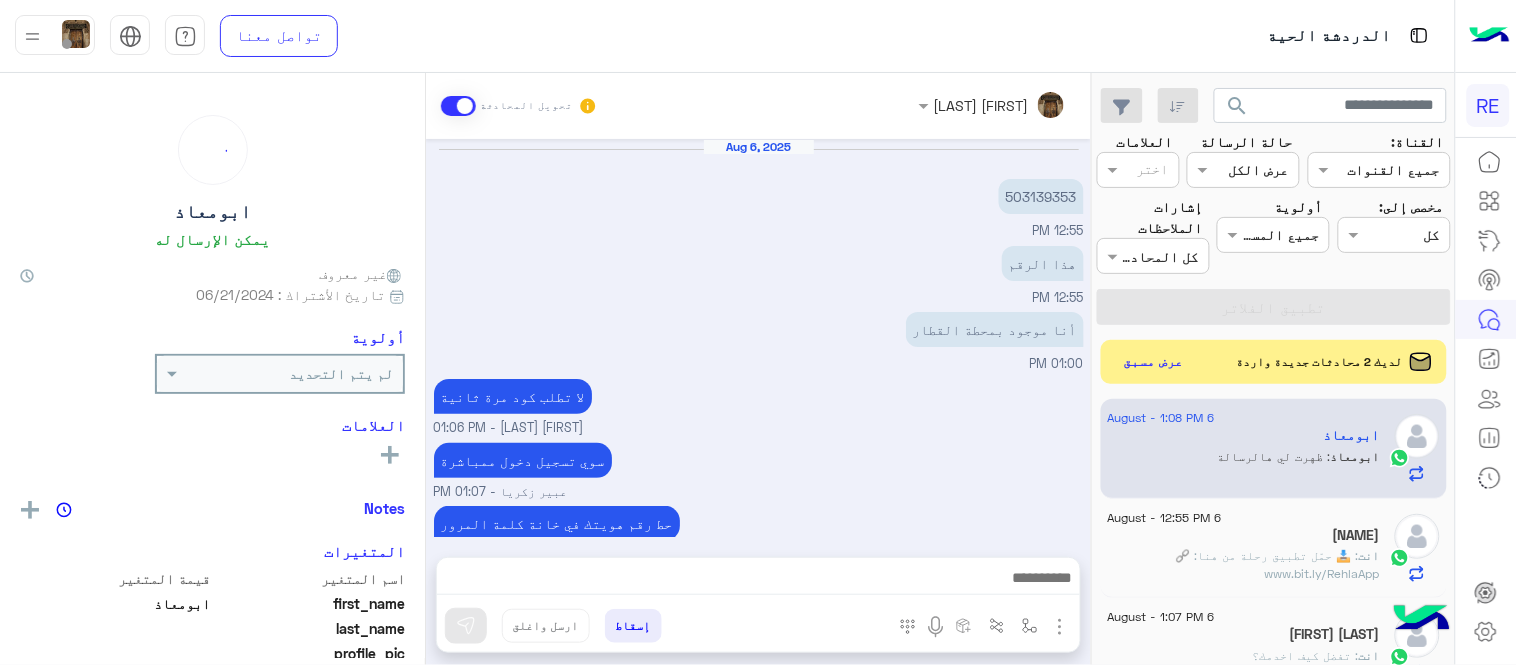 scroll, scrollTop: 546, scrollLeft: 0, axis: vertical 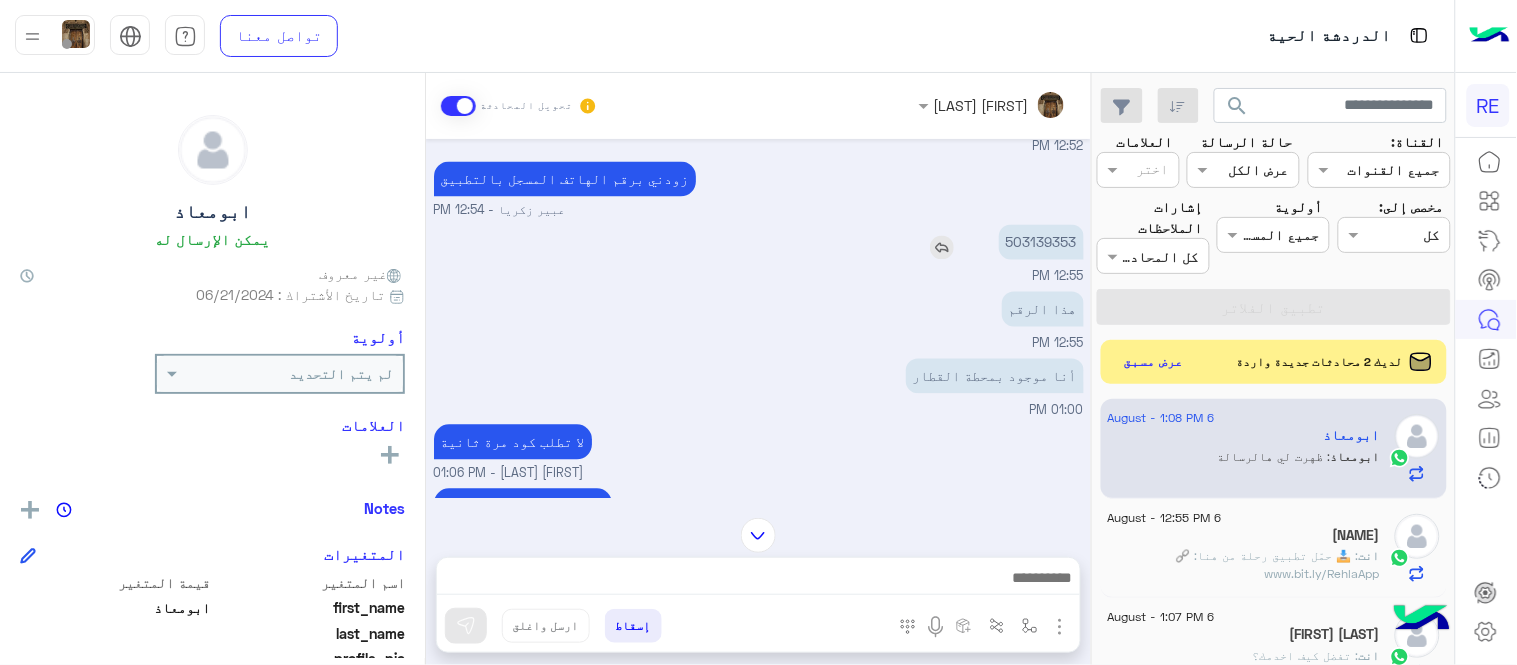 click on "503139353" at bounding box center (1041, 242) 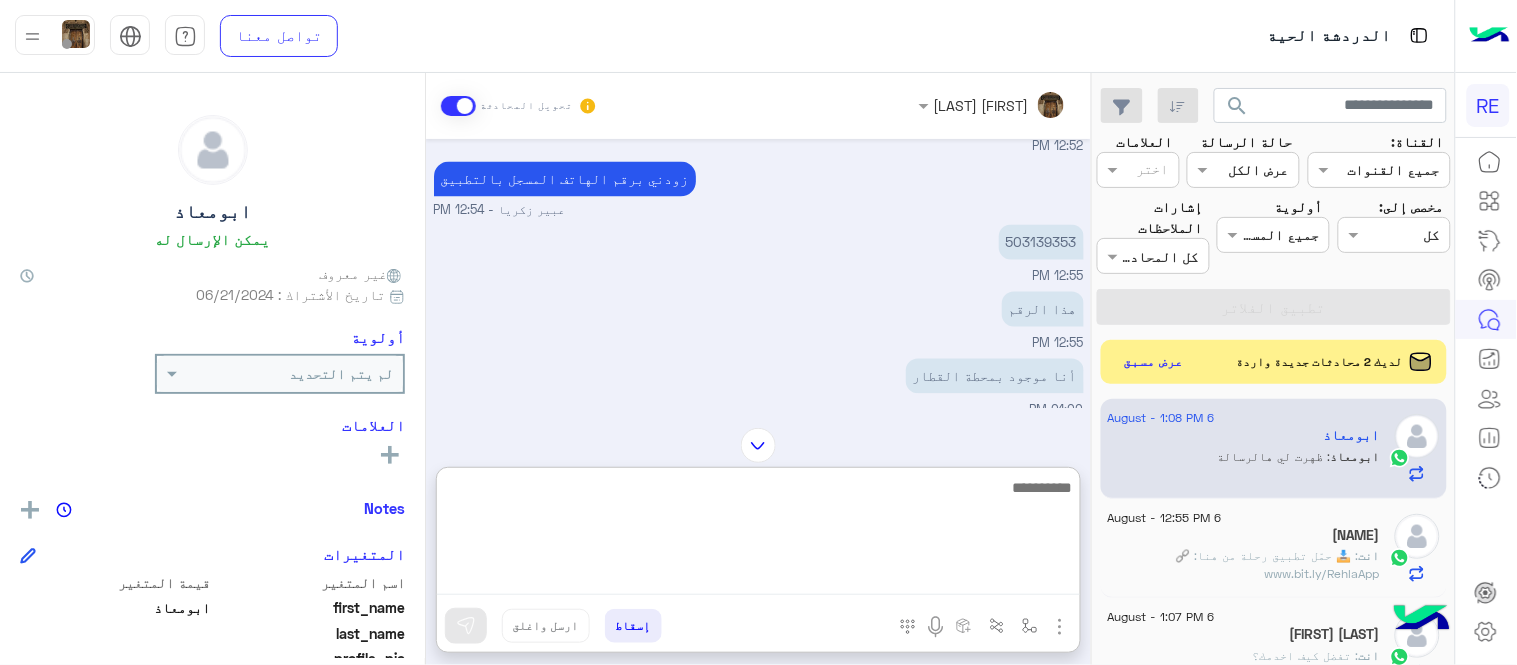 click at bounding box center [758, 535] 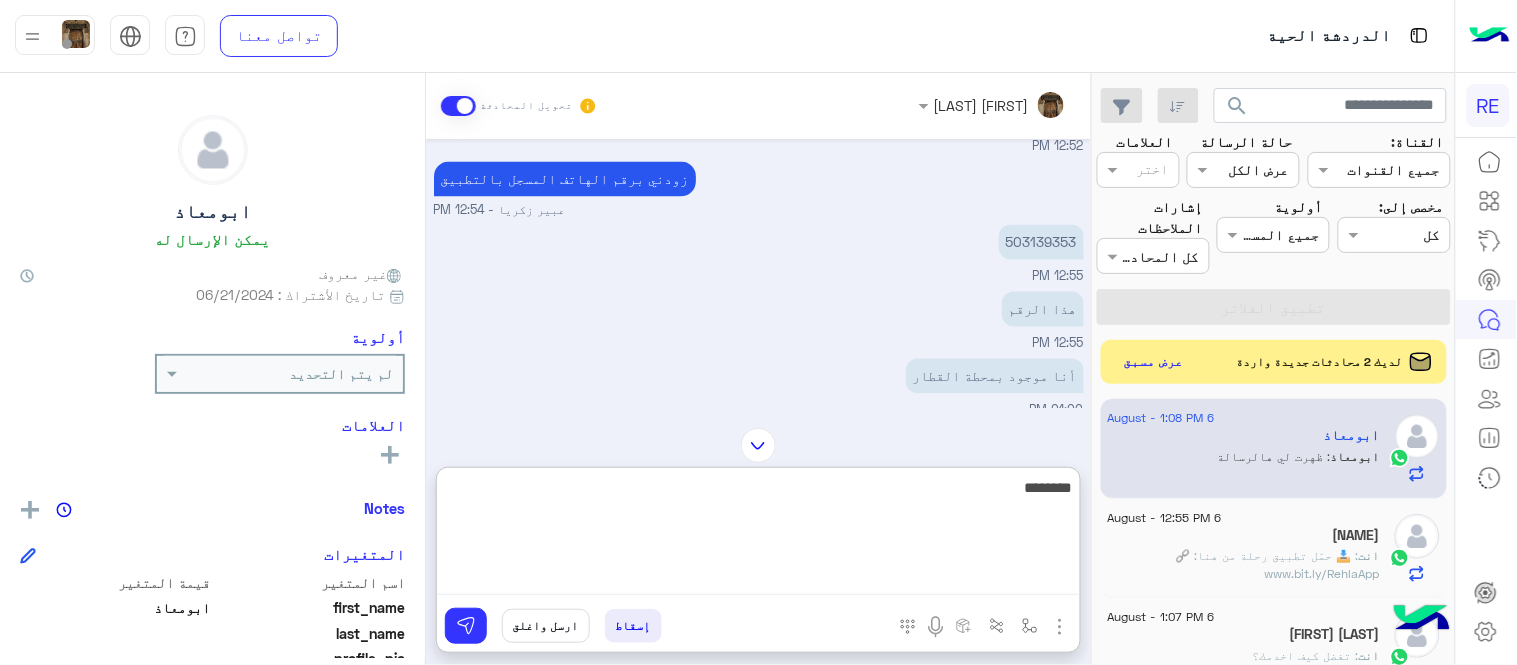 click on "********" at bounding box center [758, 535] 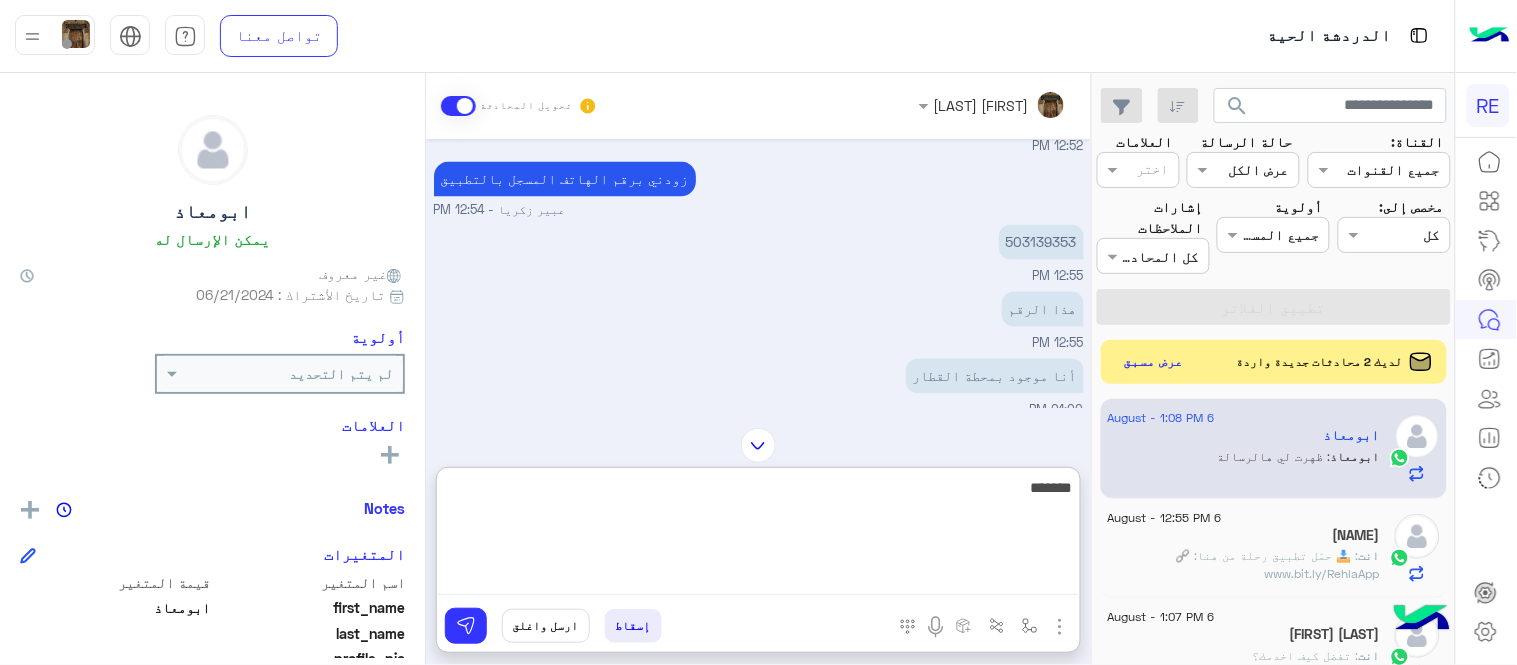 type on "********" 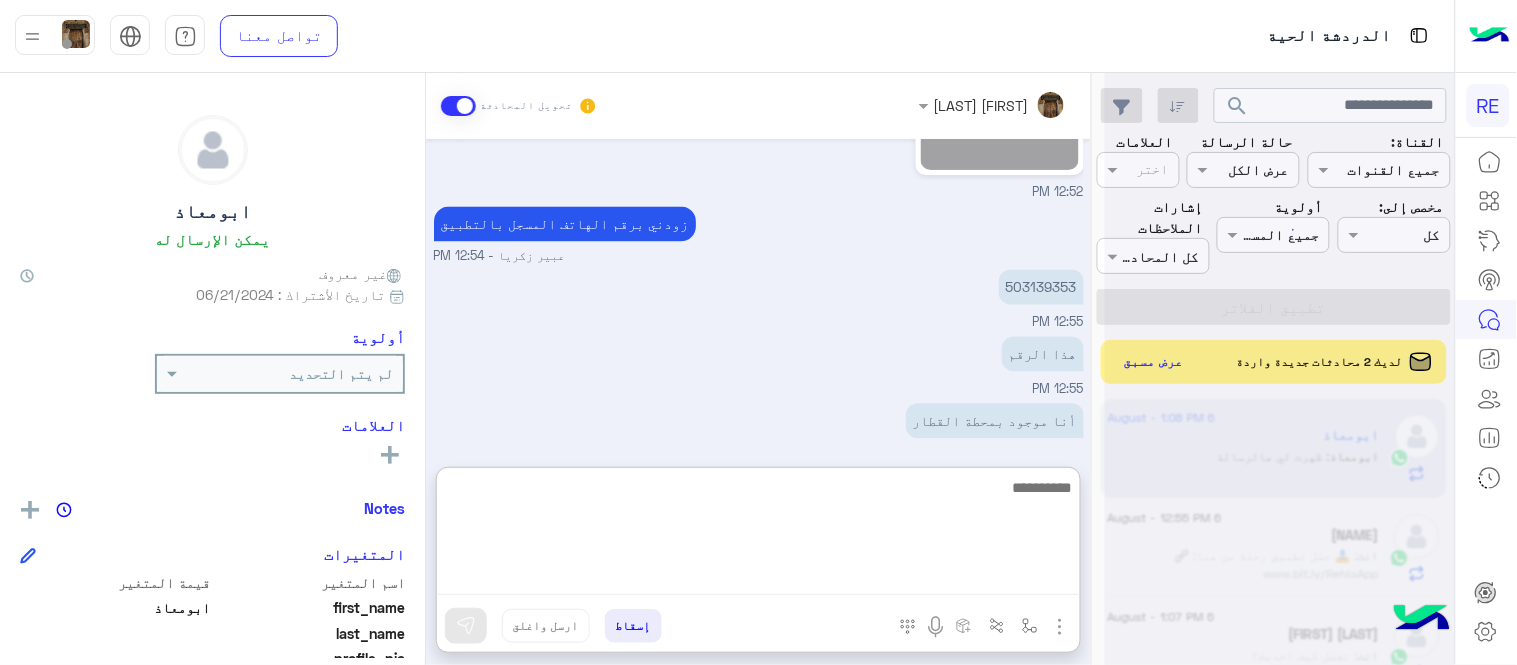 scroll, scrollTop: 1778, scrollLeft: 0, axis: vertical 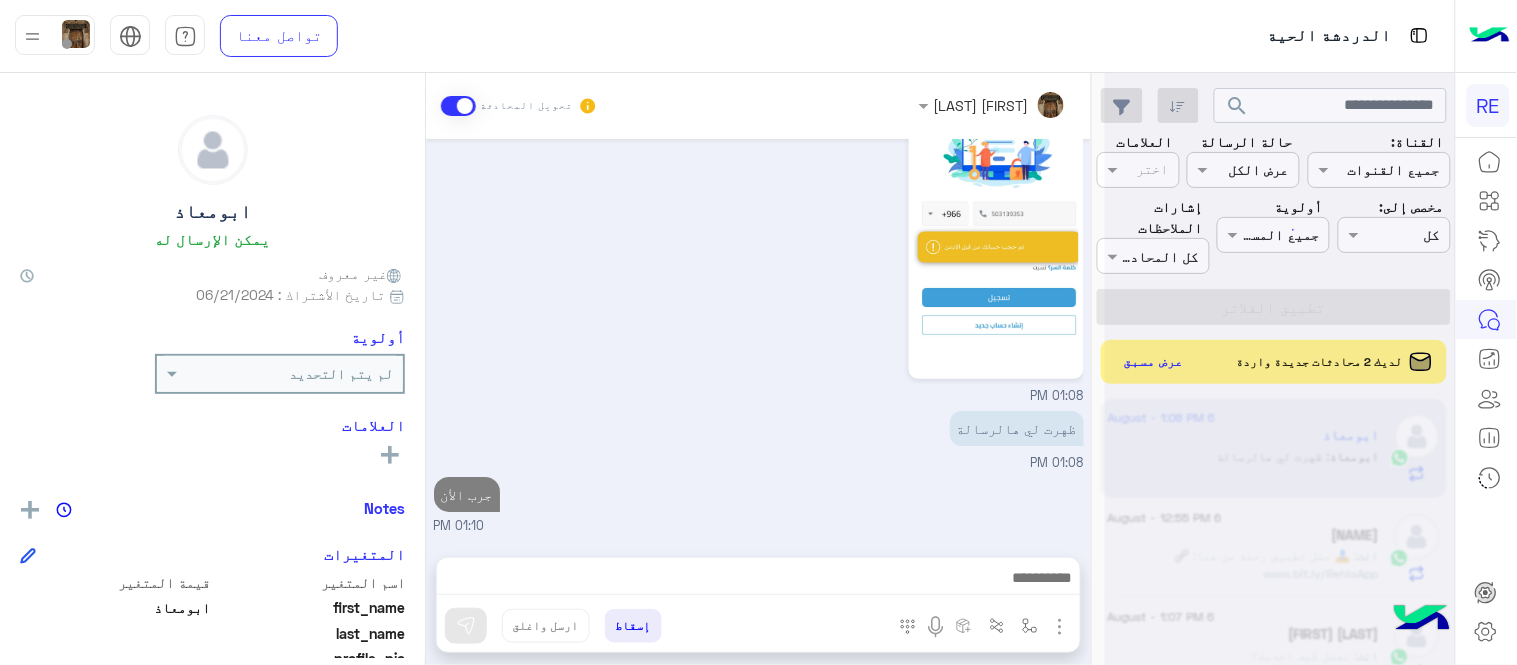 click on "[DATE]  هل أنت ؟   كابتن 👨🏻‍✈️   عميل 🧳   رحال (مرشد مرخص) 🏖️     [TIME]   كابتن     [TIME]   اختر احد الخدمات التالية:    [TIME]   [PERSON] وضع التسليم للمحادثات نشط   [TIME]       الملاحظات والشكاوى    [TIME]  تفضل كيف اخدمك؟  [PERSON] -  [TIME]   [PERSON] انضم إلى المحادثة   [TIME]      لا يمكنني الدخول لحسابي يلي الانتظار 3 دقايق للدخول مرة اخرة   [TIME]    [TIME]  زودني برقم الهاتف المسجل بالتطبيق  [PERSON] -  [TIME]   [PHONE]   [TIME]  هذا الرقم   [TIME]  أنا موجود بمحطة القطار   [TIME]  لا تطلب كود مرة ثانية  [PERSON] -  [TIME]  سوي تسجيل دخول ممباشرة  [PERSON] -  [TIME]   [PERSON] -  [TIME]    [TIME]" at bounding box center (758, 338) 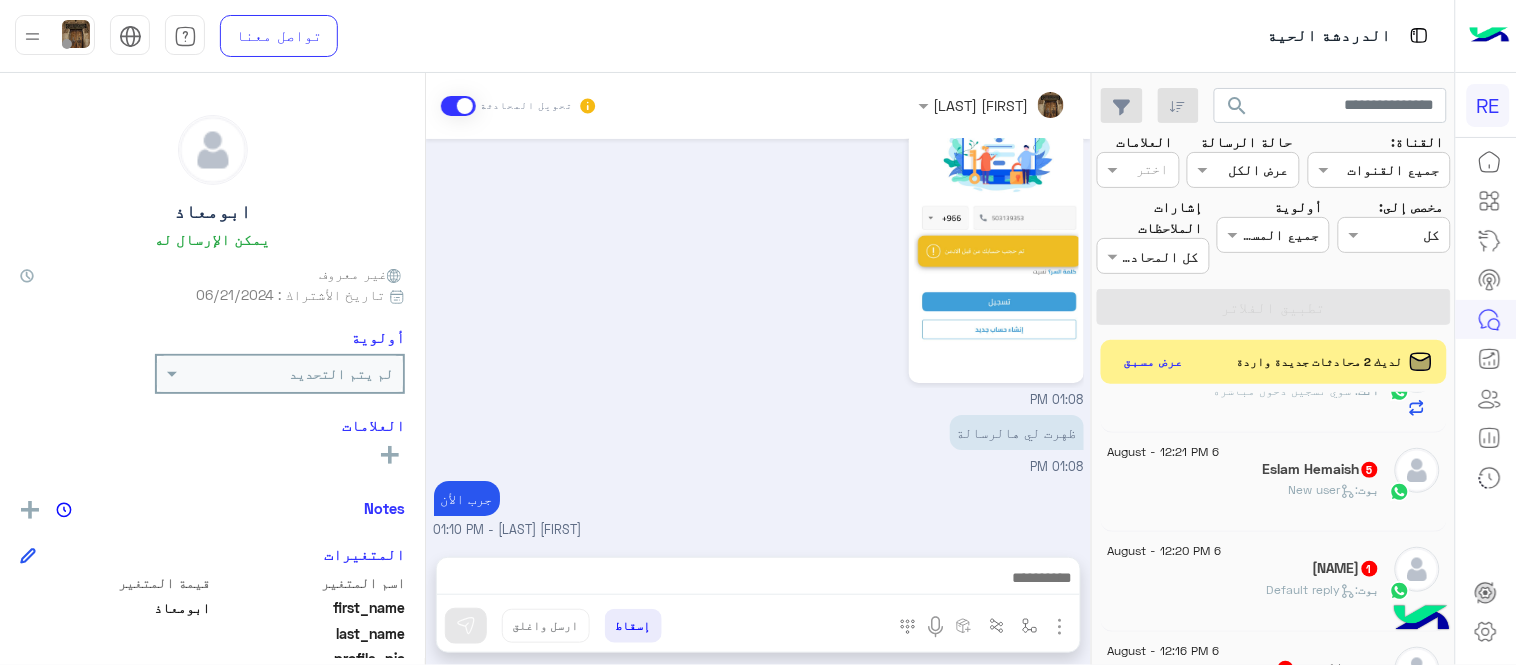 scroll, scrollTop: 396, scrollLeft: 0, axis: vertical 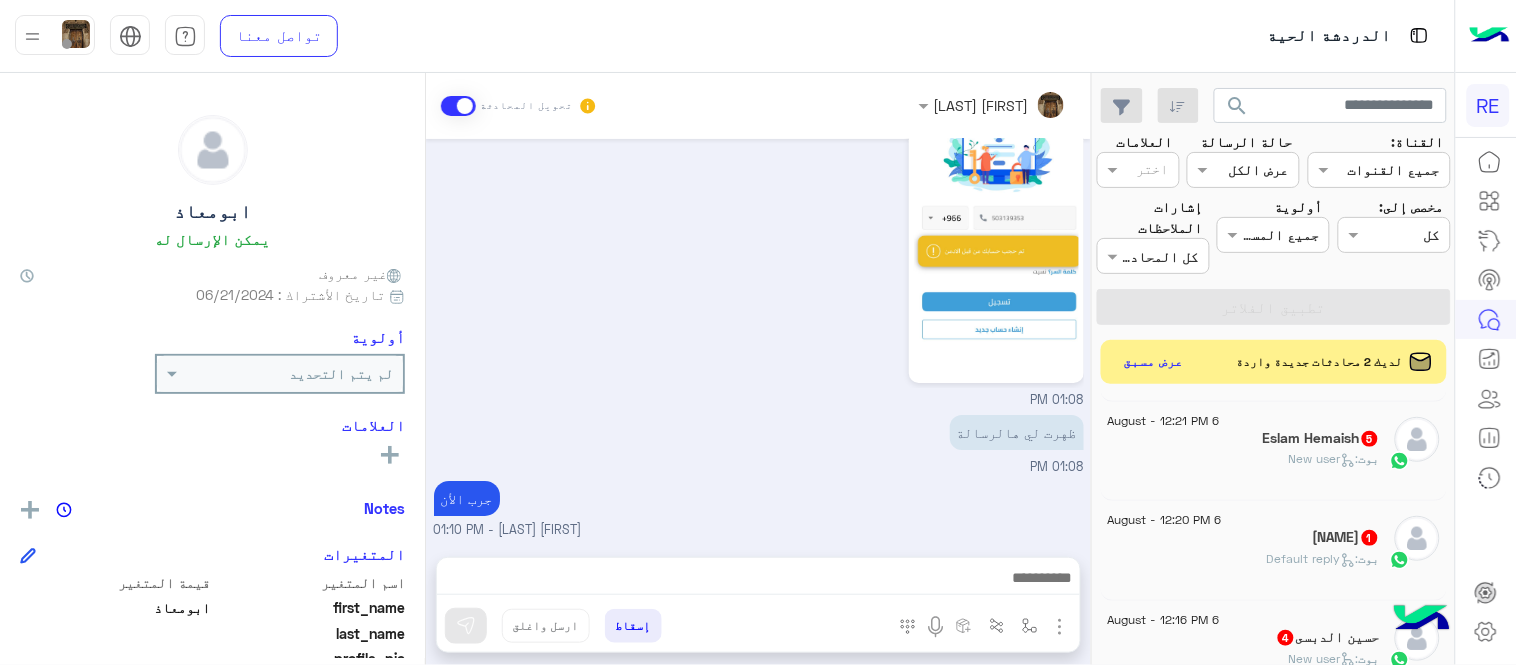 click on "[FIRST] [LAST]  5" 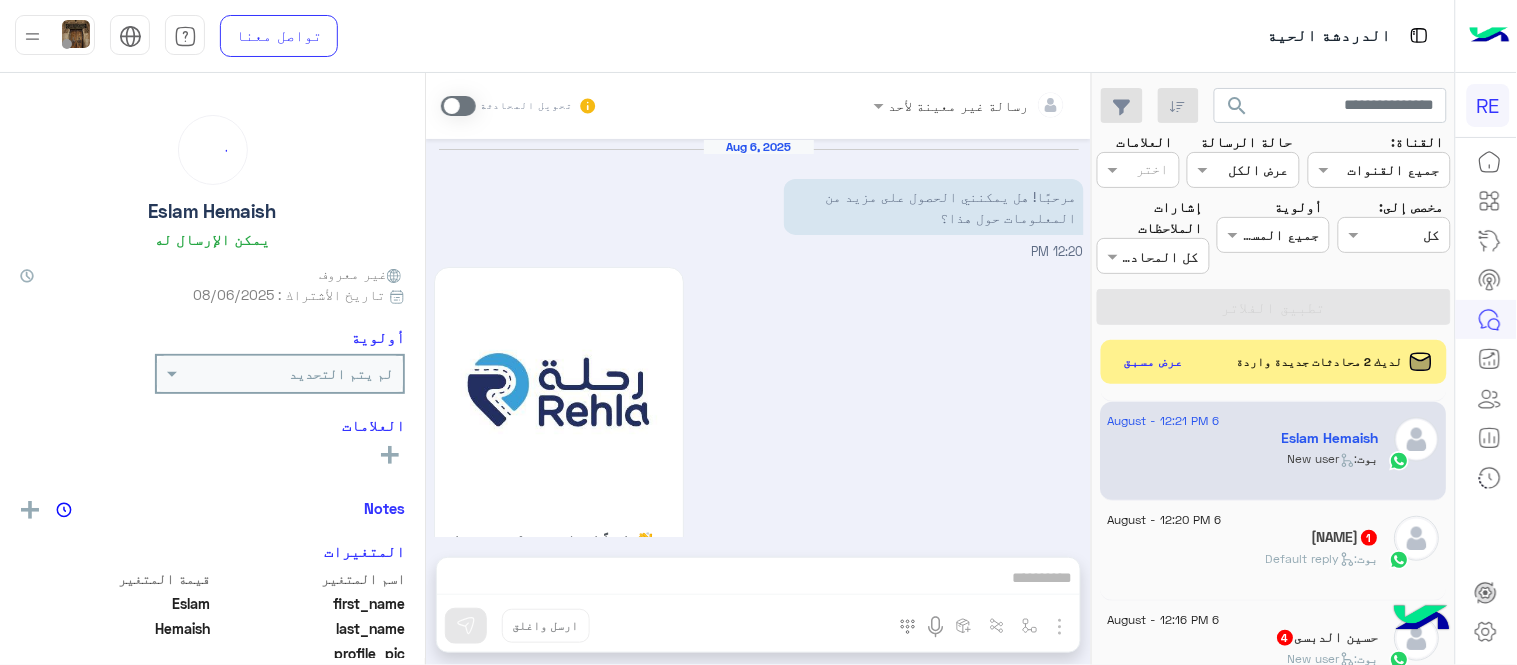 scroll, scrollTop: 1272, scrollLeft: 0, axis: vertical 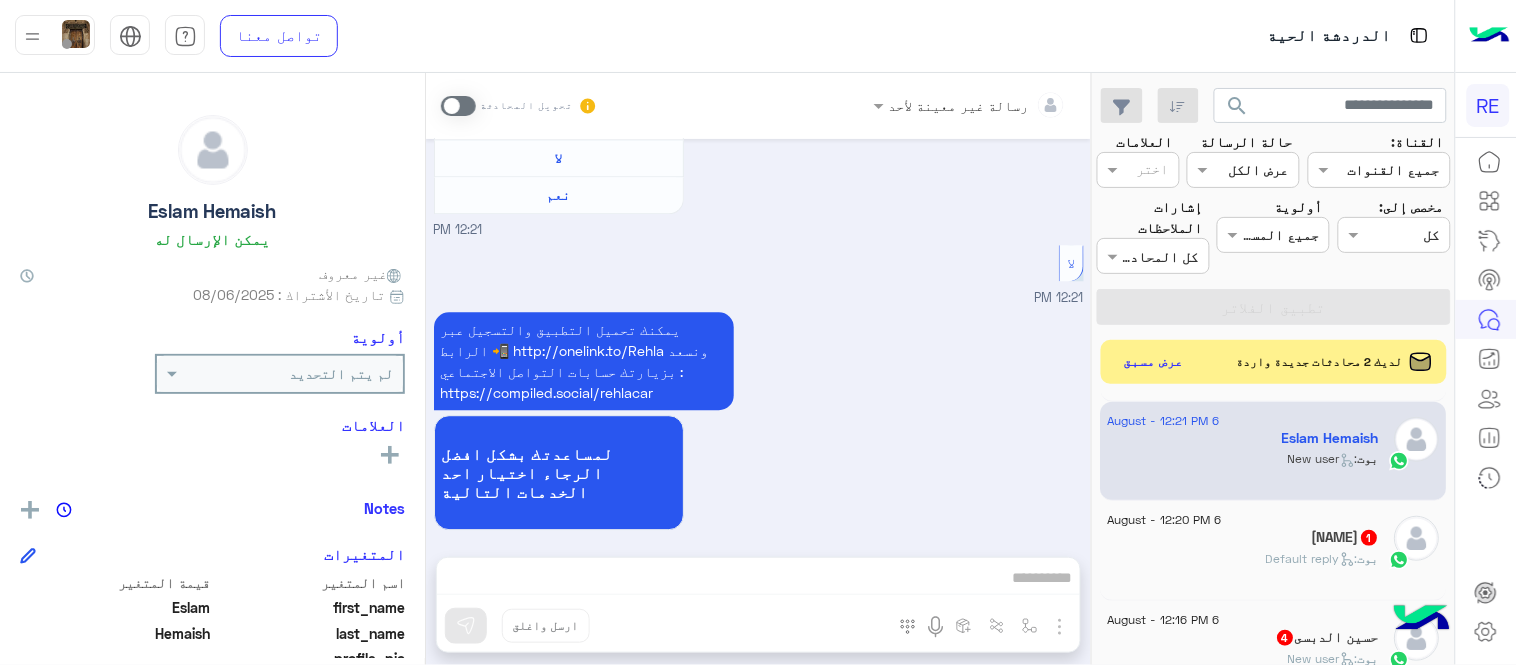 click at bounding box center (458, 106) 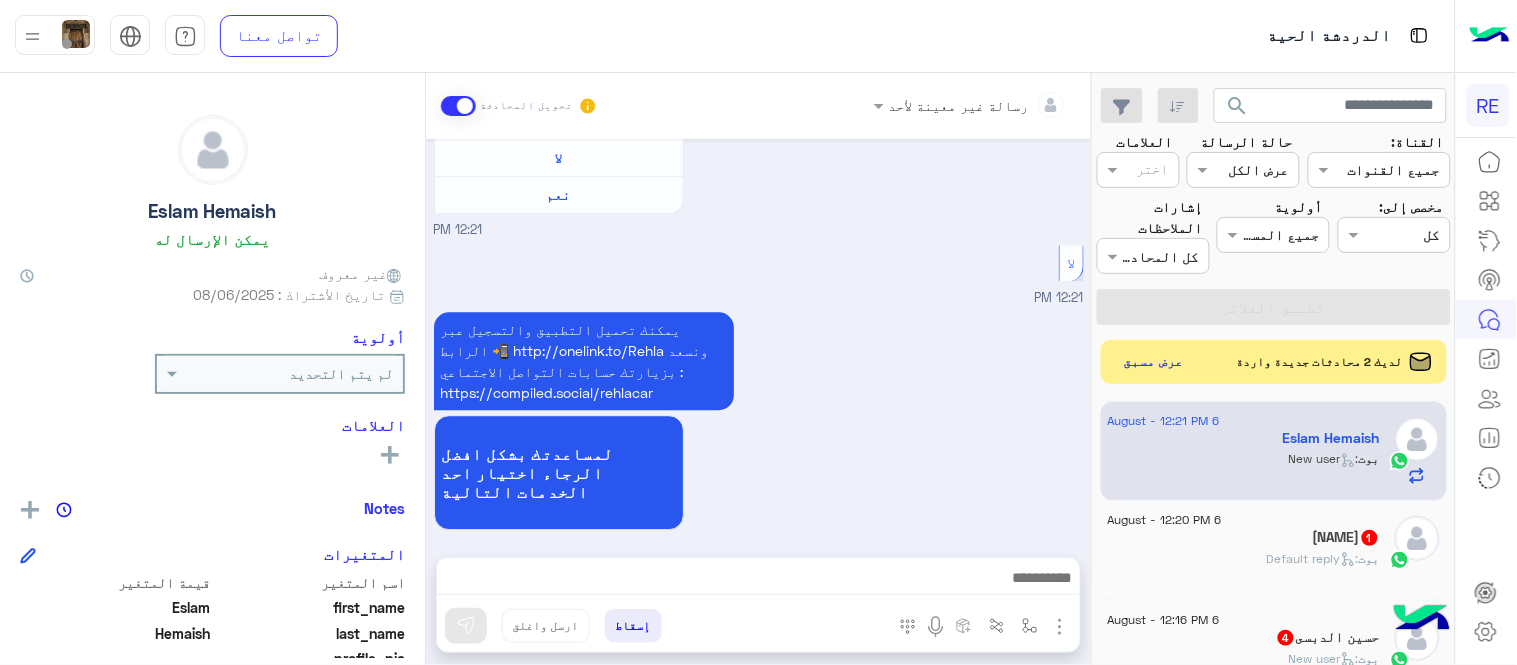 scroll, scrollTop: 1308, scrollLeft: 0, axis: vertical 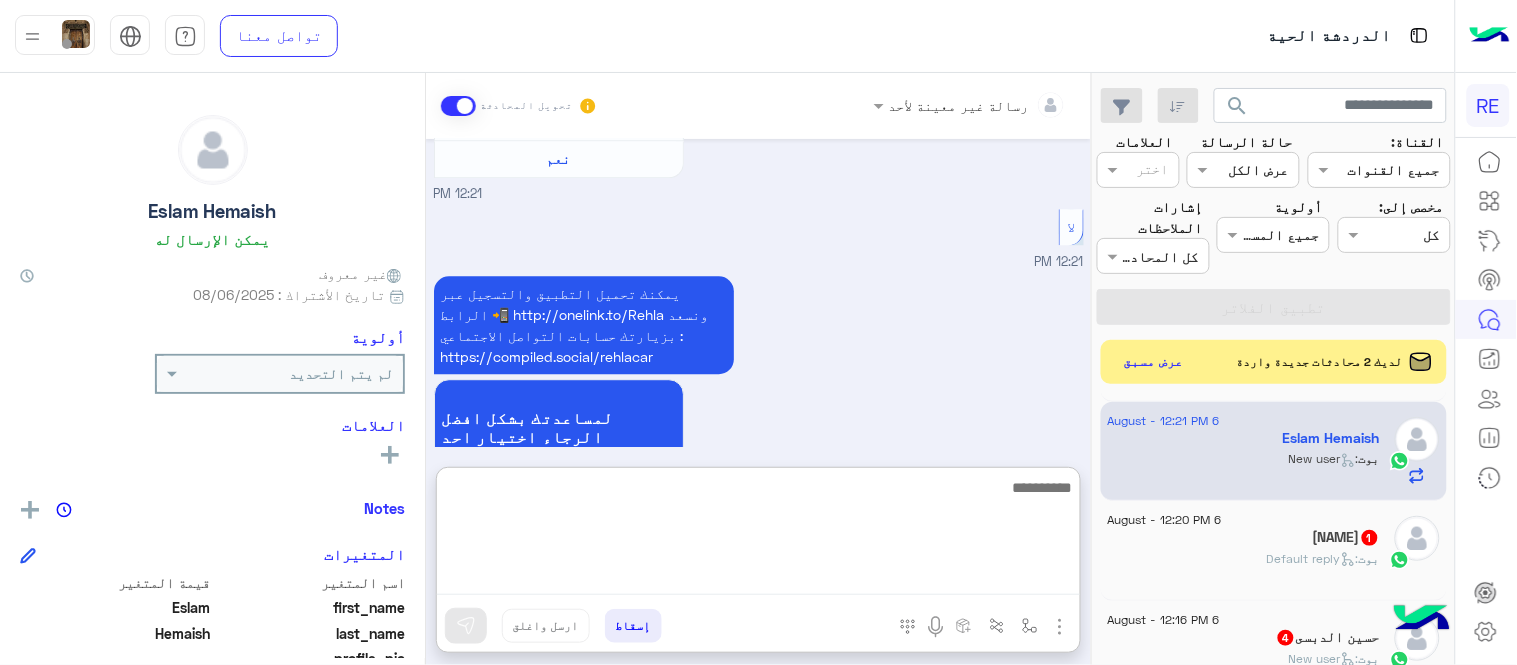 click at bounding box center [758, 535] 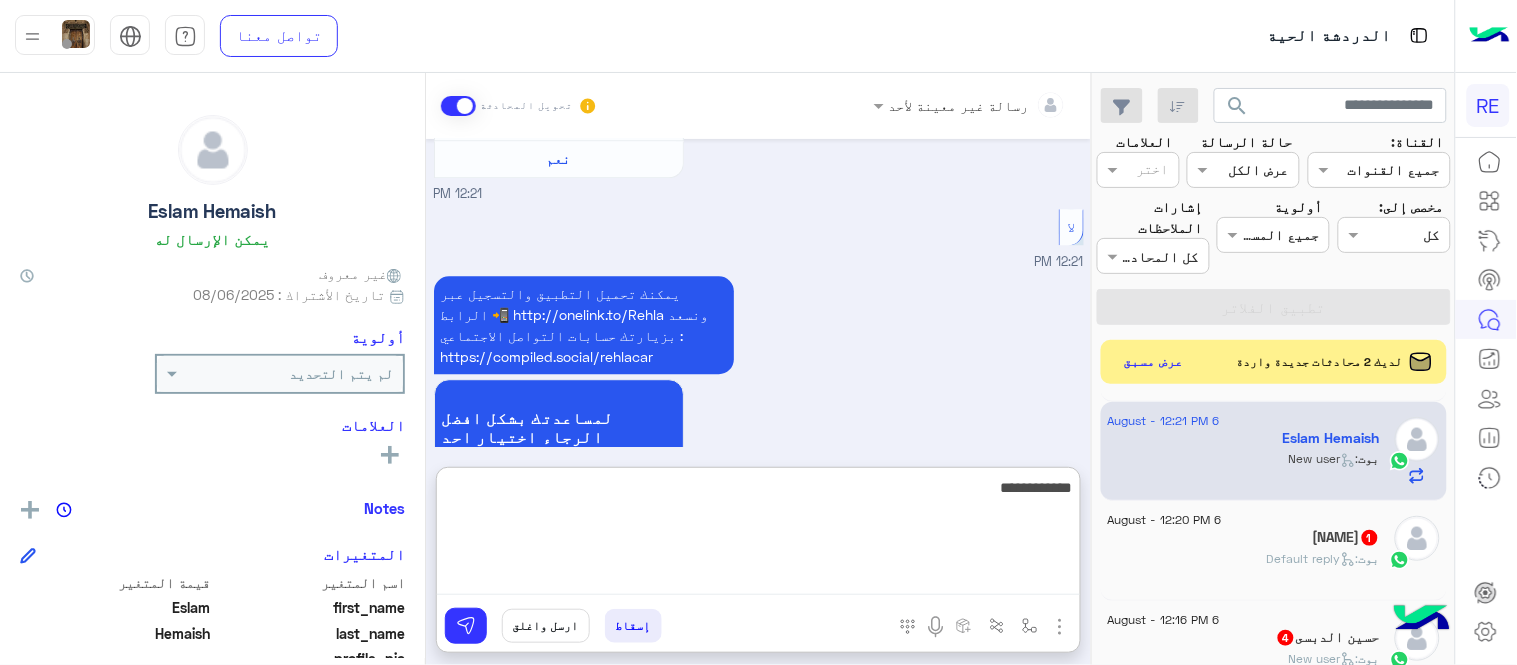 type on "**********" 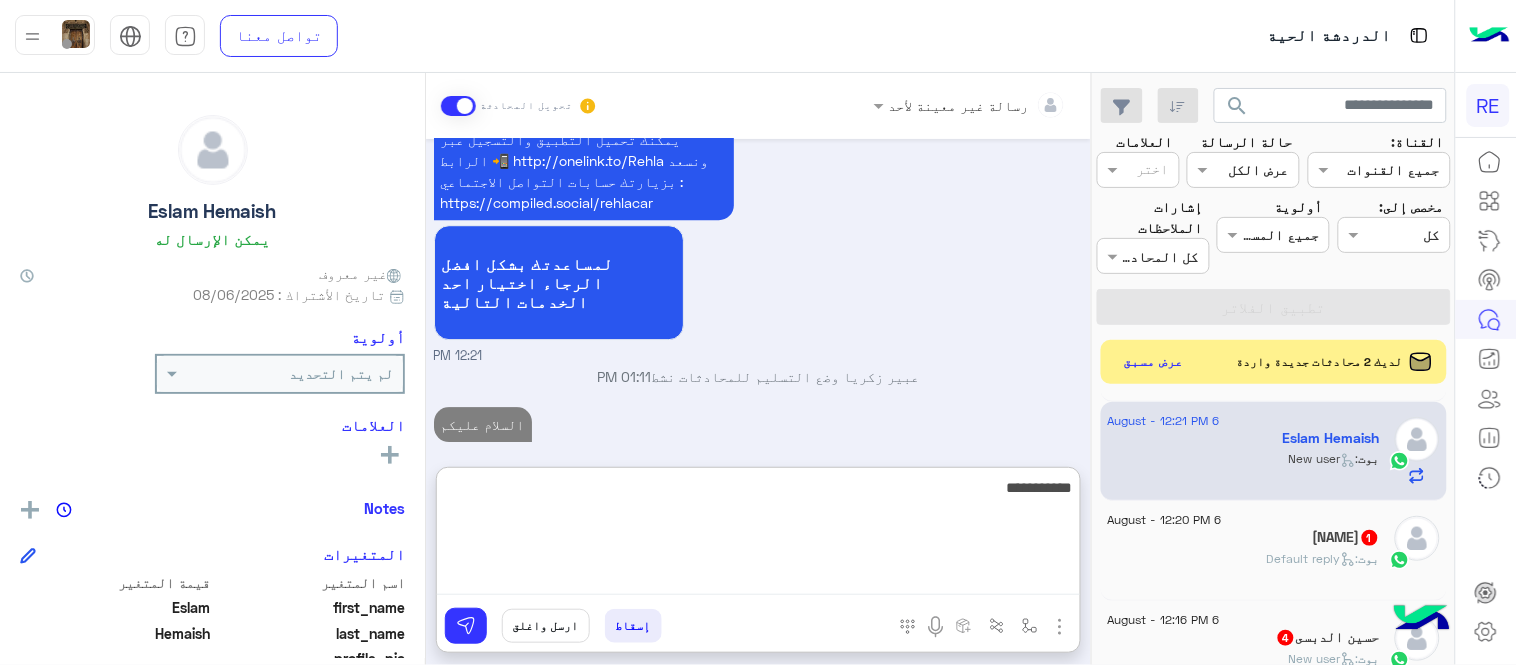 scroll, scrollTop: 1498, scrollLeft: 0, axis: vertical 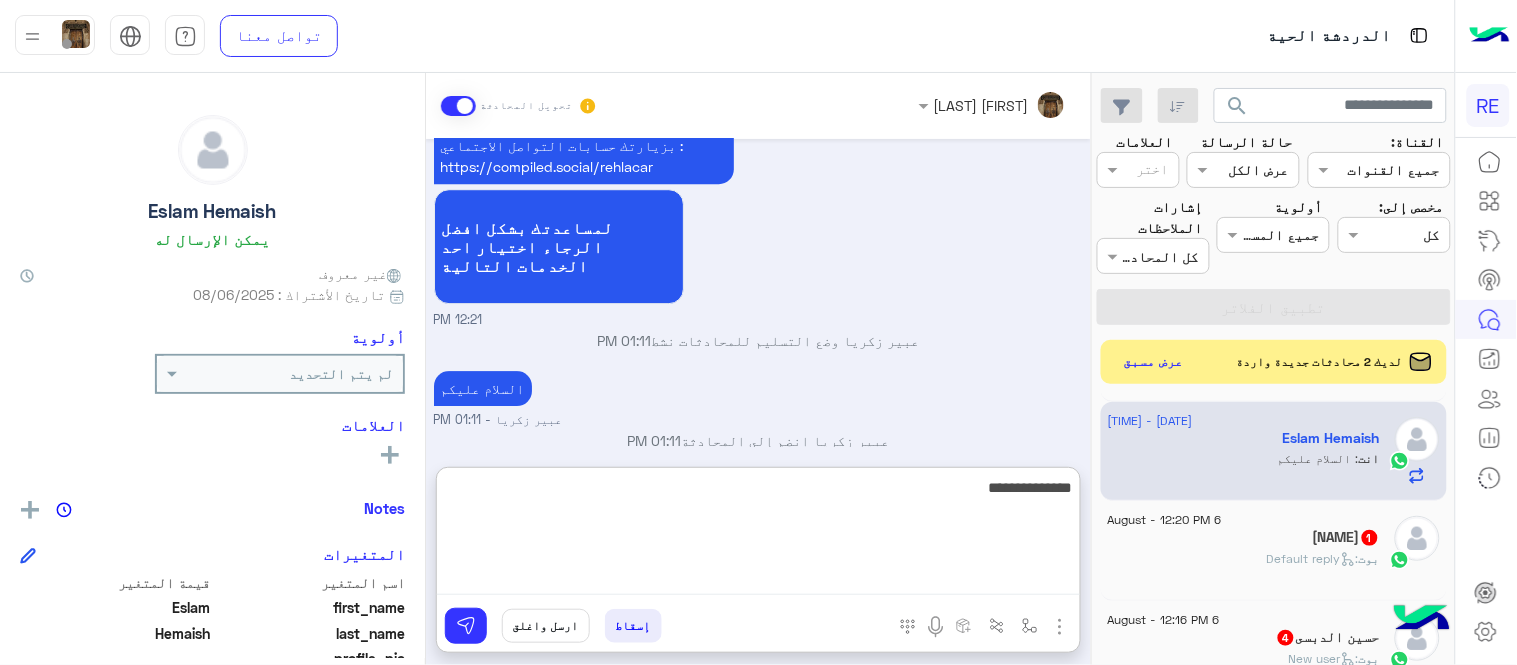 type on "**********" 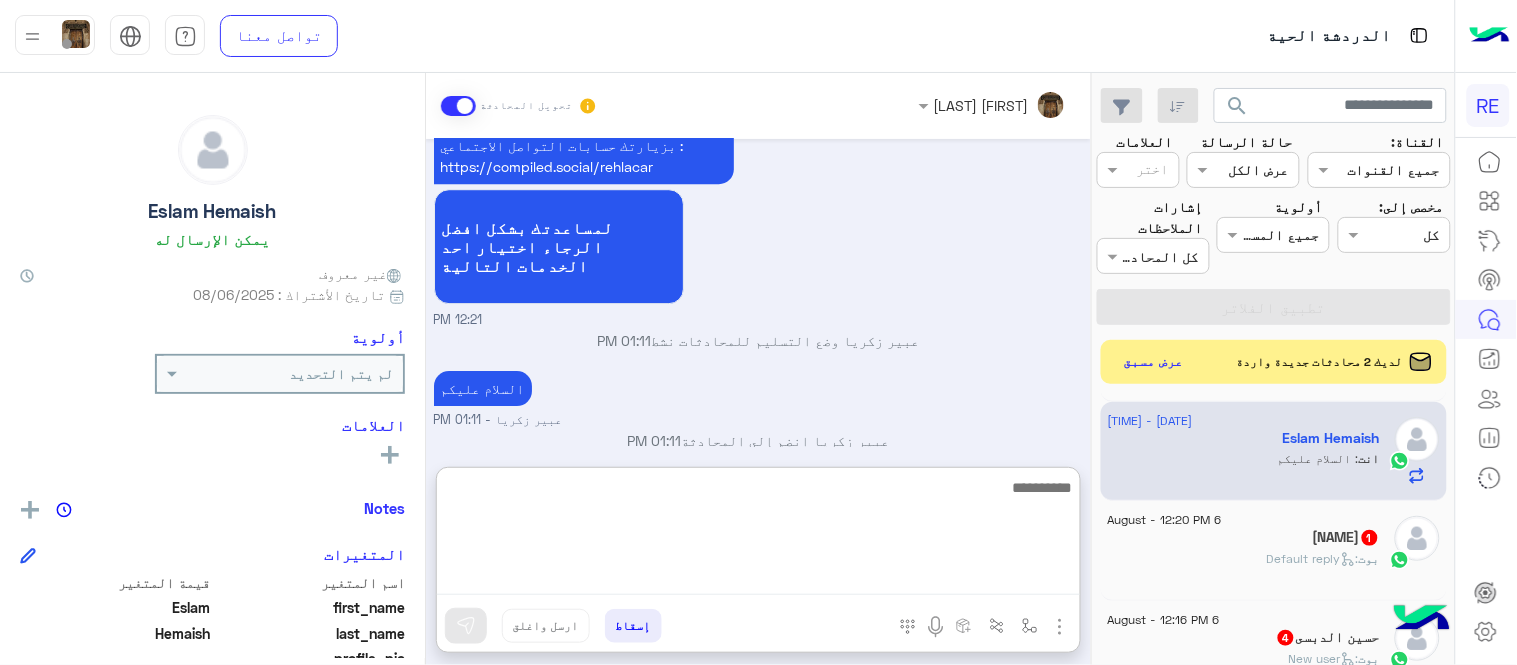 scroll, scrollTop: 1562, scrollLeft: 0, axis: vertical 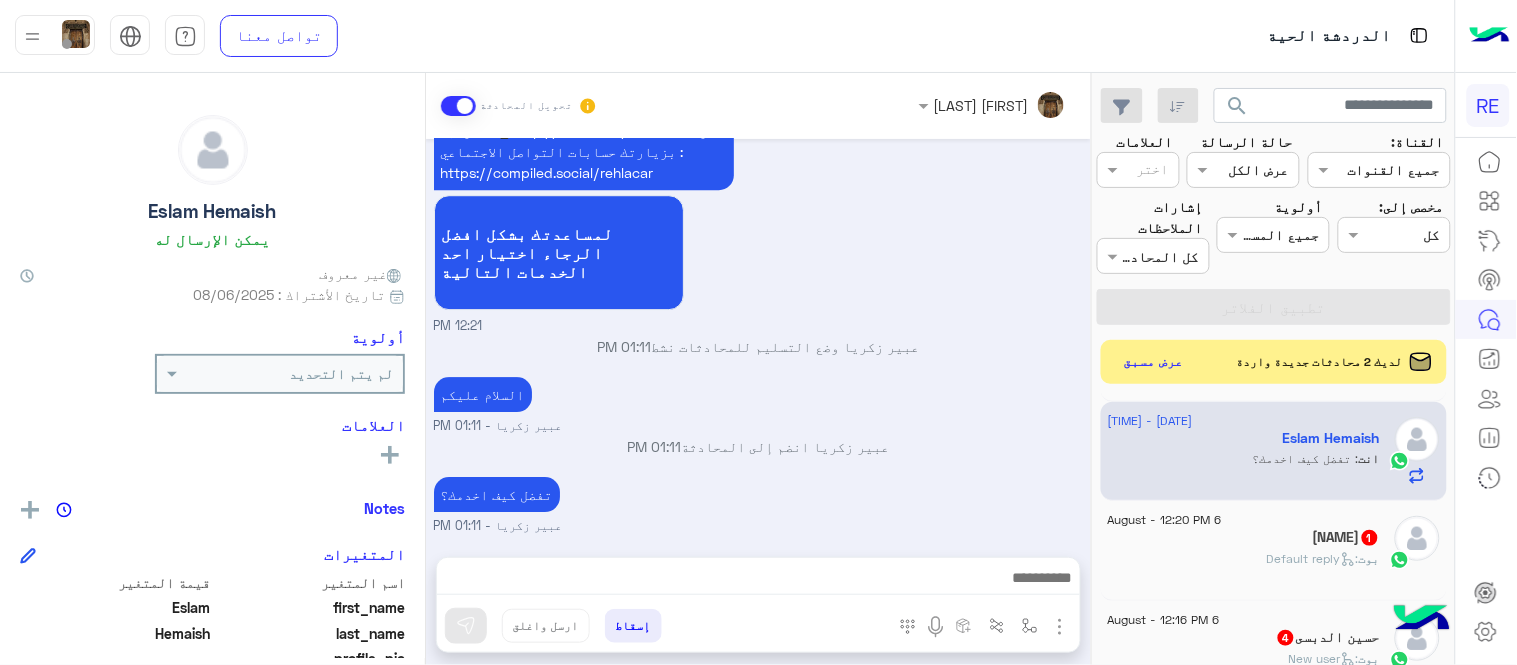click on ":   Default reply" 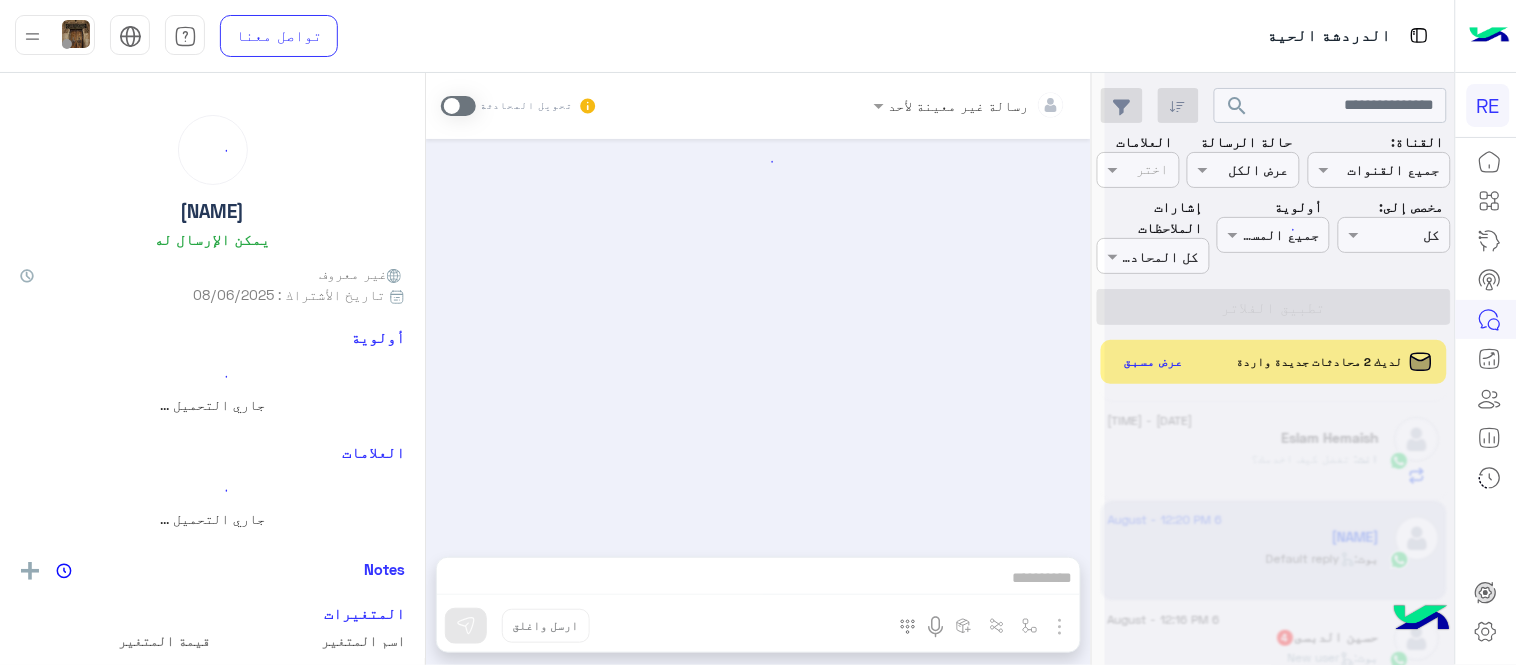 scroll, scrollTop: 0, scrollLeft: 0, axis: both 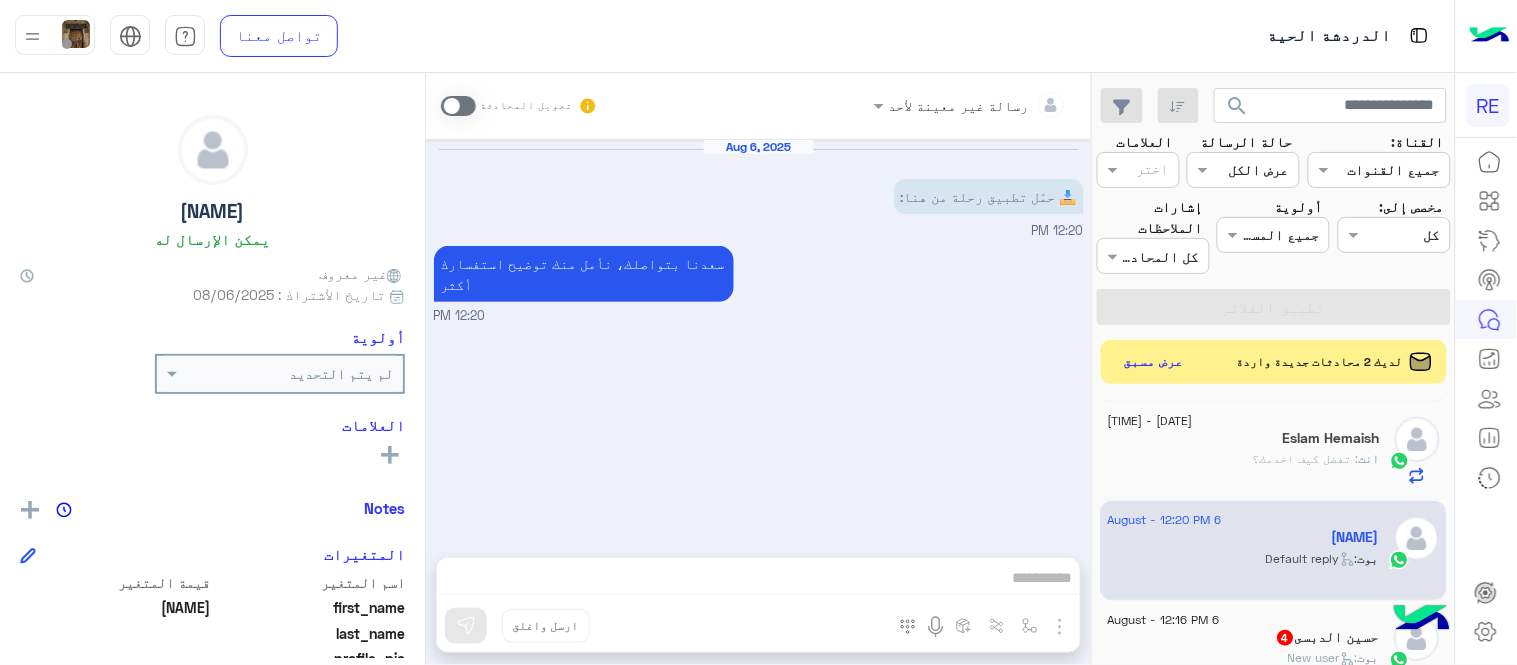click on "تحويل المحادثة" at bounding box center (519, 106) 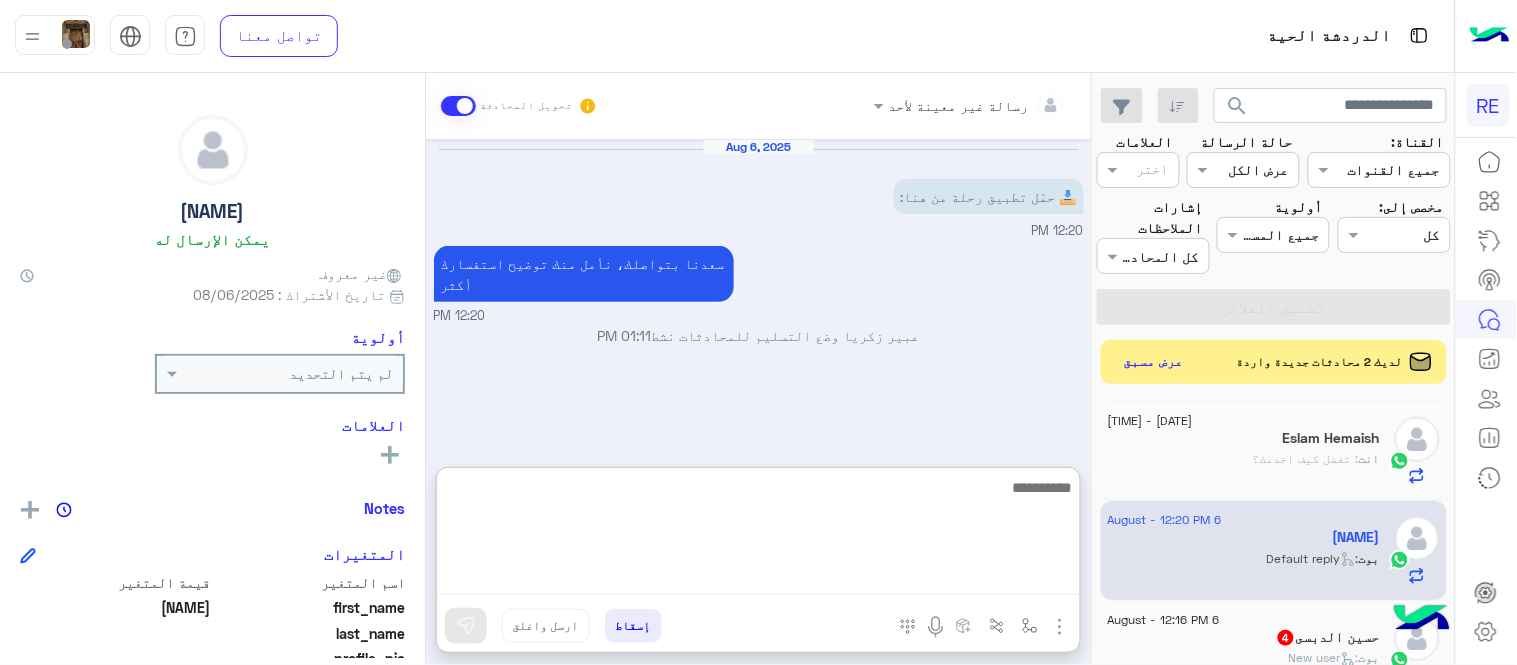 click at bounding box center (758, 535) 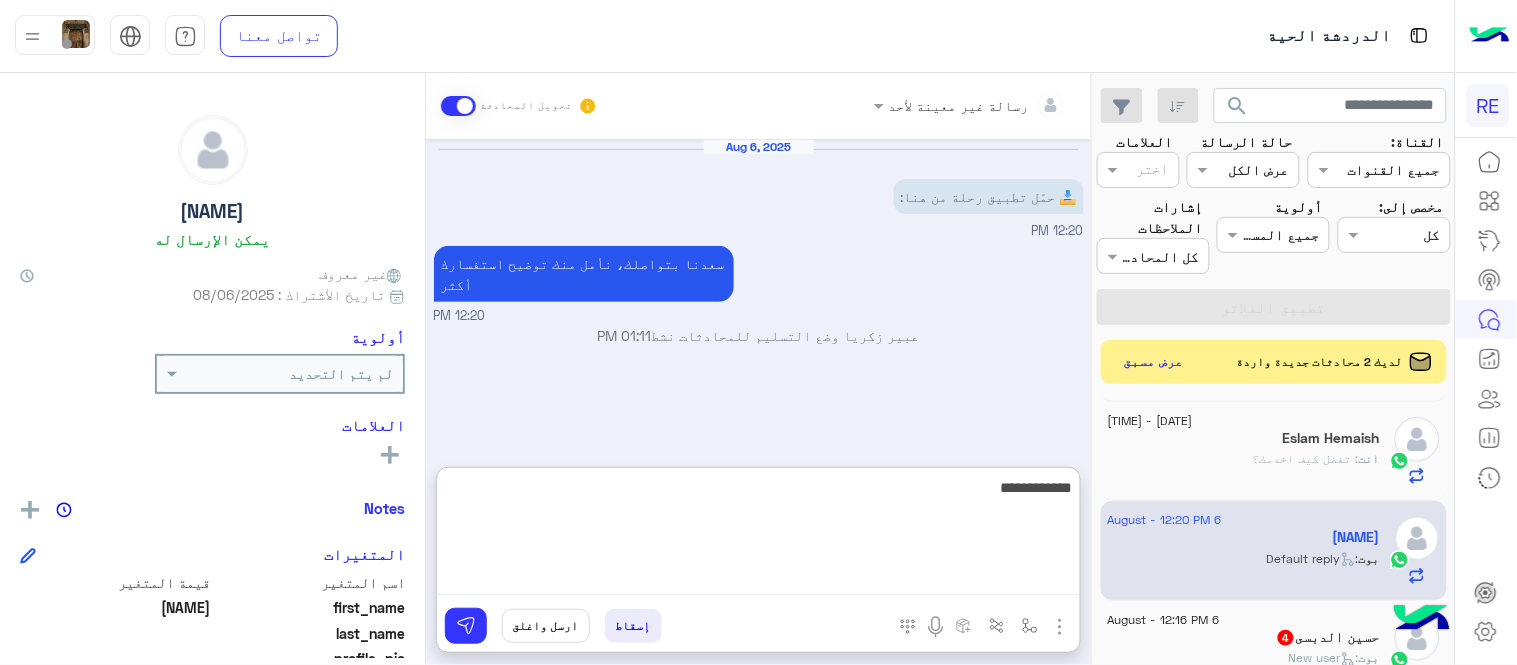 type on "**********" 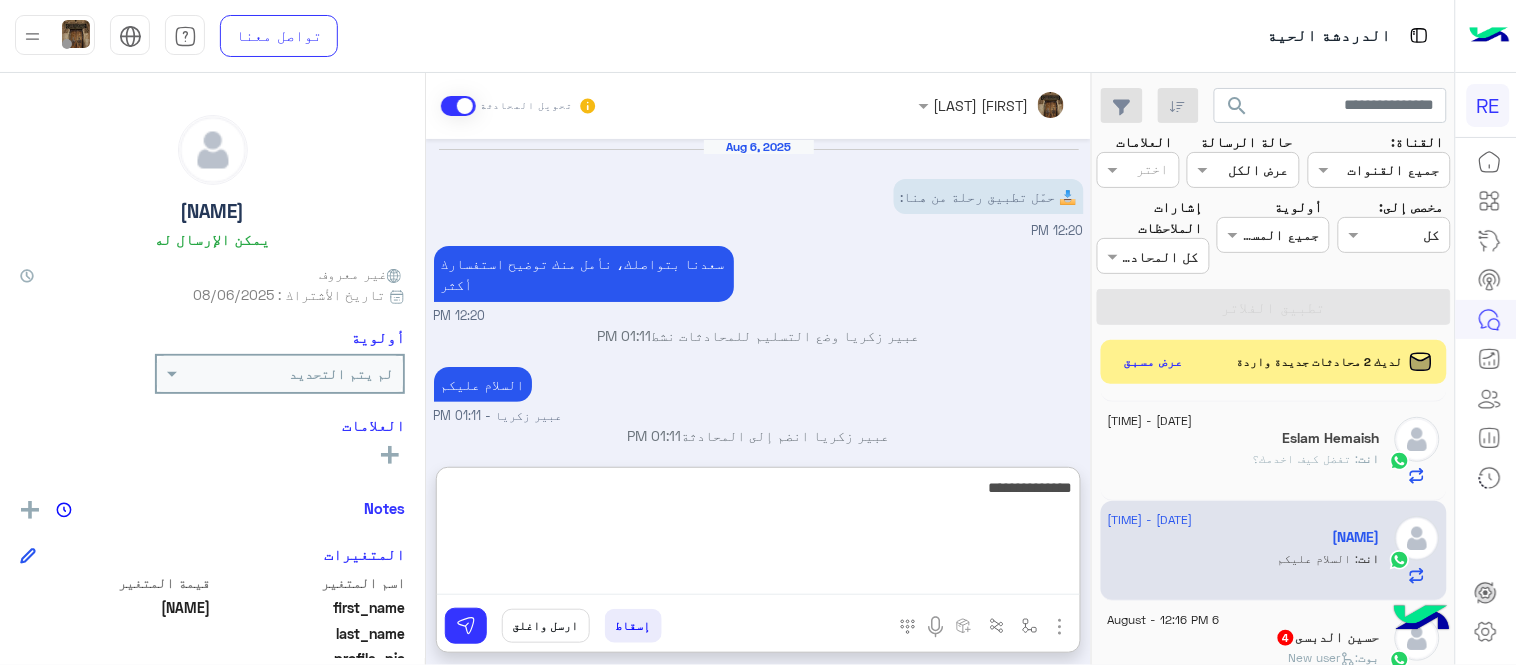 type on "**********" 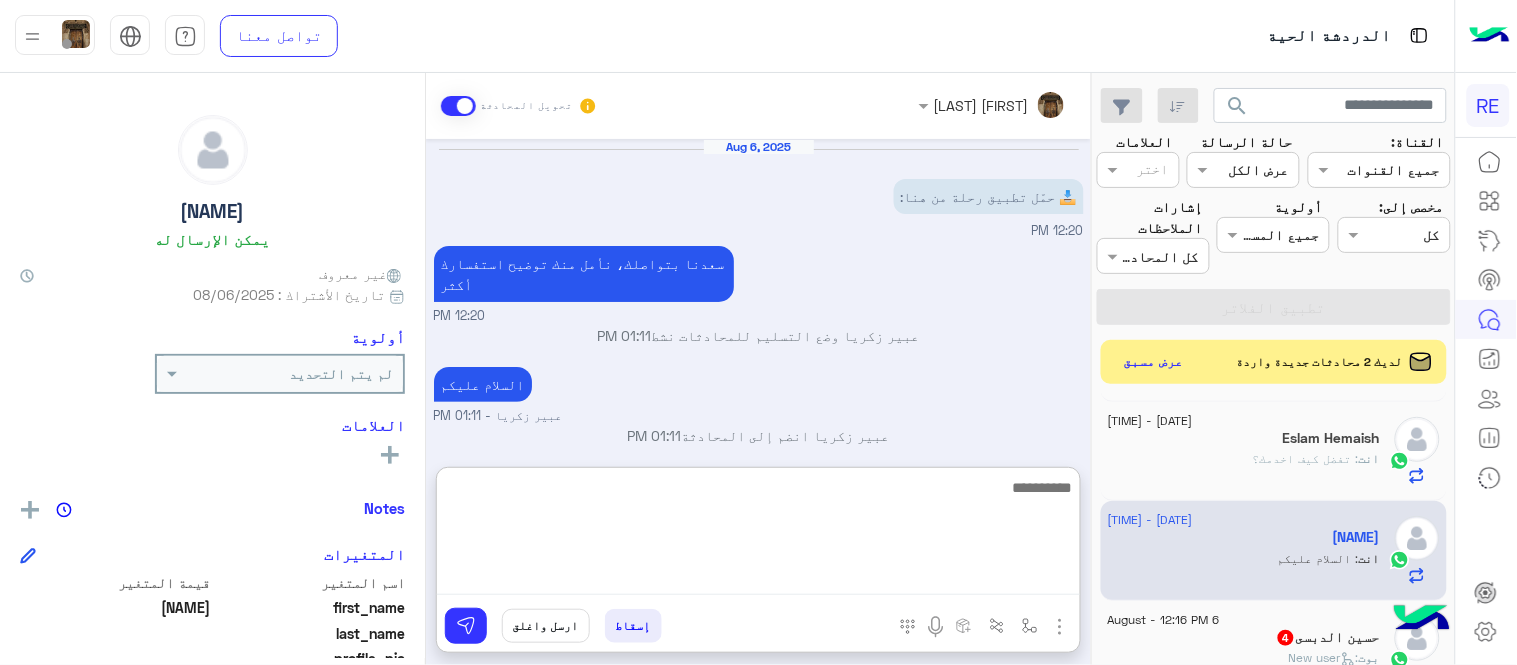 scroll, scrollTop: 57, scrollLeft: 0, axis: vertical 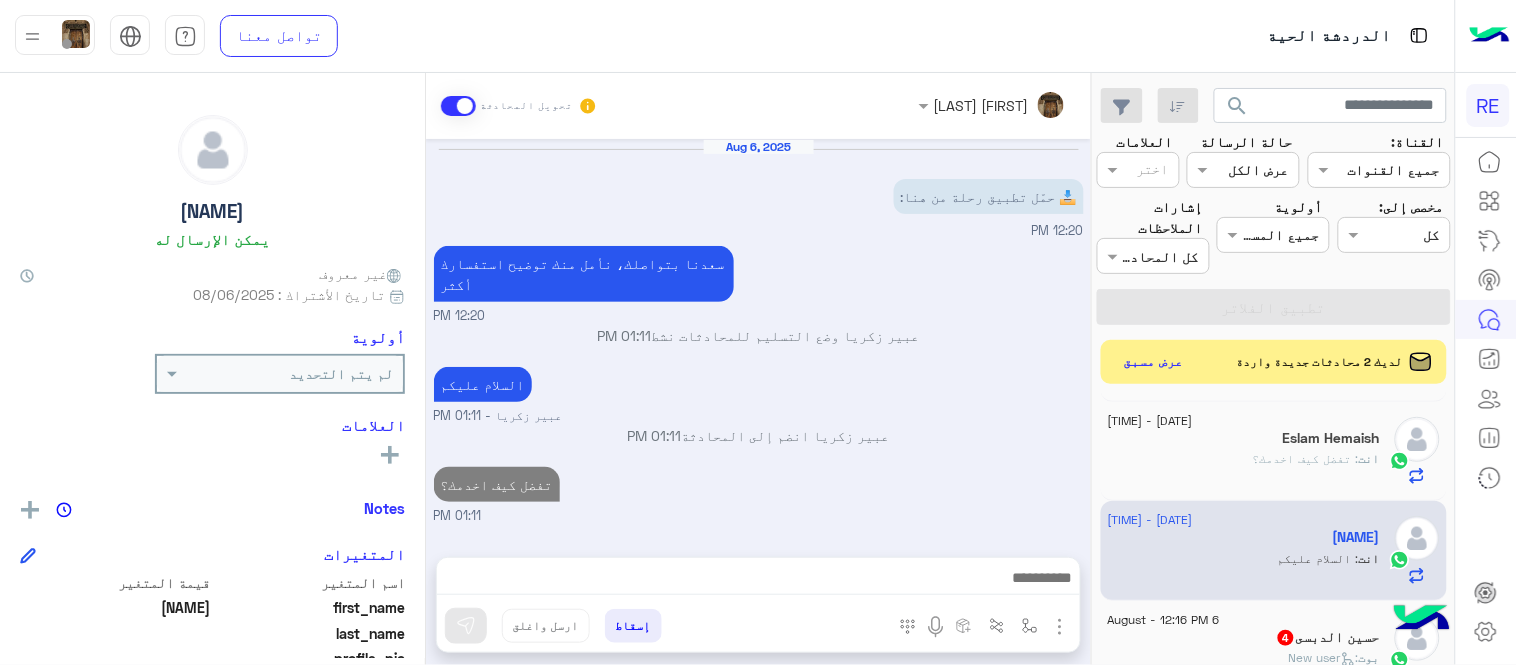click on "Aug 6, 2025  📥 حمّل تطبيق رحلة من هنا:   12:20 PM  سعدنا بتواصلك، نأمل منك توضيح استفسارك أكثر    12:20 PM   عبير زكريا وضع التسليم للمحادثات نشط   01:11 PM      السلام عليكم  عبير زكريا -  01:11 PM   عبير زكريا انضم إلى المحادثة   01:11 PM      تفضل كيف اخدمك؟   01:11 PM" at bounding box center [758, 338] 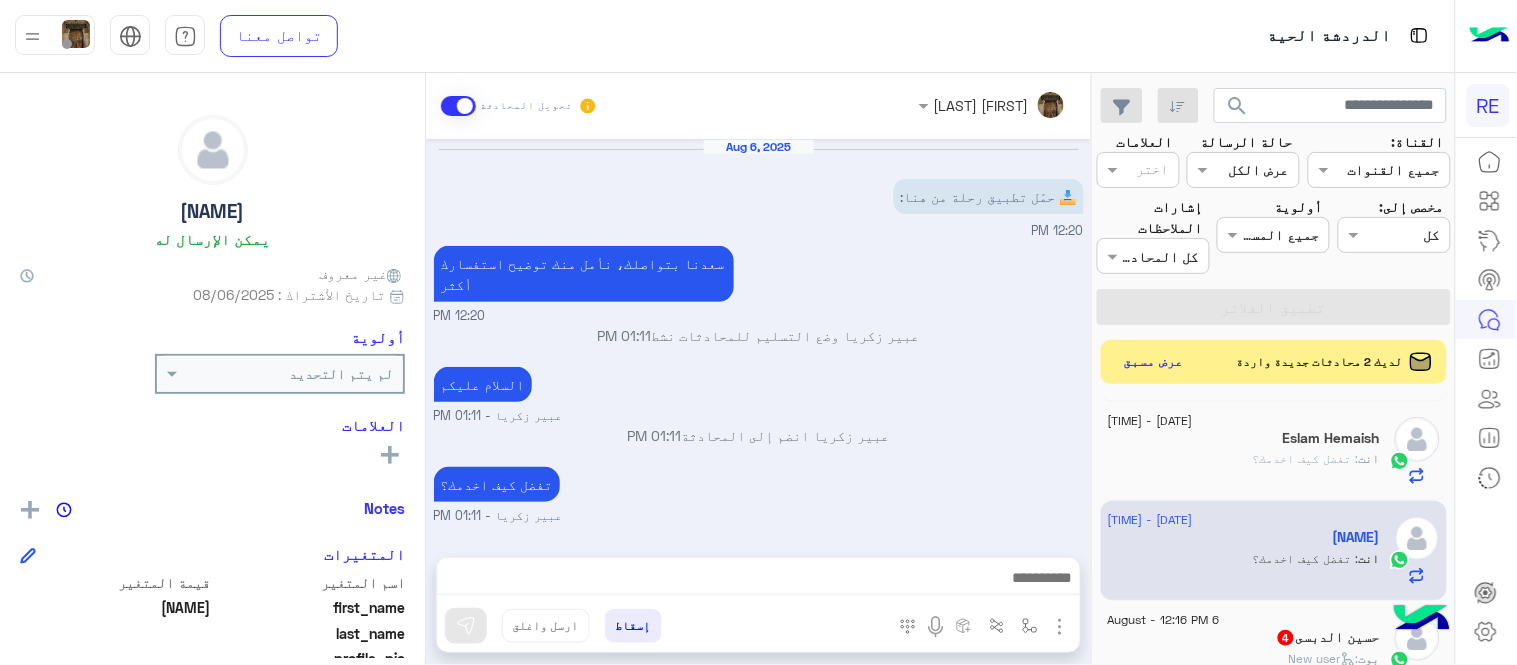 scroll, scrollTop: 666, scrollLeft: 0, axis: vertical 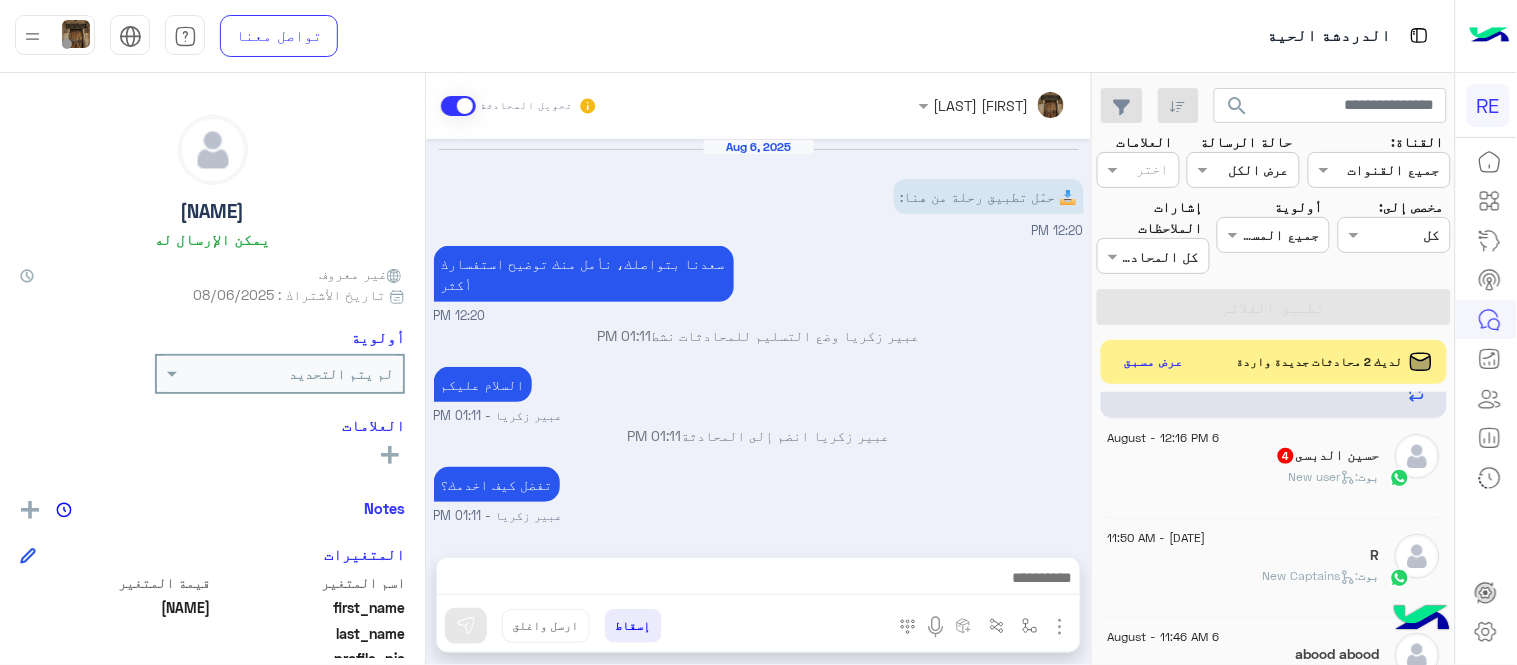 click on "بوت :   New user" 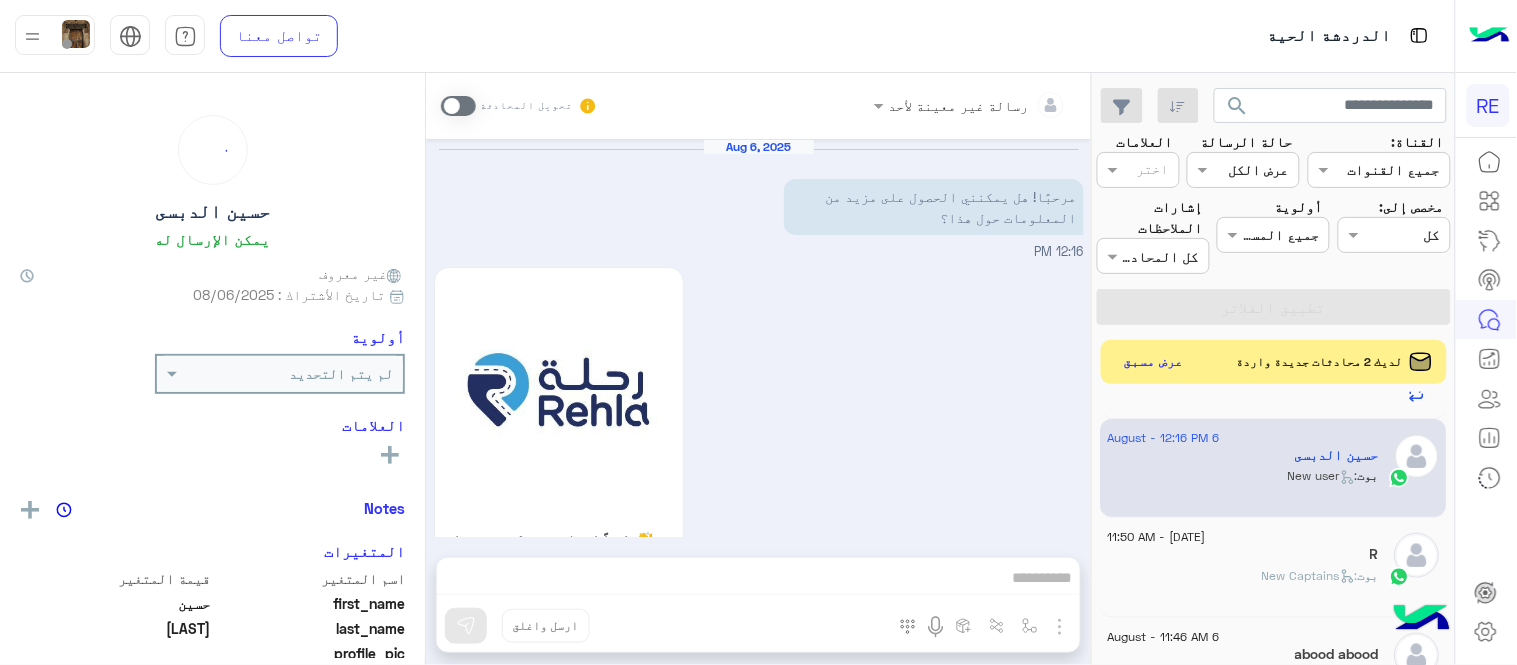 scroll, scrollTop: 1068, scrollLeft: 0, axis: vertical 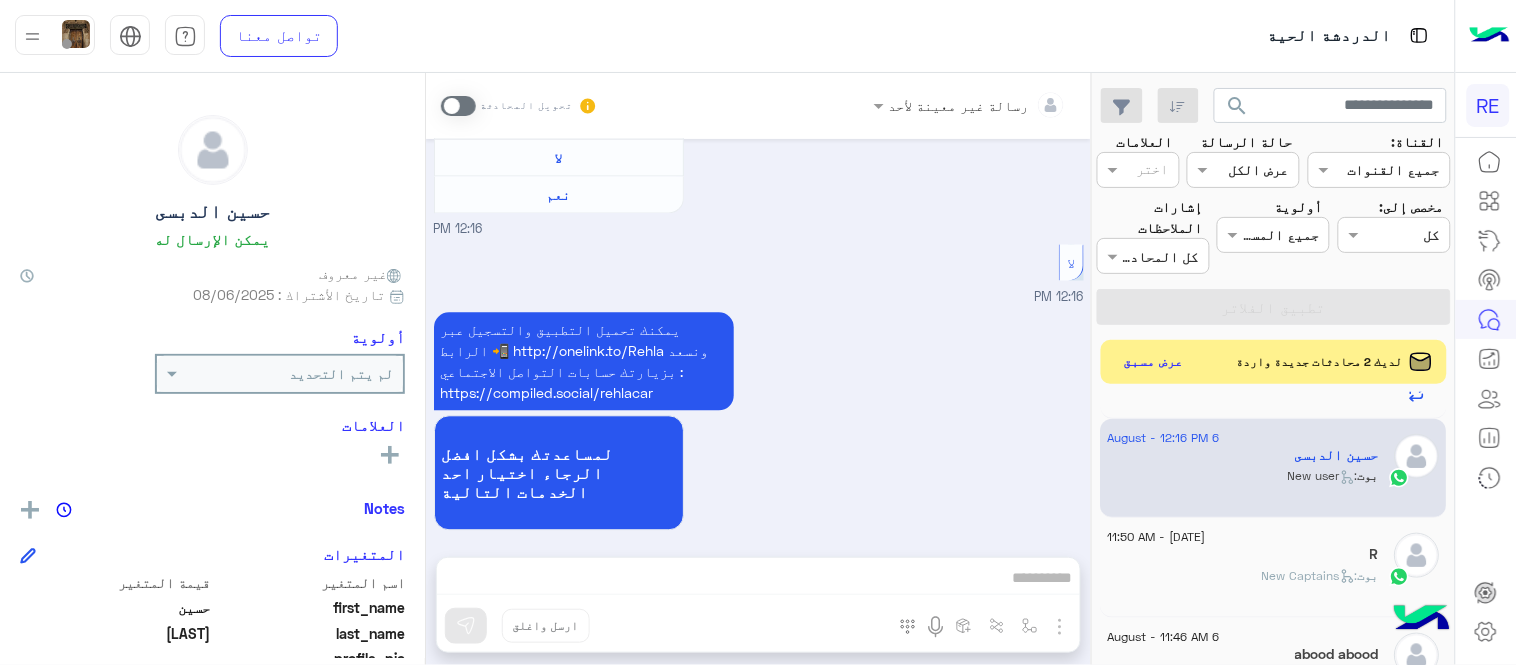 click at bounding box center (458, 106) 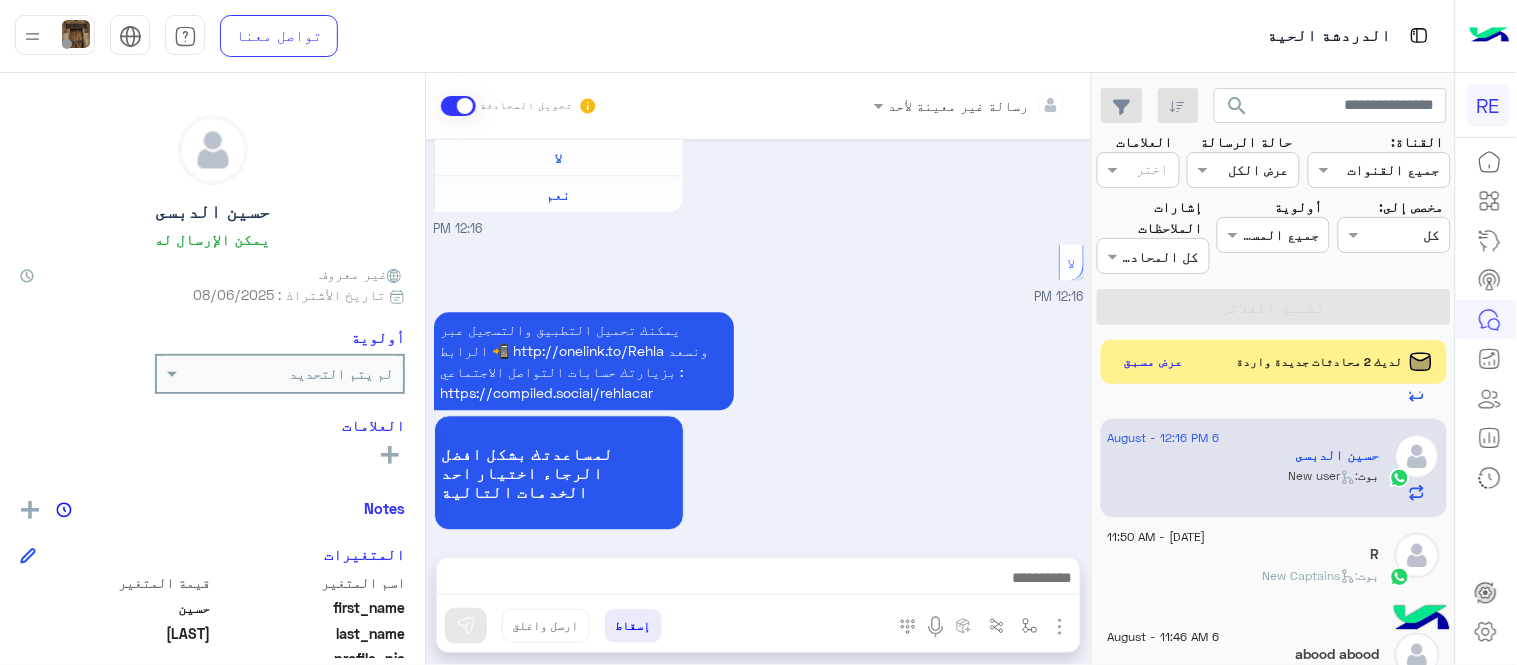 scroll, scrollTop: 1105, scrollLeft: 0, axis: vertical 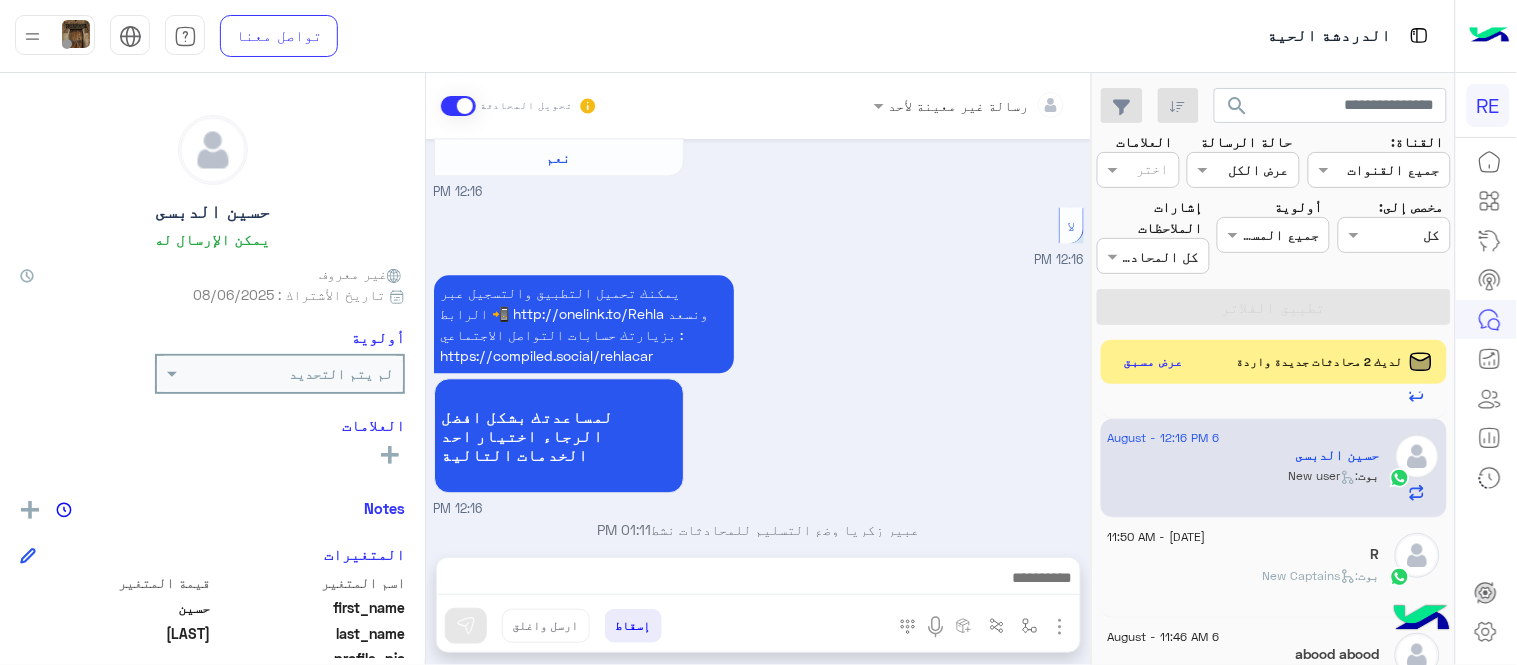 click at bounding box center (758, 583) 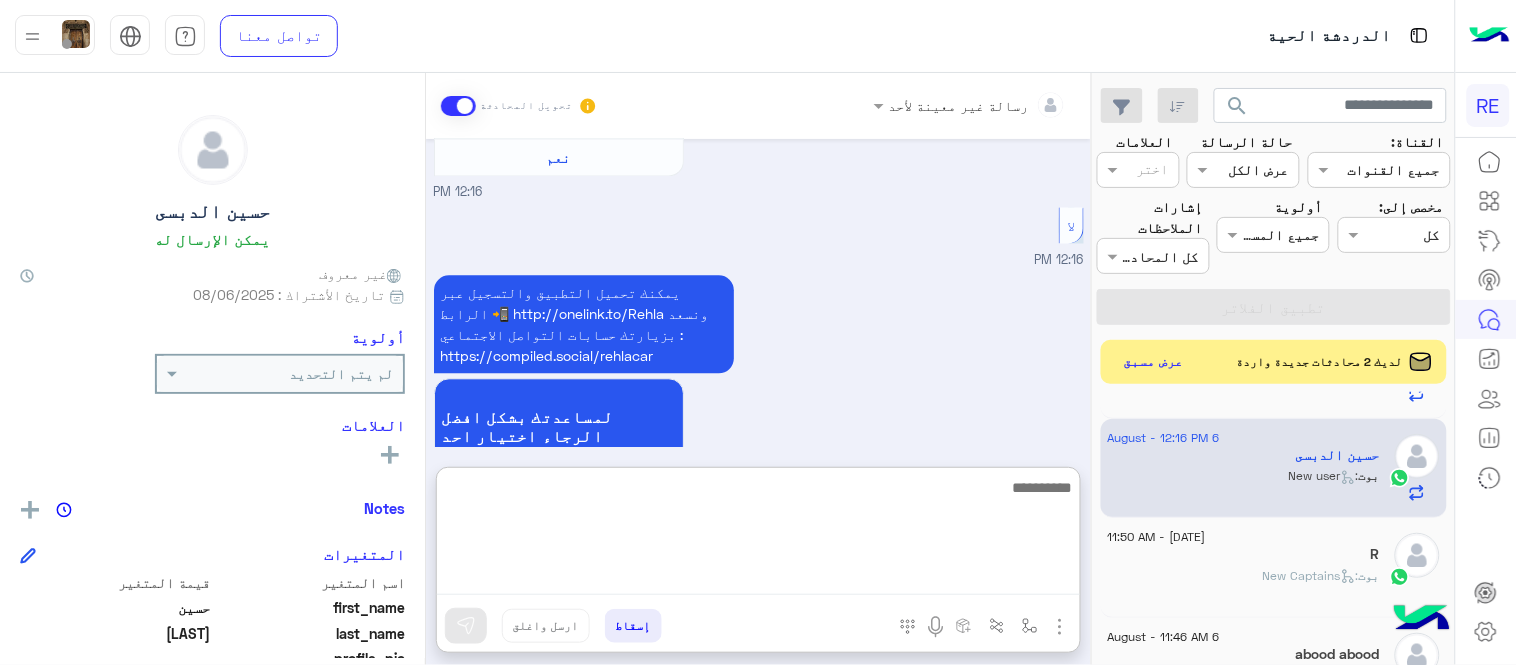 click at bounding box center [758, 535] 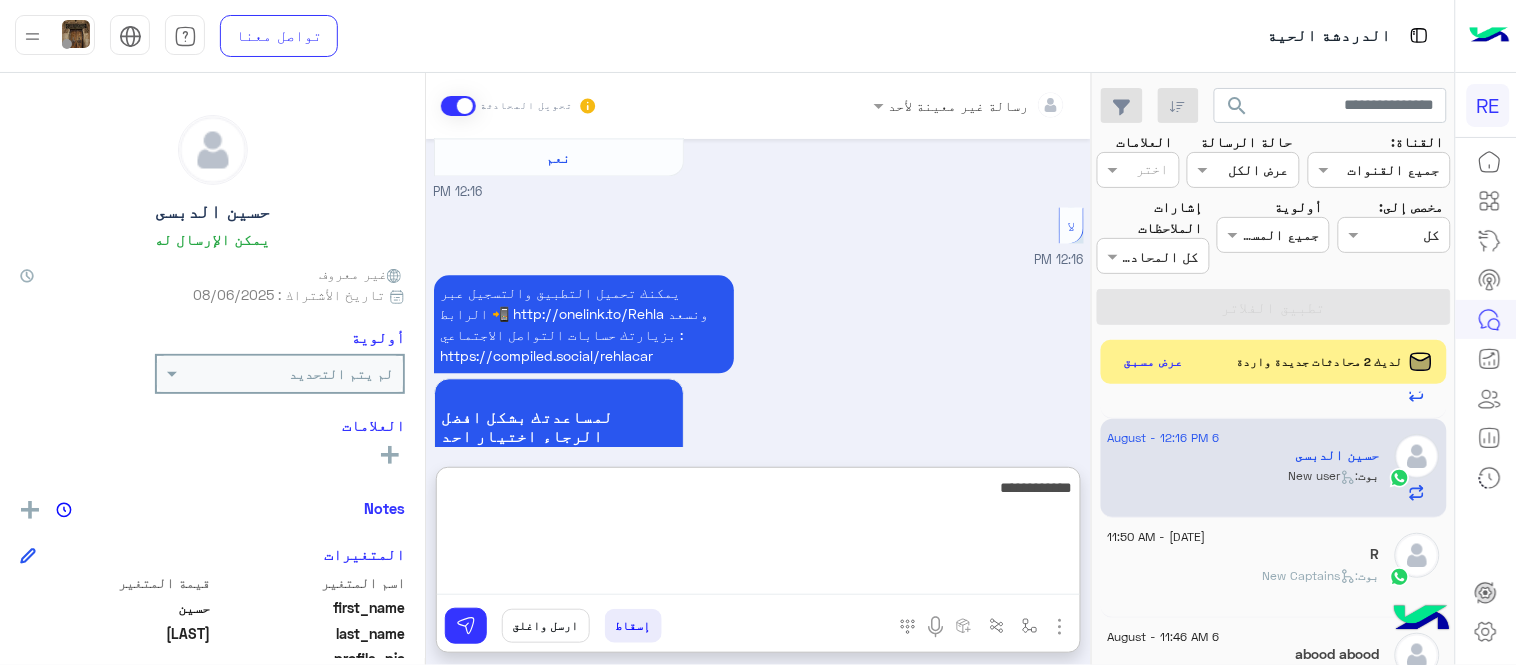 type on "**********" 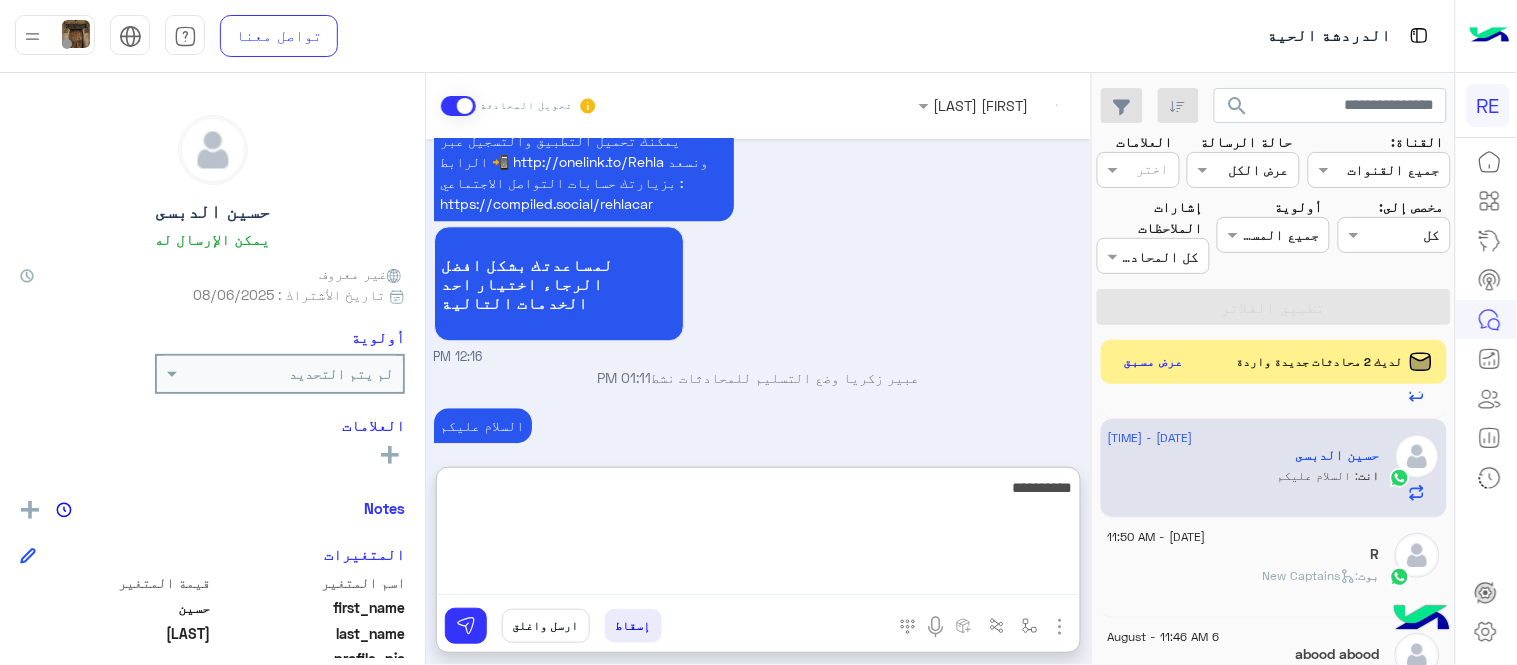 scroll, scrollTop: 1295, scrollLeft: 0, axis: vertical 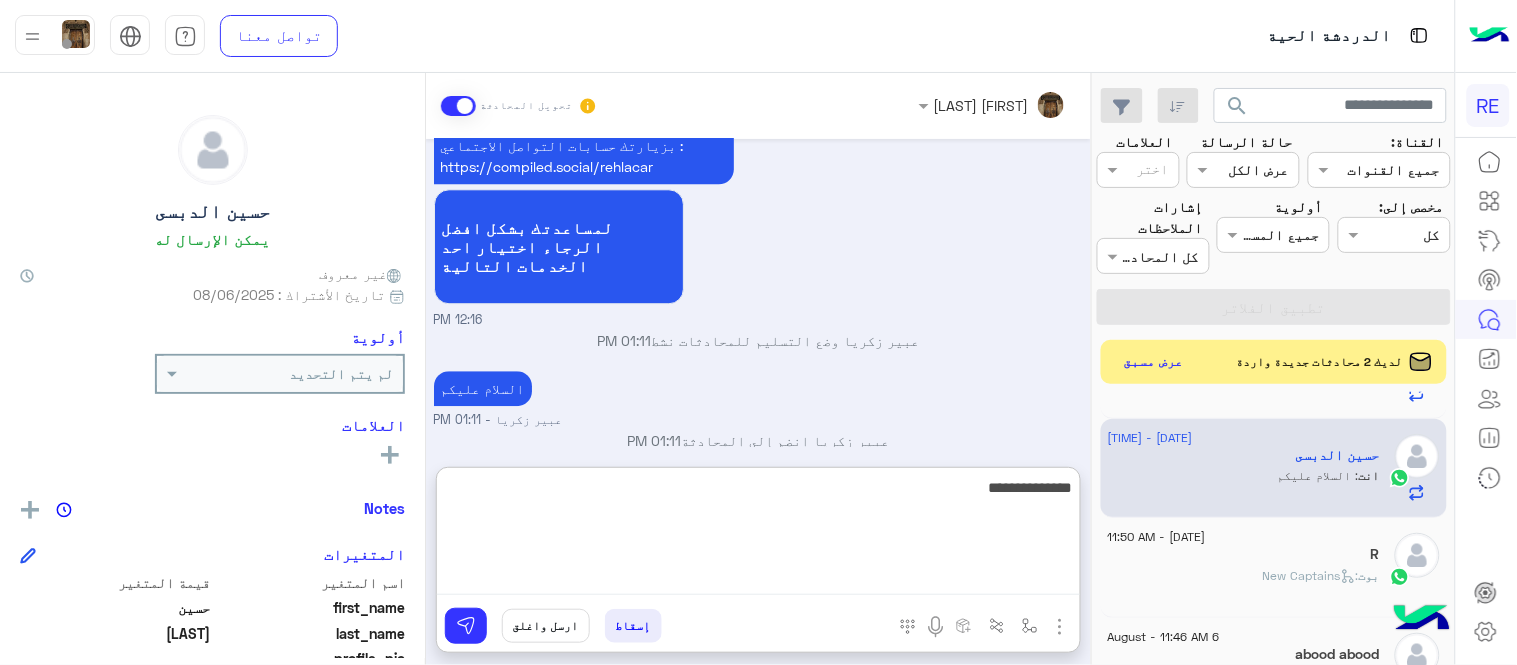 type on "**********" 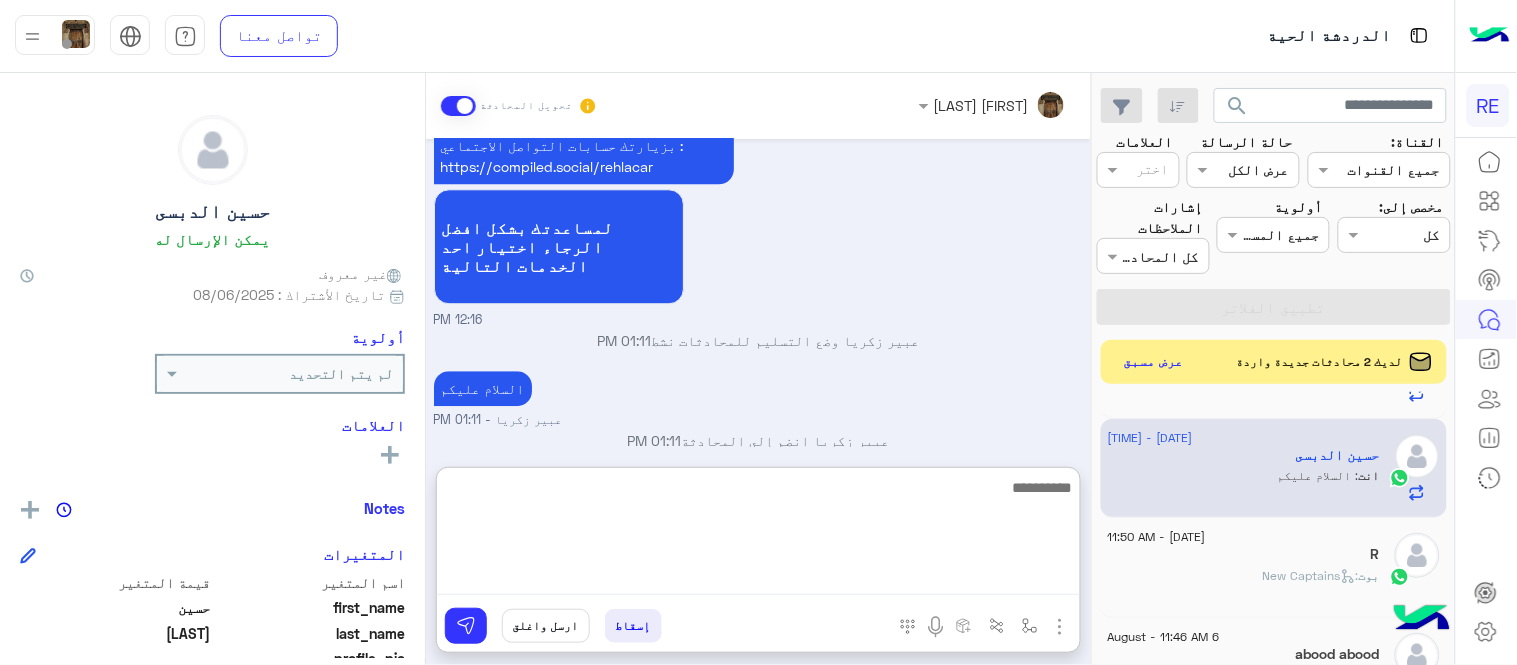 scroll, scrollTop: 1358, scrollLeft: 0, axis: vertical 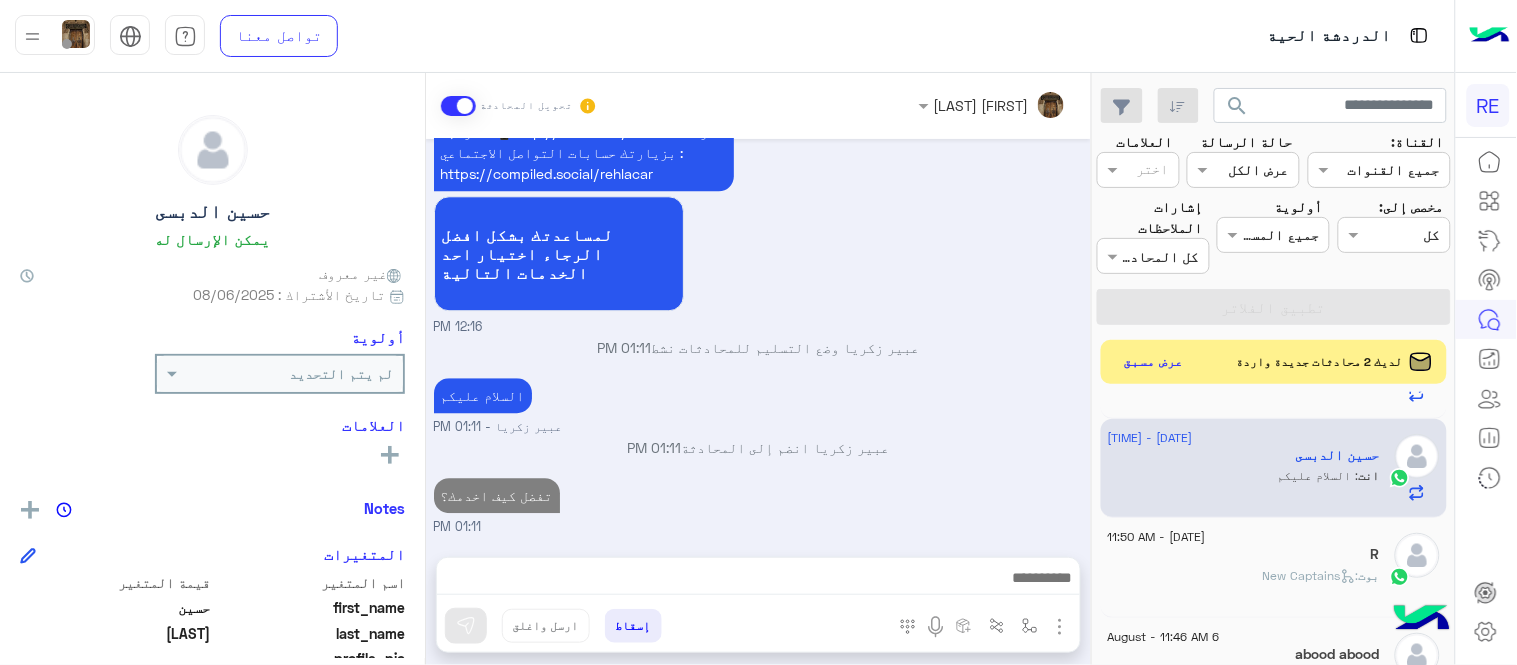 click on "عبير زكريا تحويل المحادثة     Aug 6, 2025  مرحبًا! هل يمكنني الحصول على مزيد من المعلومات حول هذا؟   12:16 PM
اهلًا بك في تطبيق رحلة 👋
Welcome to Rehla  👋
من فضلك أختر لغة التواصل
Please choose your preferred Language
English   عربي     12:16 PM   عربي    12:16 PM  هل أنت ؟   كابتن 👨🏻‍✈️   عميل 🧳   رحال (مرشد مرخص) 🏖️     12:16 PM   عميل     12:16 PM  هل لديك حساب مسجل على التطبيق   لا   نعم     12:16 PM   لا    12:16 PM  يمكنك تحميل التطبيق والتسجيل عبر الرابط 📲
http://onelink.to/Rehla
ونسعد بزيارتك حسابات التواصل الاجتماعي :
https://compiled.social/rehlacar    لمساعدتك بشكل افضل
الرجاء اختيار احد الخدمات التالية     12:16 PM   01:11 PM      السلام عليكم  01:11 PM" at bounding box center (758, 373) 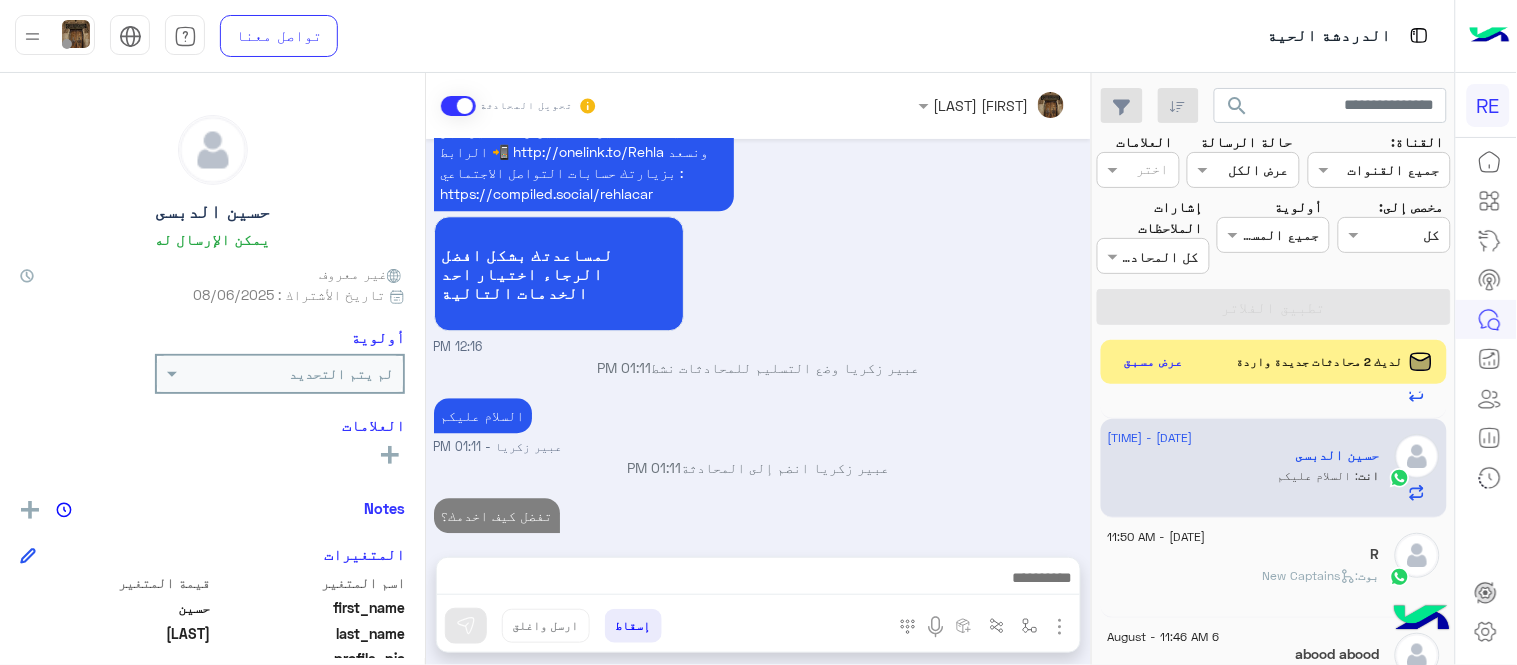 click on "بوت :   New Captains" 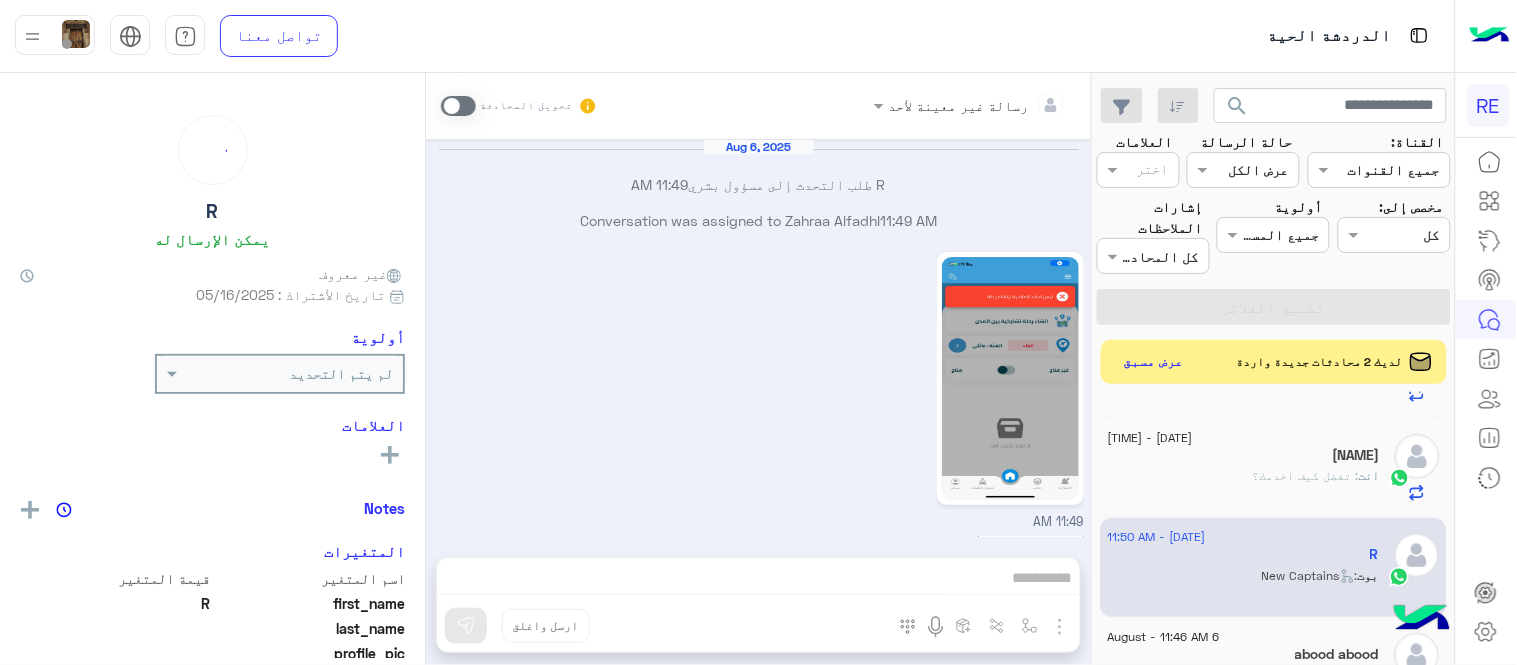 scroll, scrollTop: 1405, scrollLeft: 0, axis: vertical 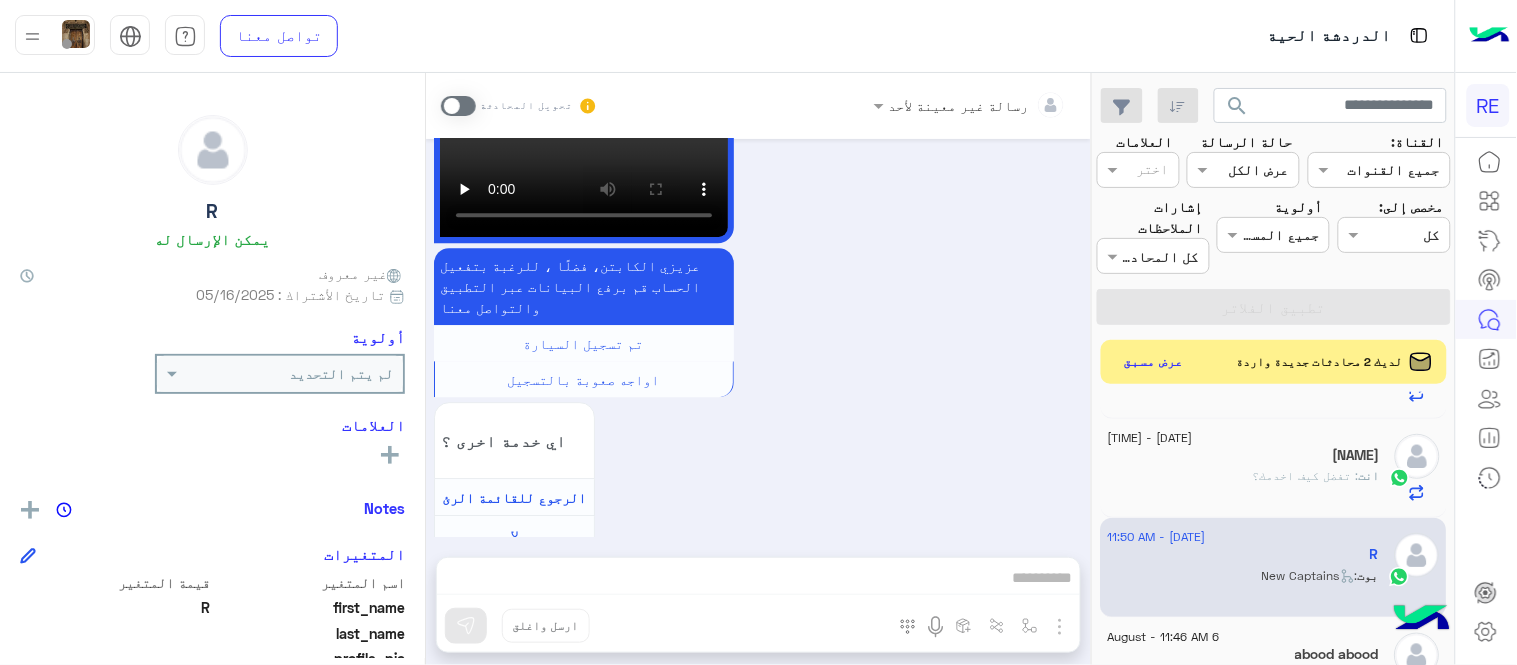 click at bounding box center (458, 106) 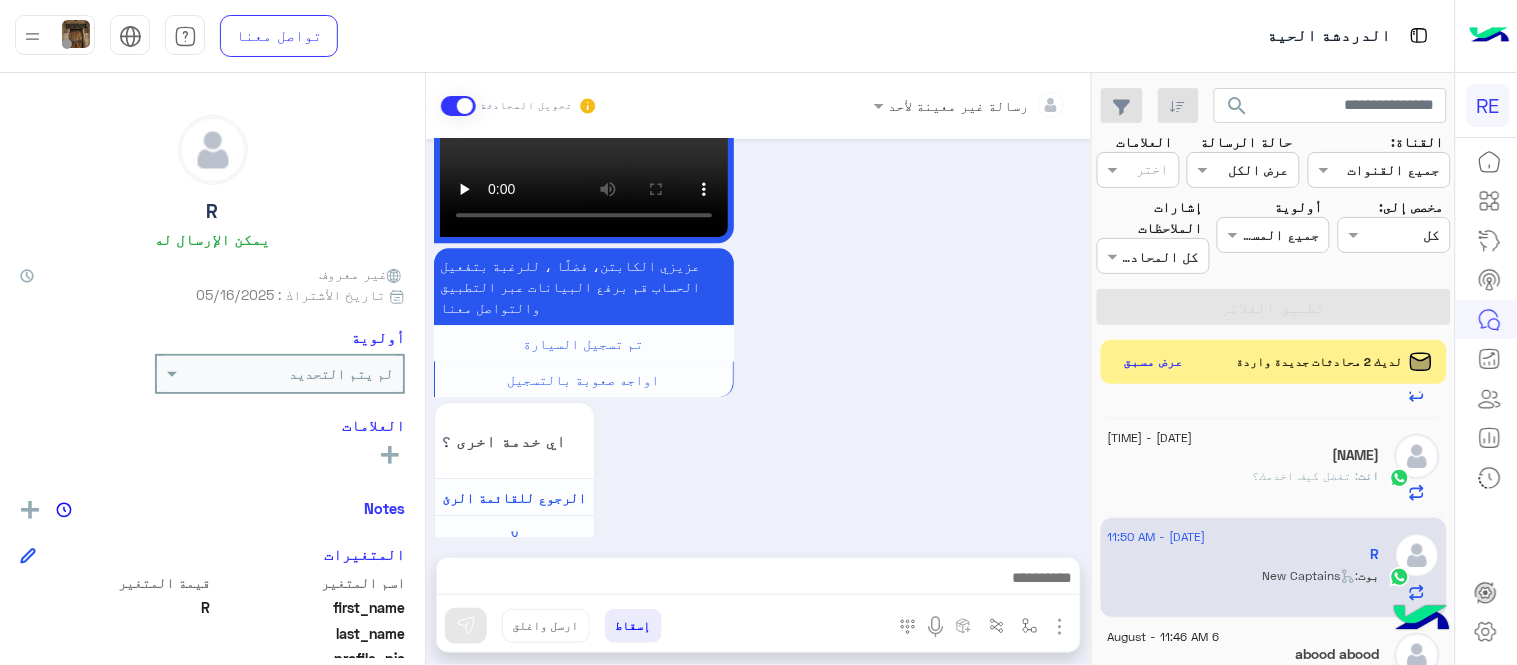 scroll, scrollTop: 1441, scrollLeft: 0, axis: vertical 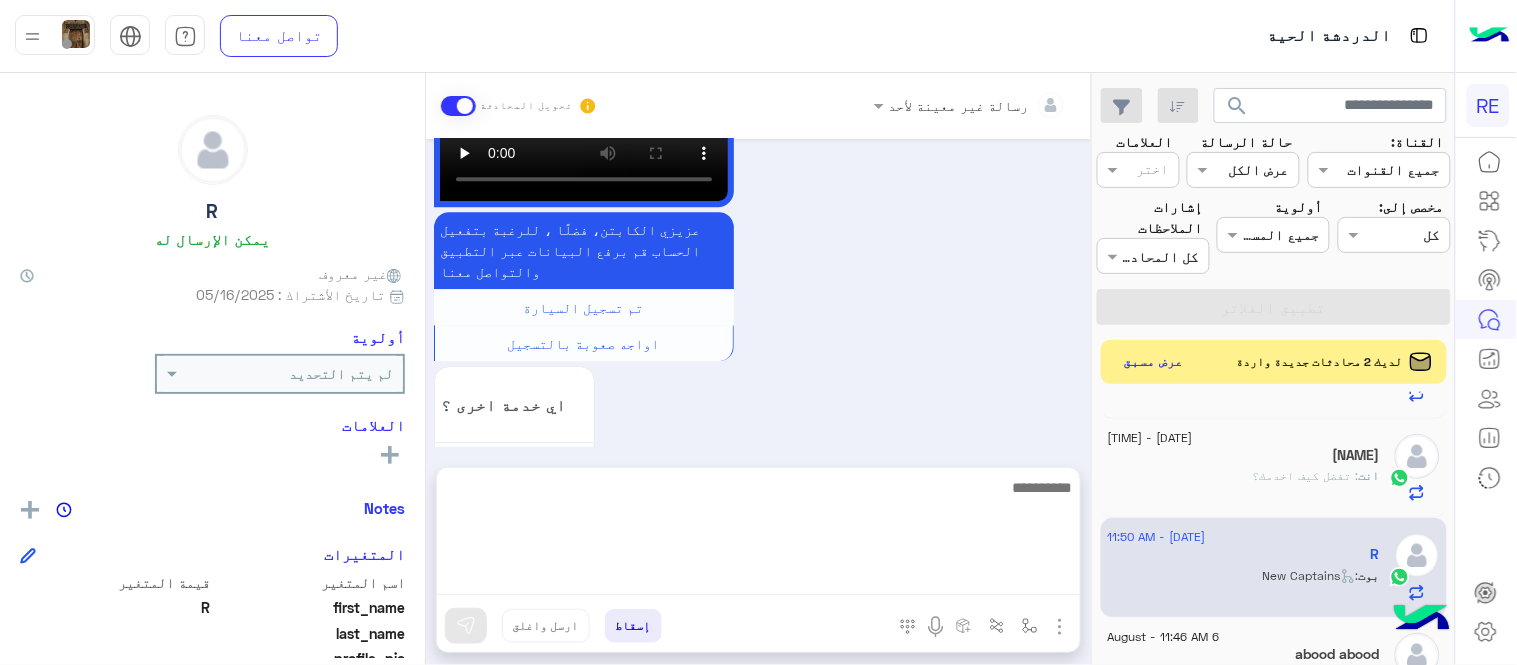 click at bounding box center [758, 535] 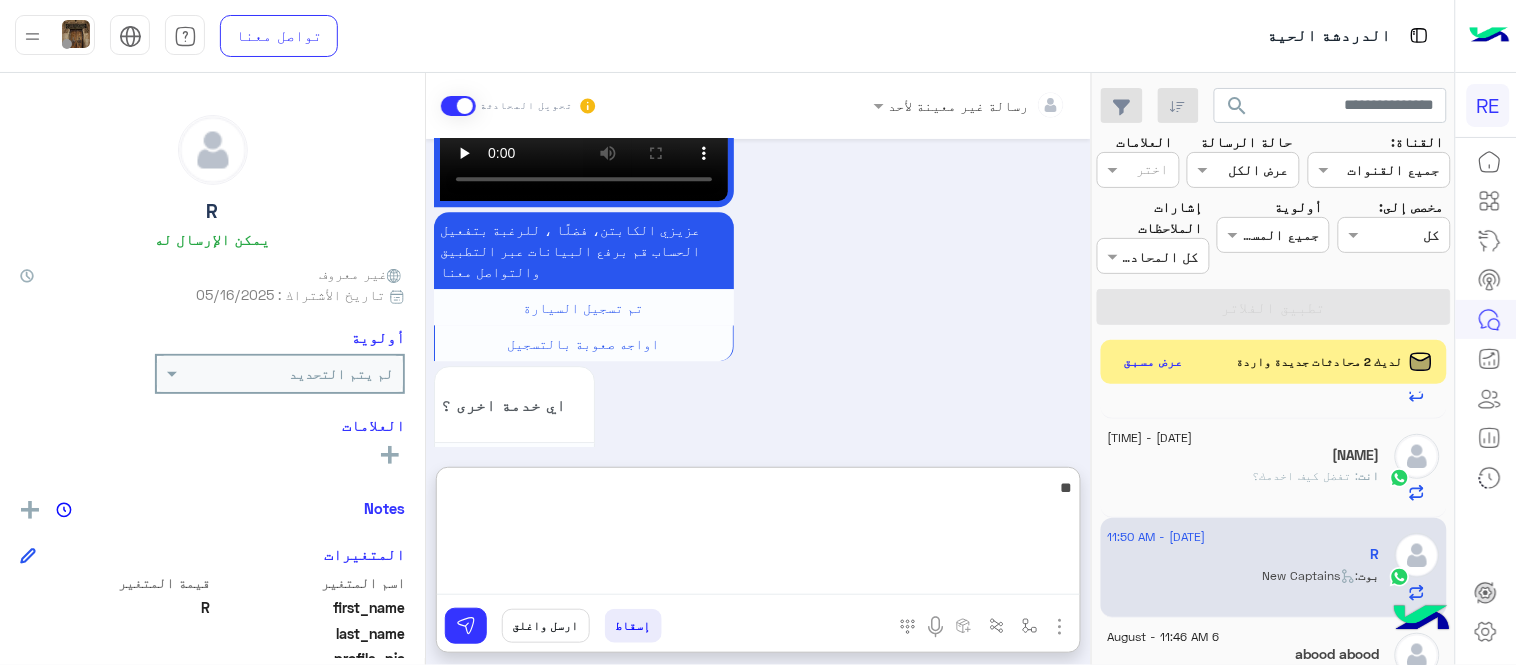 type on "*" 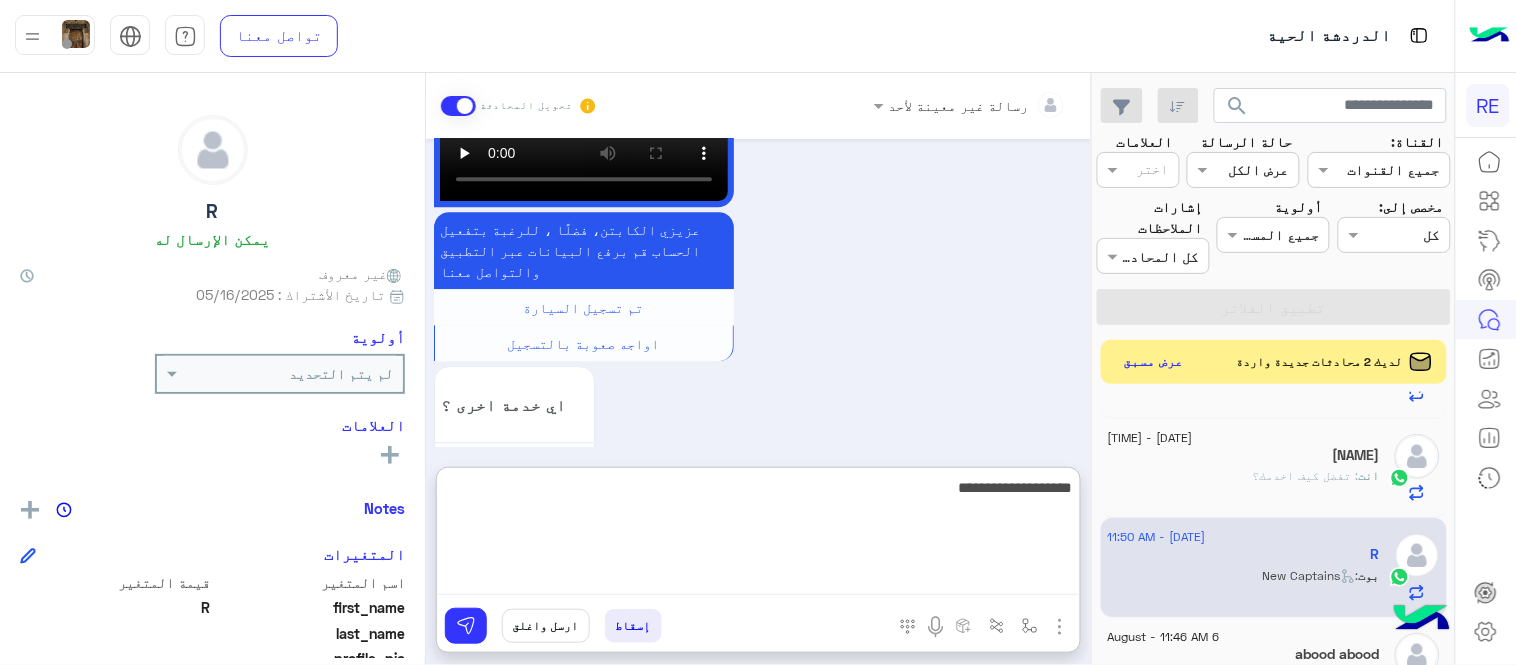 type on "**********" 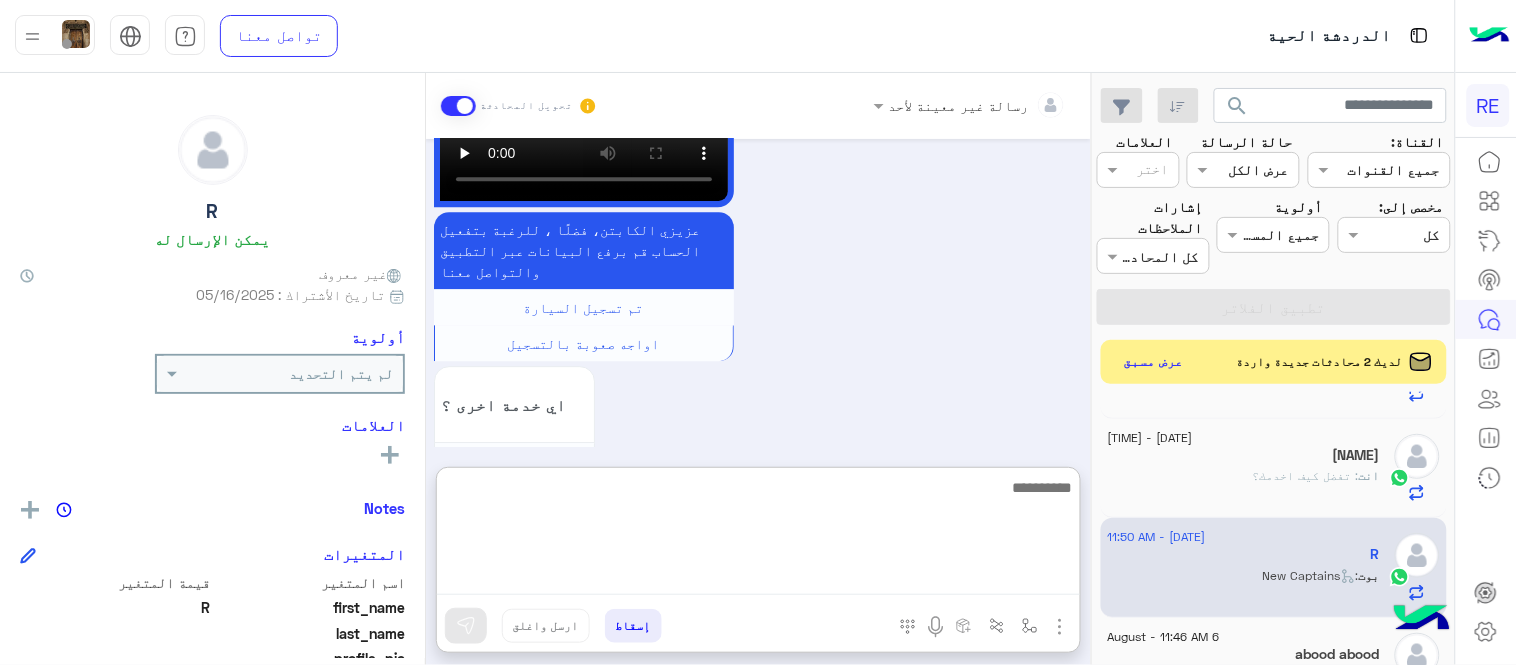 scroll, scrollTop: 1595, scrollLeft: 0, axis: vertical 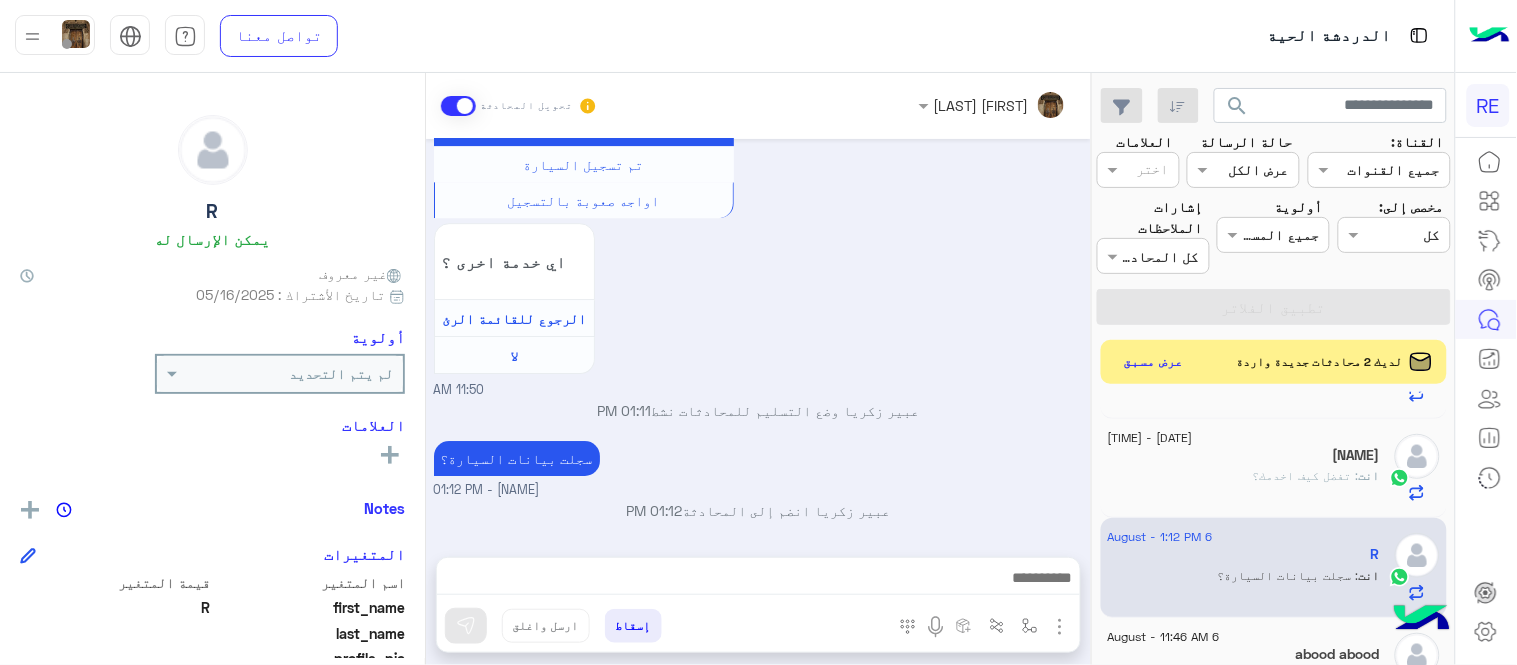 click on "Aug 6, 2025   R  طلب التحدث إلى مسؤول بشري   11:49 AM       Conversation was assigned to Zahraa Alfadhl   11:49 AM        11:49 AM   Return to Bot    11:49 AM  اي خدمة اخرى ؟  الرجوع للقائمة الرئ   لا     11:49 AM   R  غادر المحادثة   11:49 AM       الرجوع للقائمة الرئ    11:49 AM  اختر احد الخدمات التالية:    11:49 AM   تفعيل حساب    11:50 AM  يمكنك الاطلاع على شروط الانضمام لرحلة ك (كابتن ) الموجودة بالصورة أعلاه،
لتحميل التطبيق عبر الرابط التالي : 📲
http://onelink.to/Rehla    يسعدنا انضمامك لتطبيق رحلة يمكنك اتباع الخطوات الموضحة لتسجيل بيانات سيارتك بالفيديو التالي  : عزيزي الكابتن، فضلًا ، للرغبة بتفعيل الحساب قم برفع البيانات عبر التطبيق والتواصل معنا" at bounding box center [758, 338] 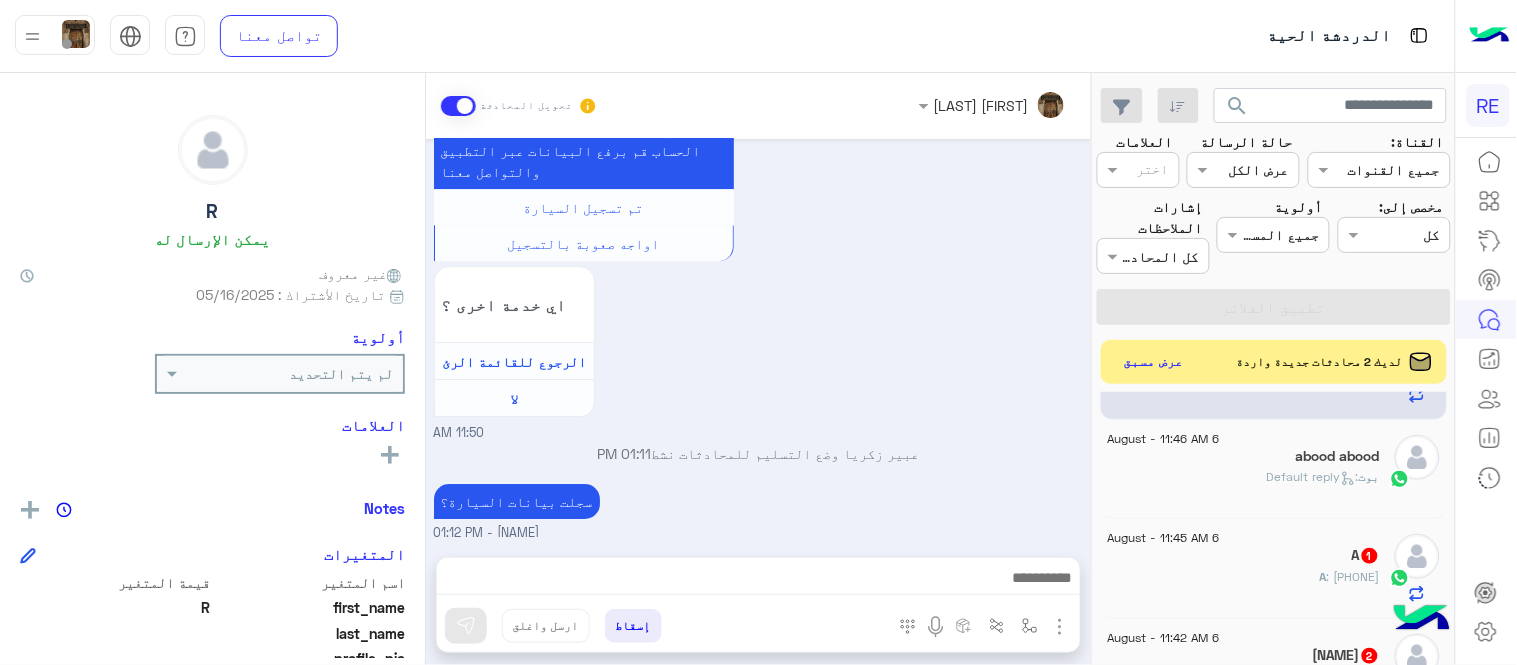 scroll, scrollTop: 777, scrollLeft: 0, axis: vertical 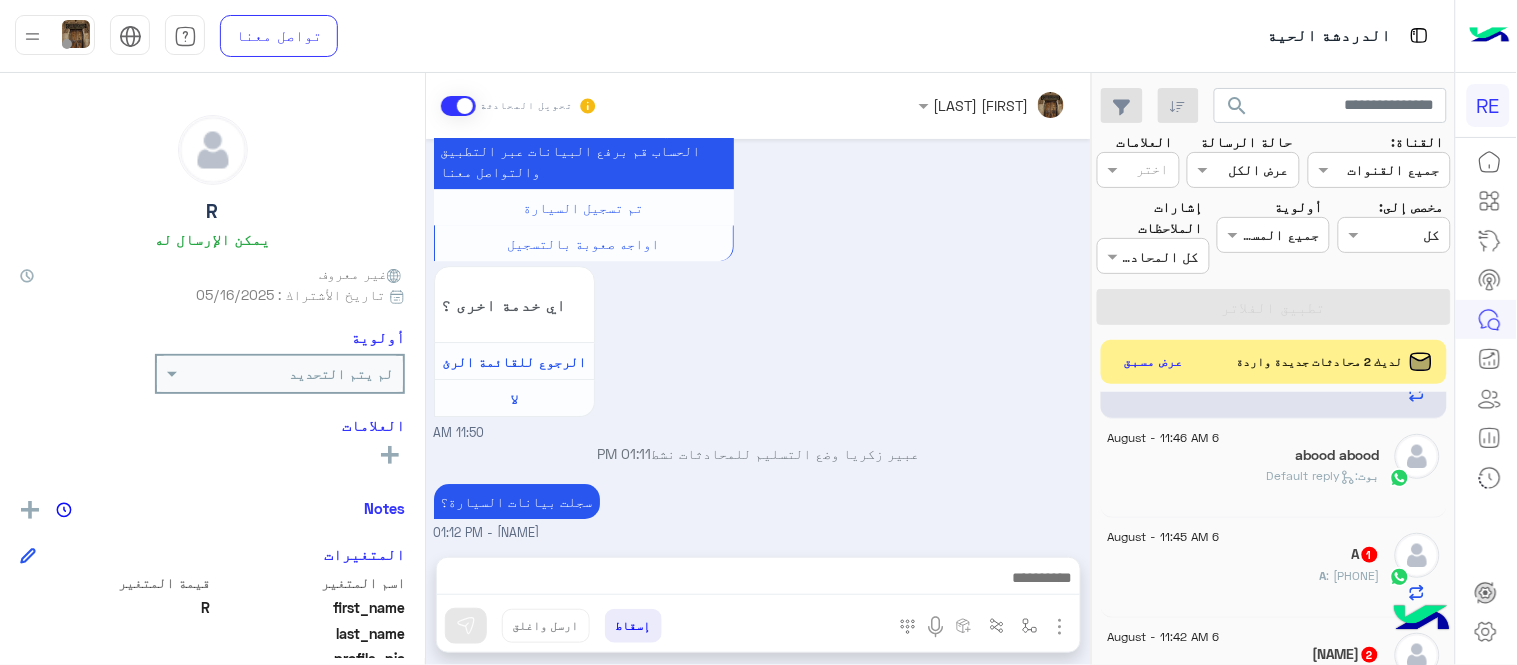 click on ":   Default reply" 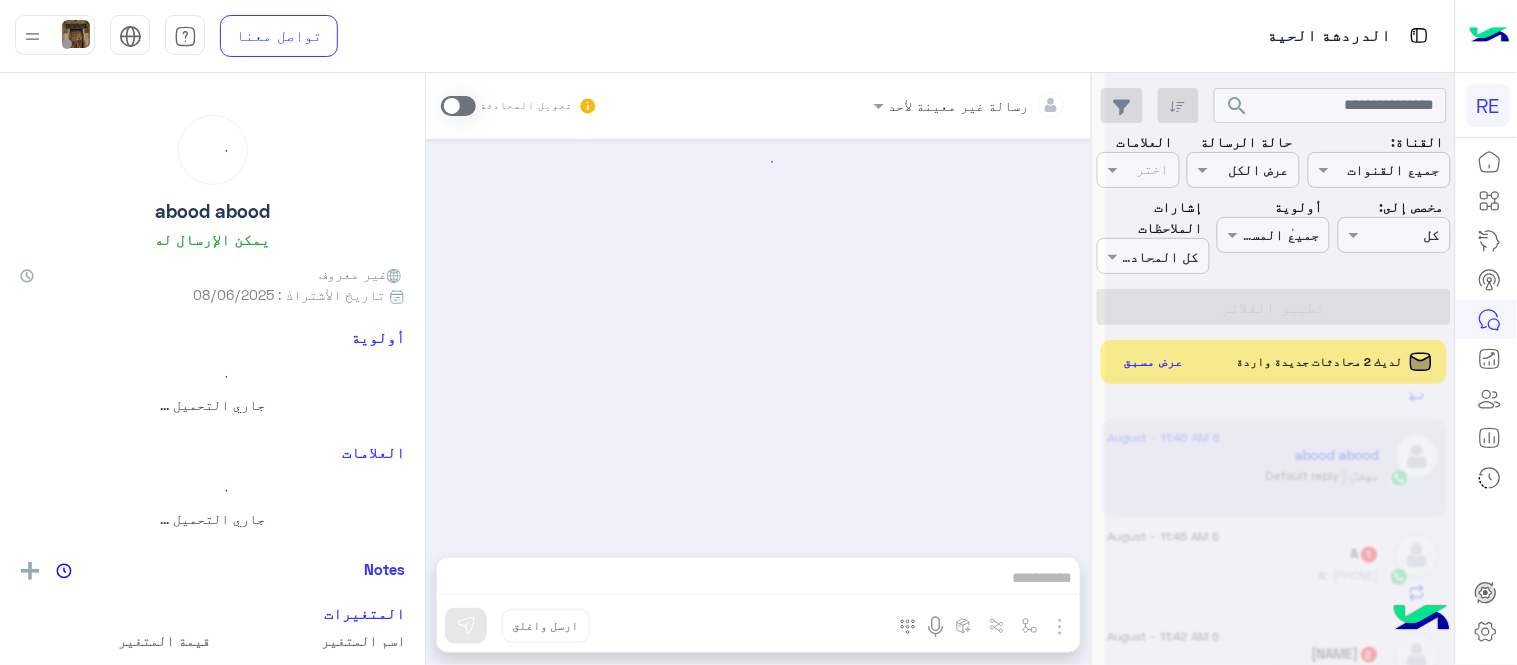 scroll, scrollTop: 0, scrollLeft: 0, axis: both 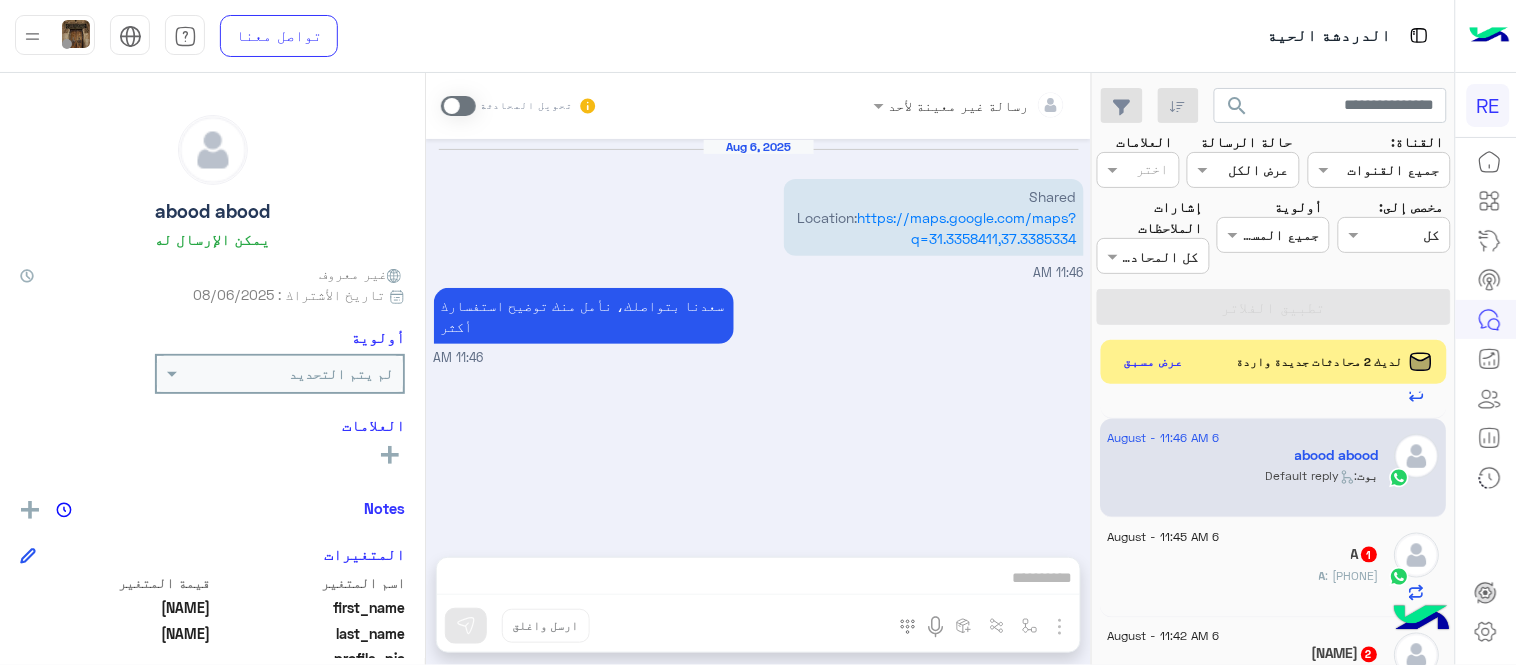 click at bounding box center (458, 106) 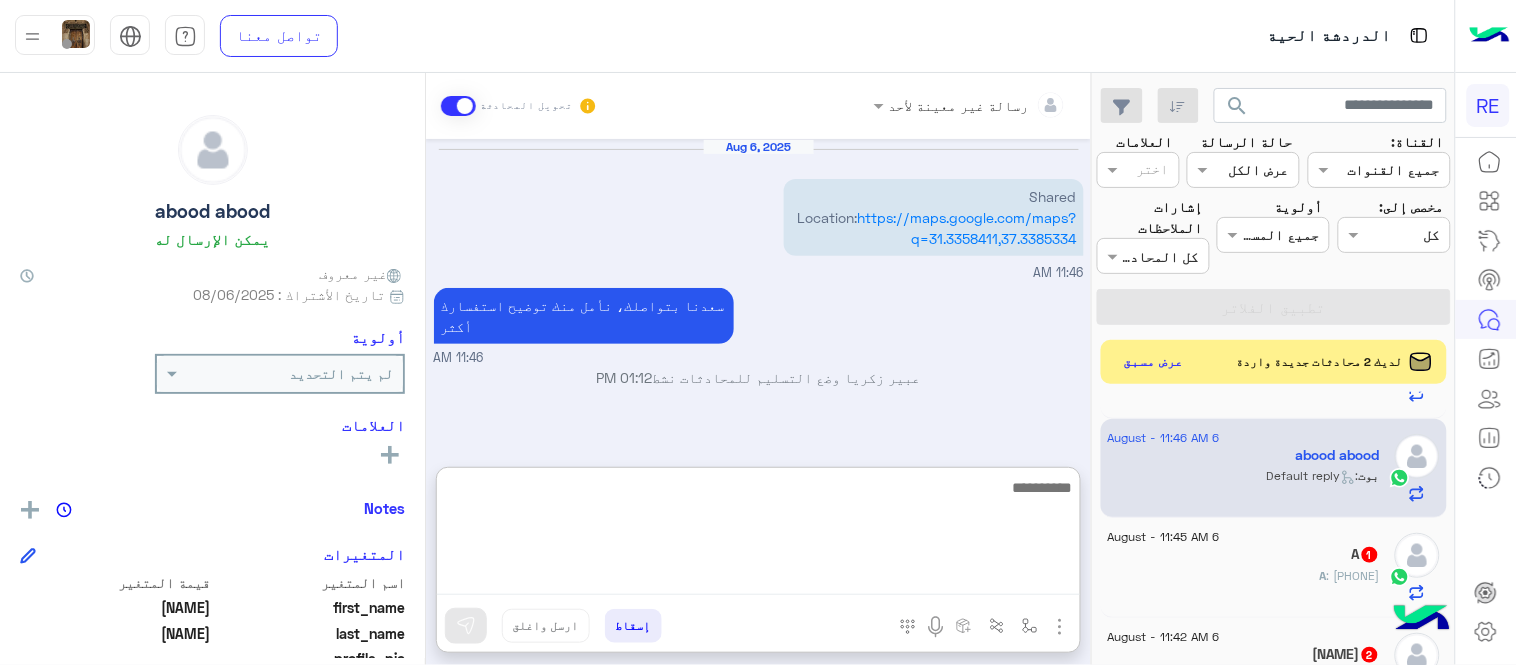 click at bounding box center (758, 535) 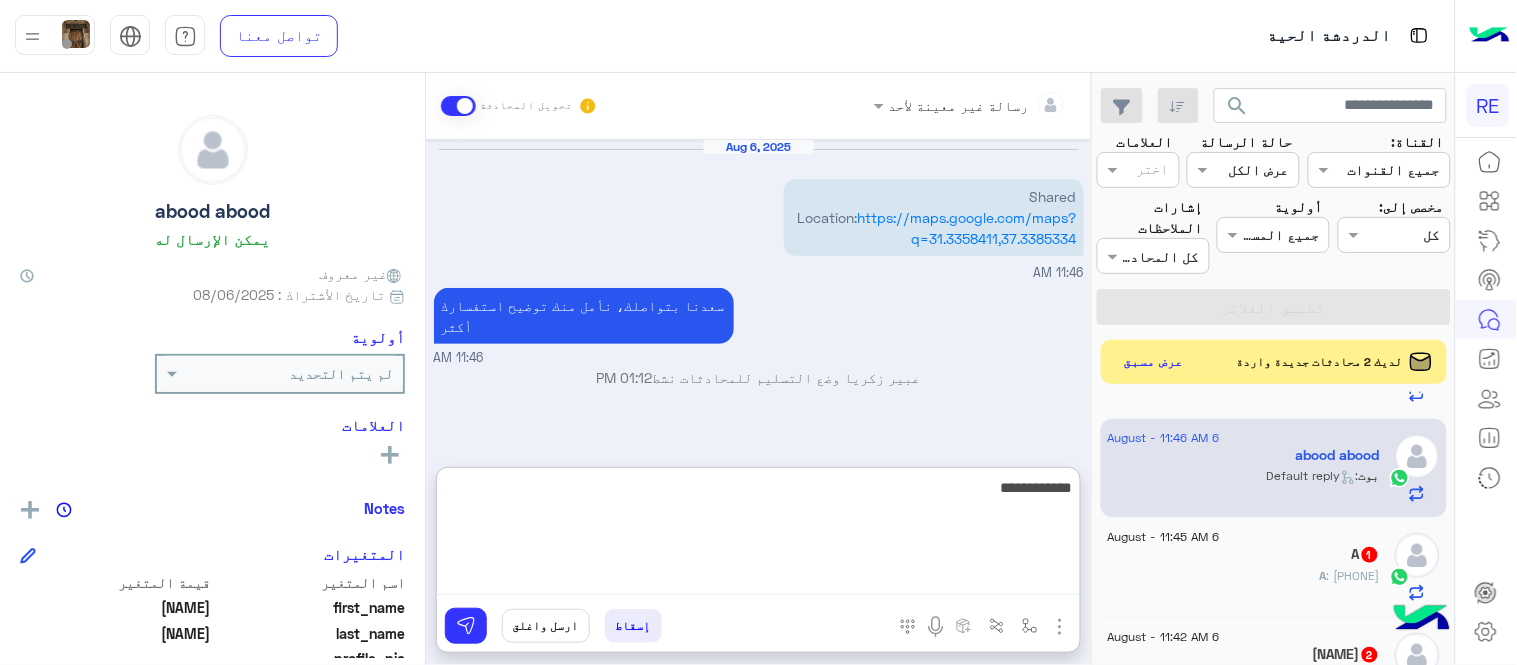 type on "**********" 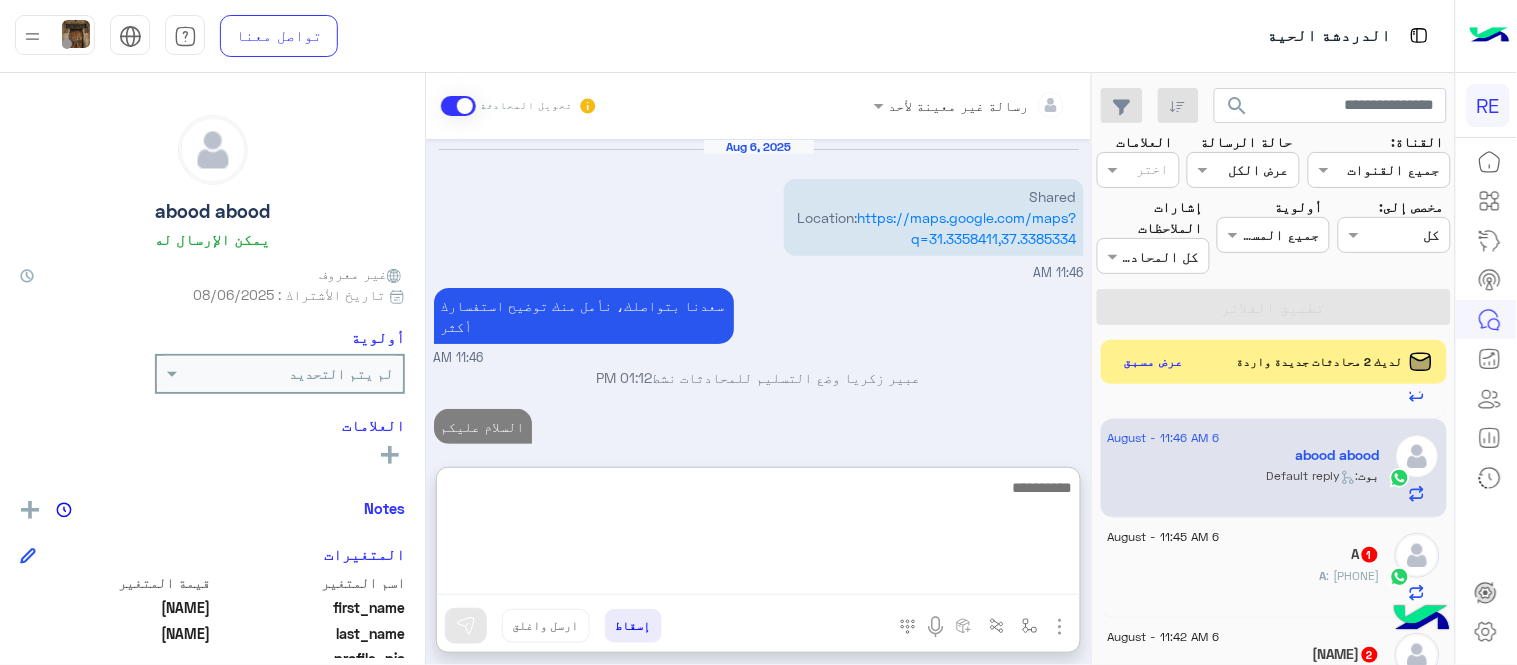 scroll, scrollTop: 778, scrollLeft: 0, axis: vertical 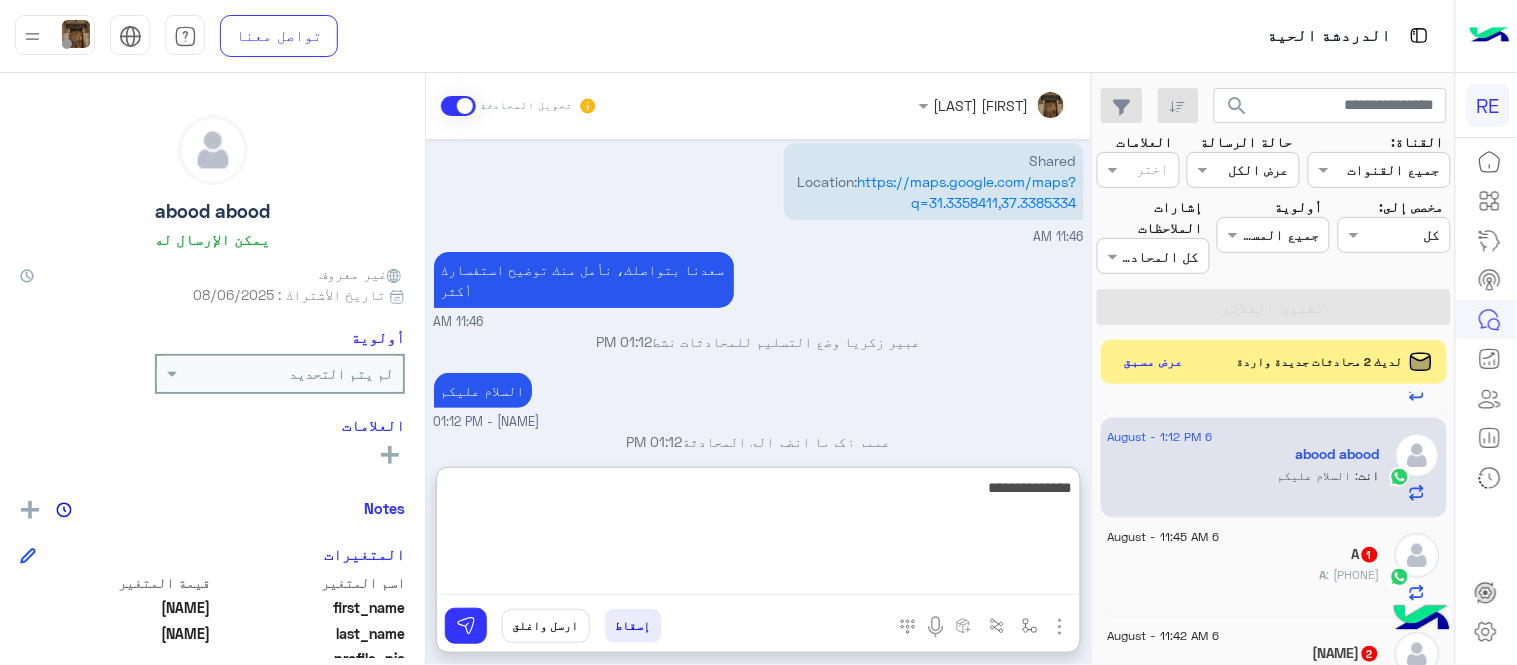 type on "**********" 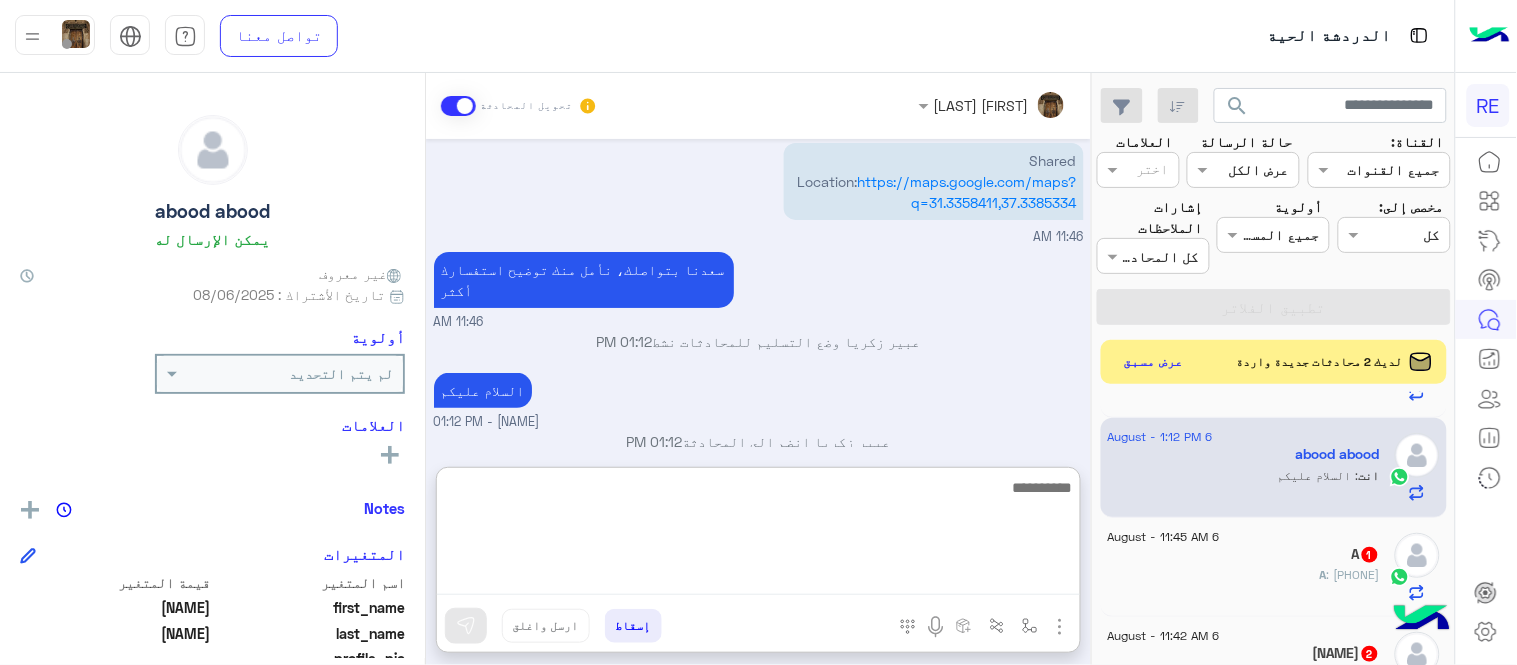 scroll, scrollTop: 100, scrollLeft: 0, axis: vertical 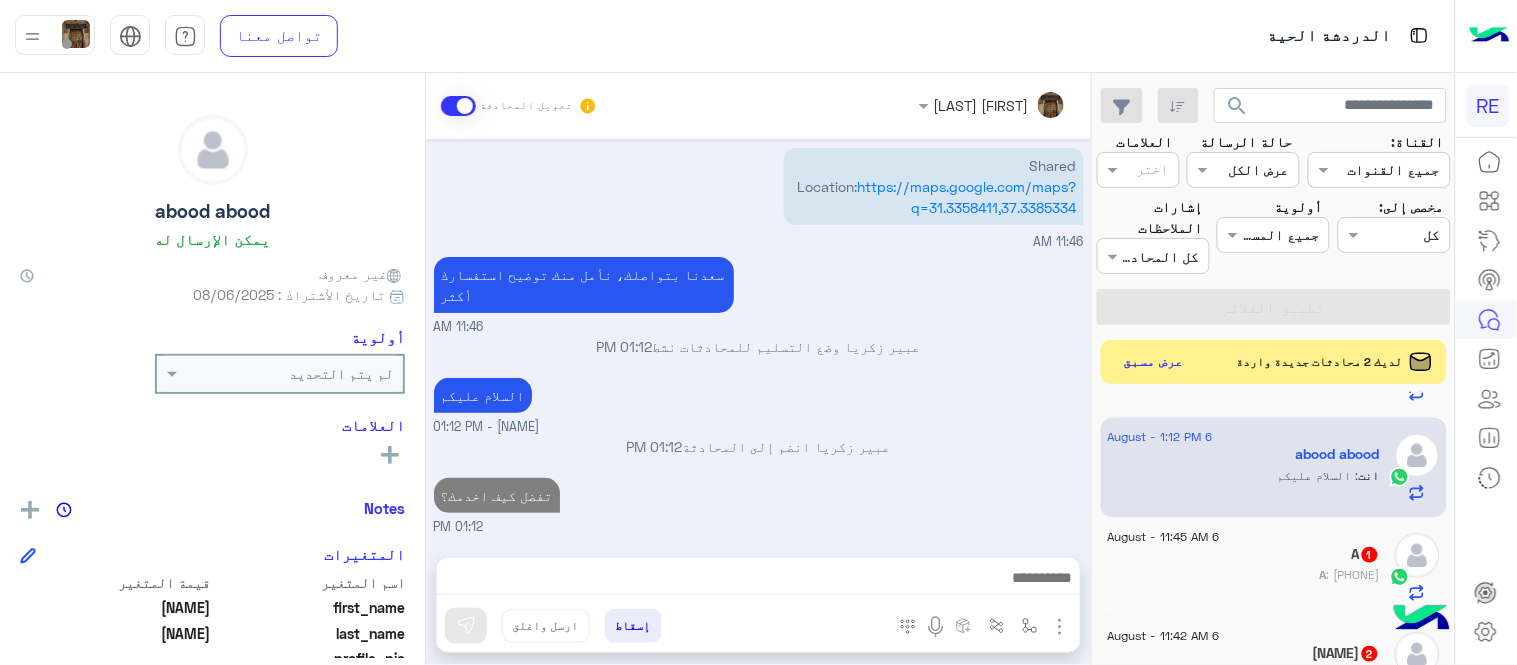 click on "6 August - 11:45 AM" 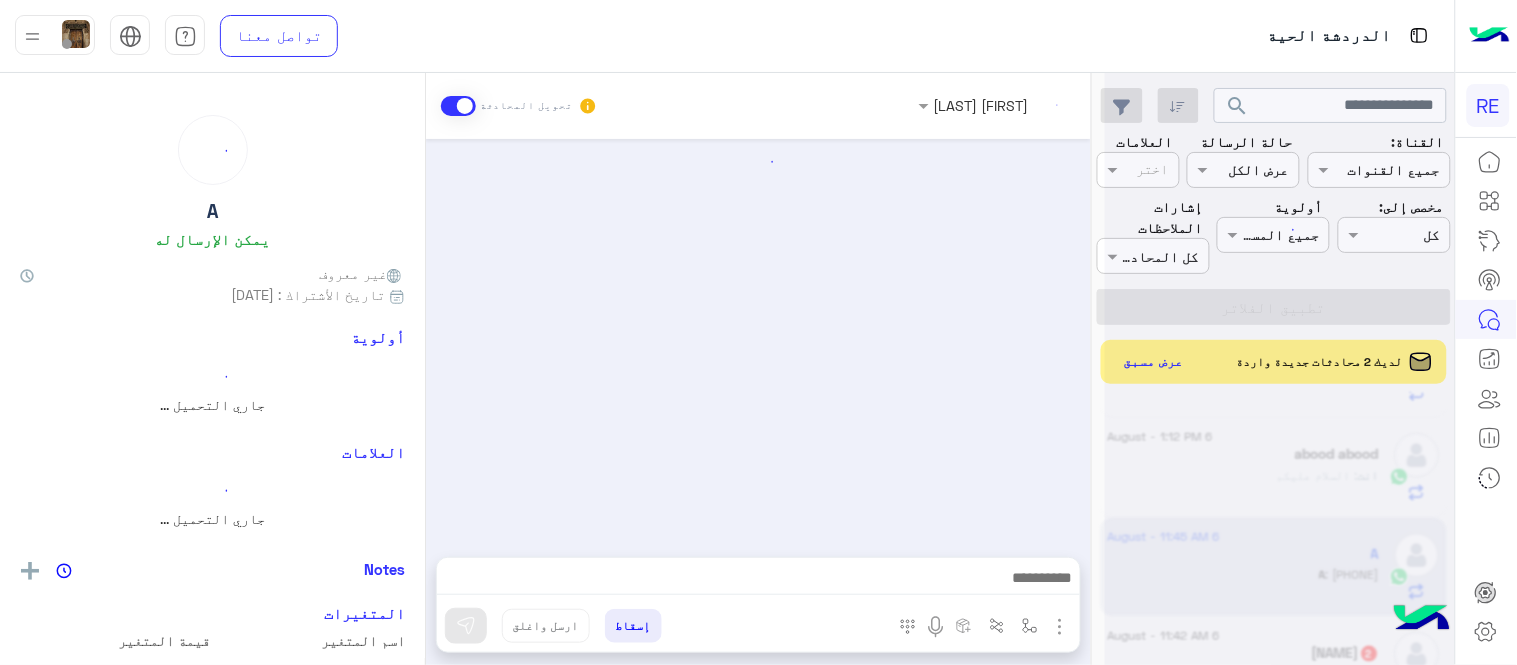 scroll, scrollTop: 758, scrollLeft: 0, axis: vertical 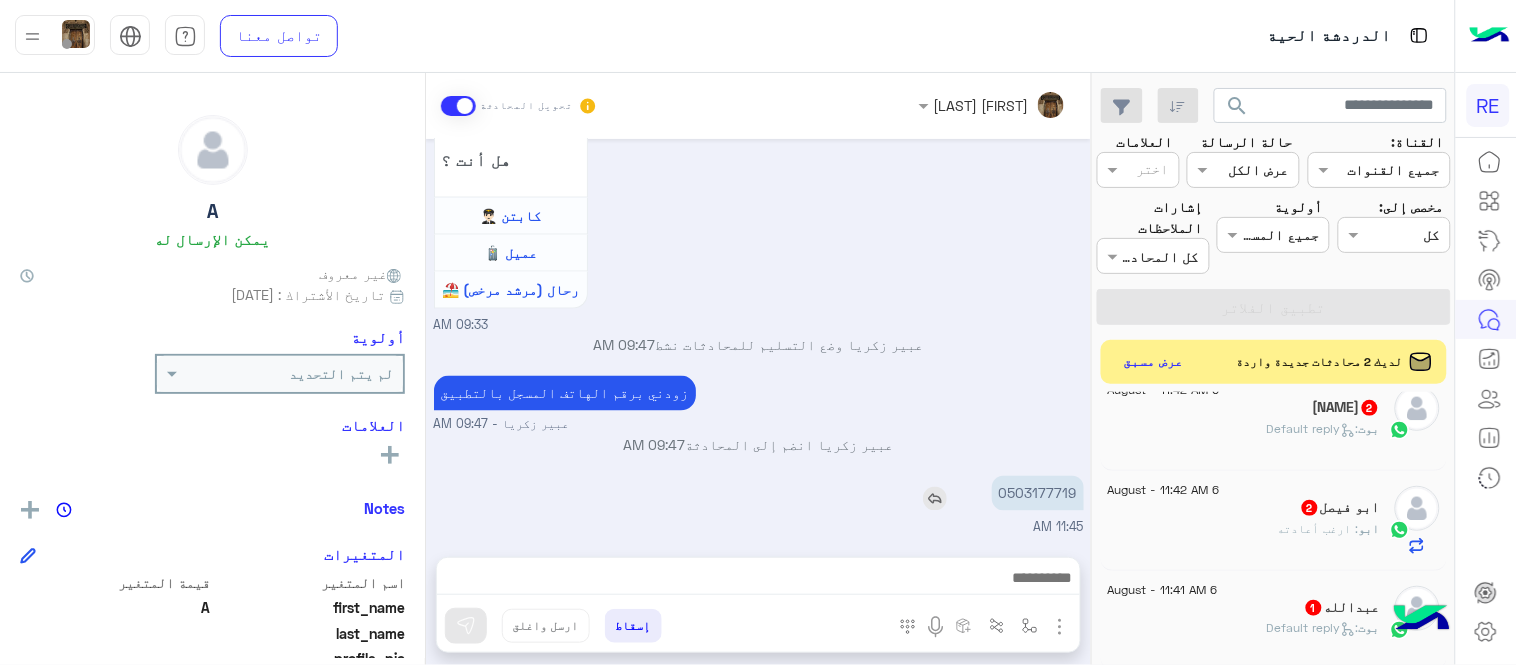 click on "0503177719" at bounding box center [1038, 493] 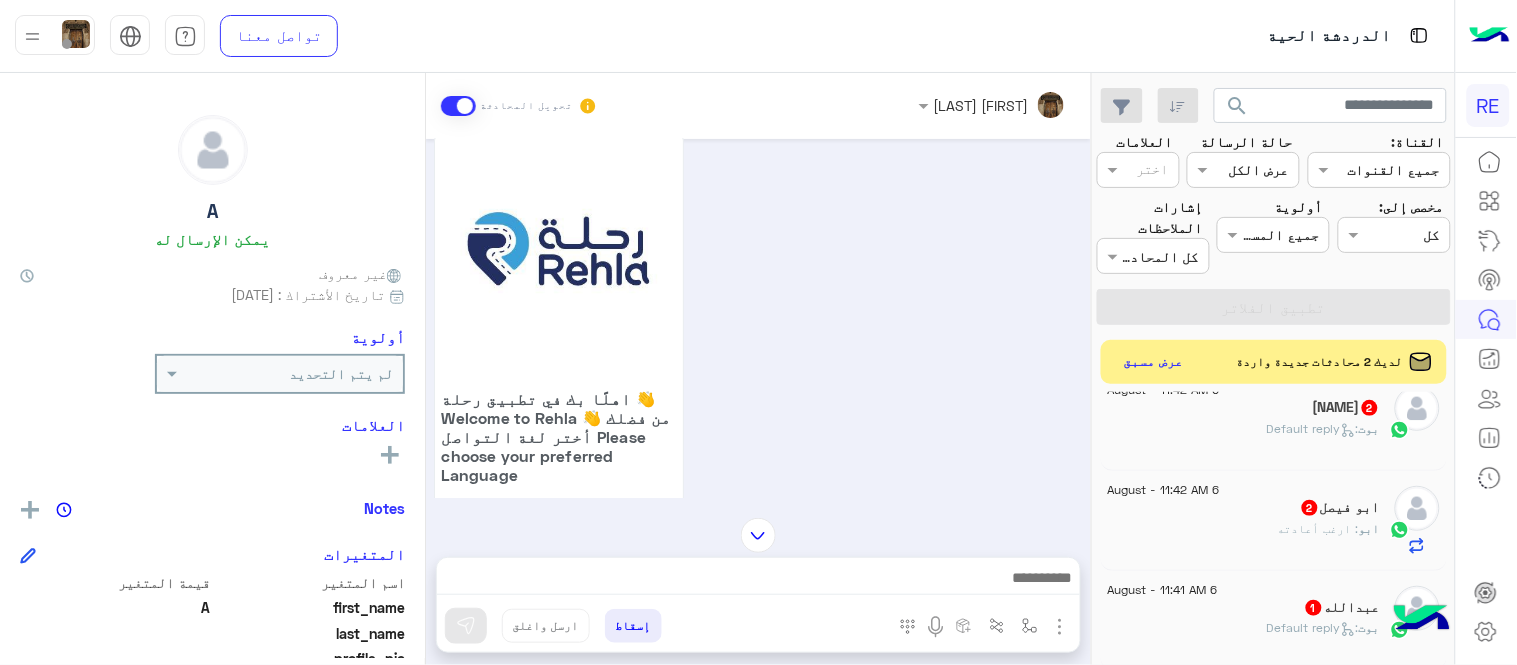 scroll, scrollTop: 0, scrollLeft: 0, axis: both 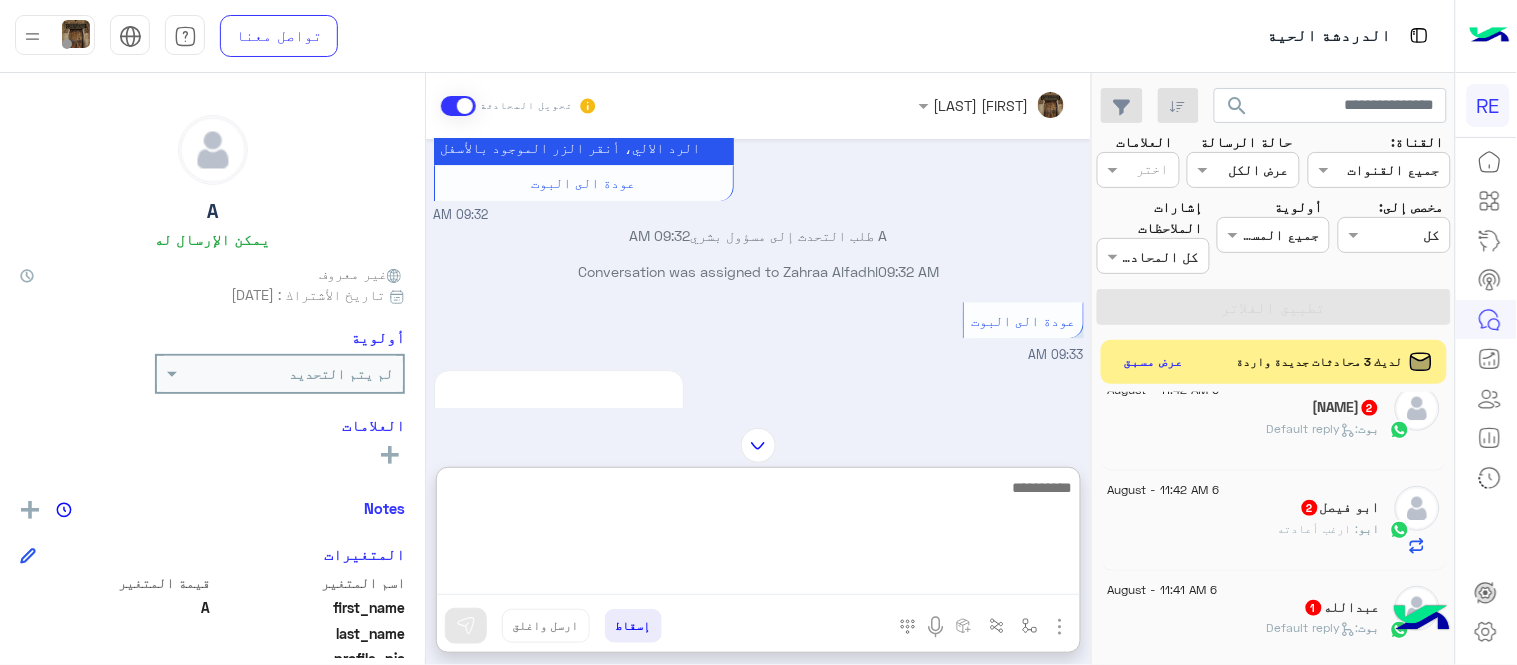 click at bounding box center [758, 535] 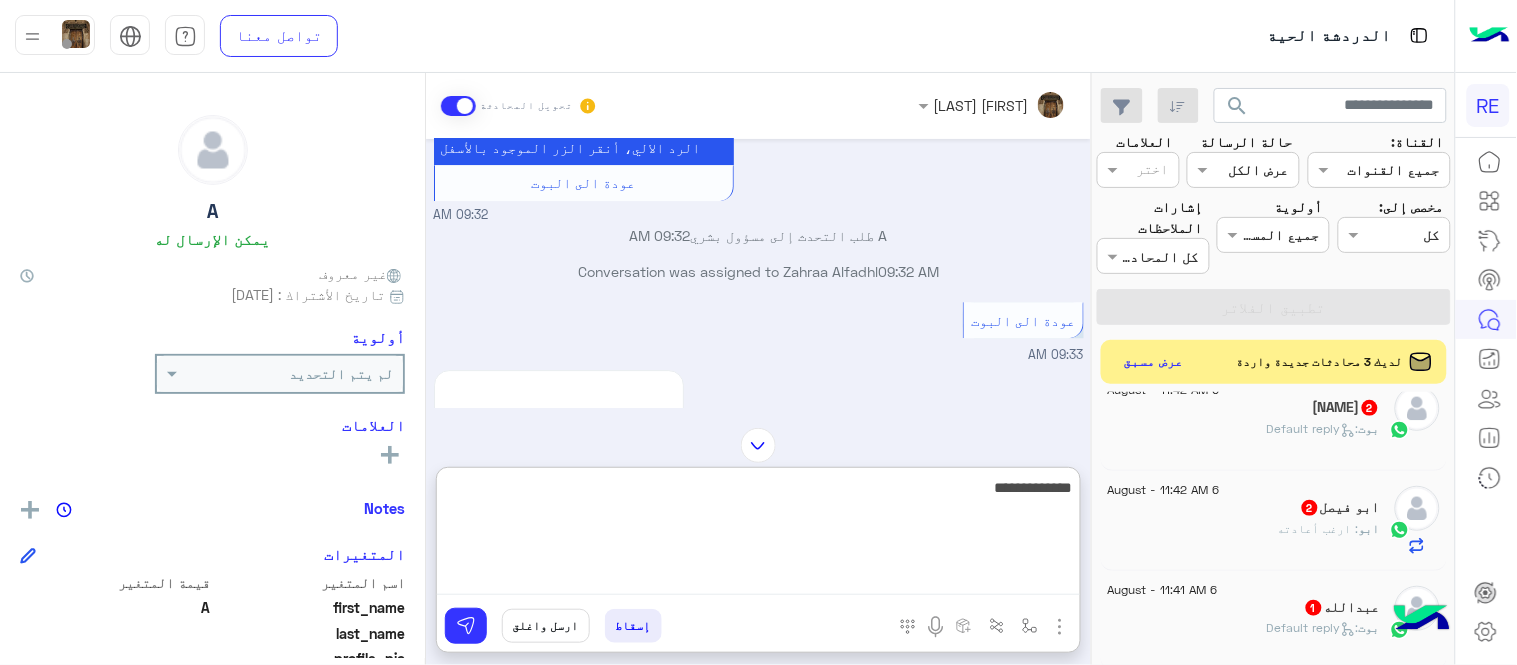 type on "**********" 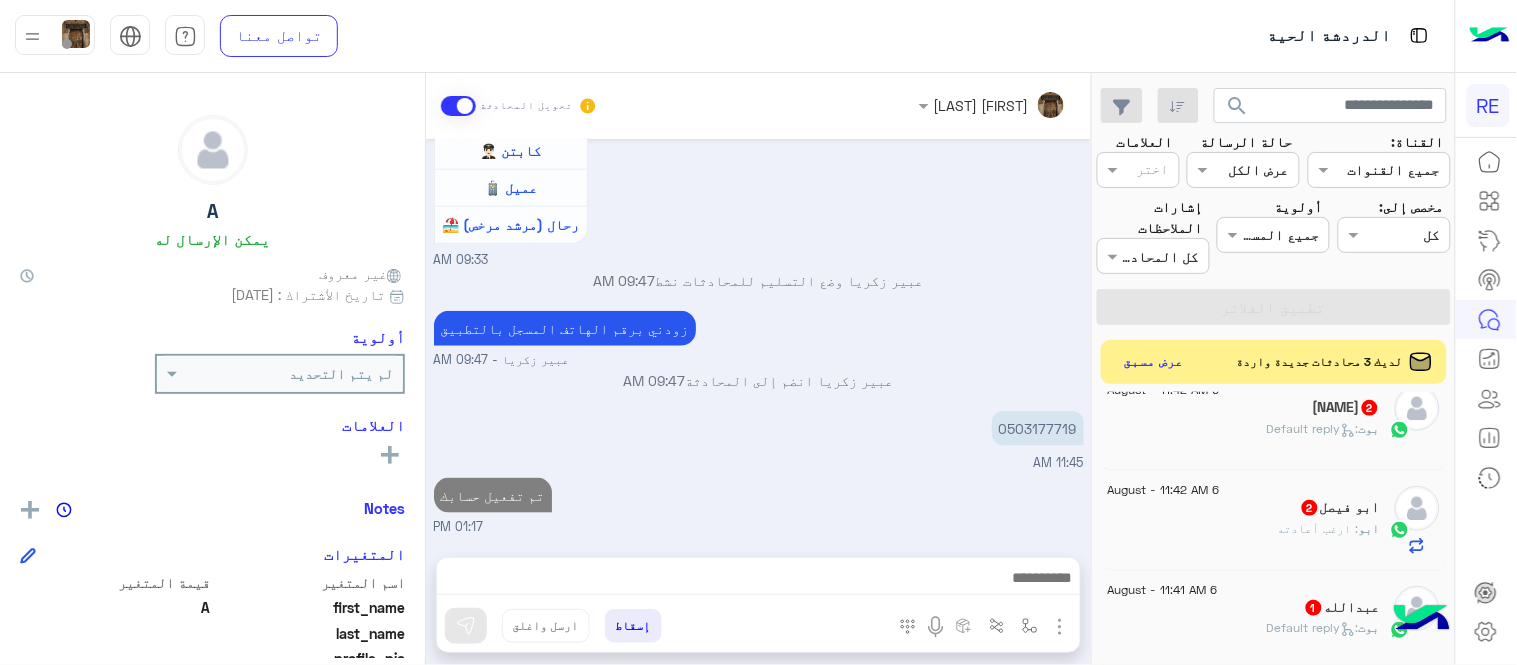 scroll, scrollTop: 2357, scrollLeft: 0, axis: vertical 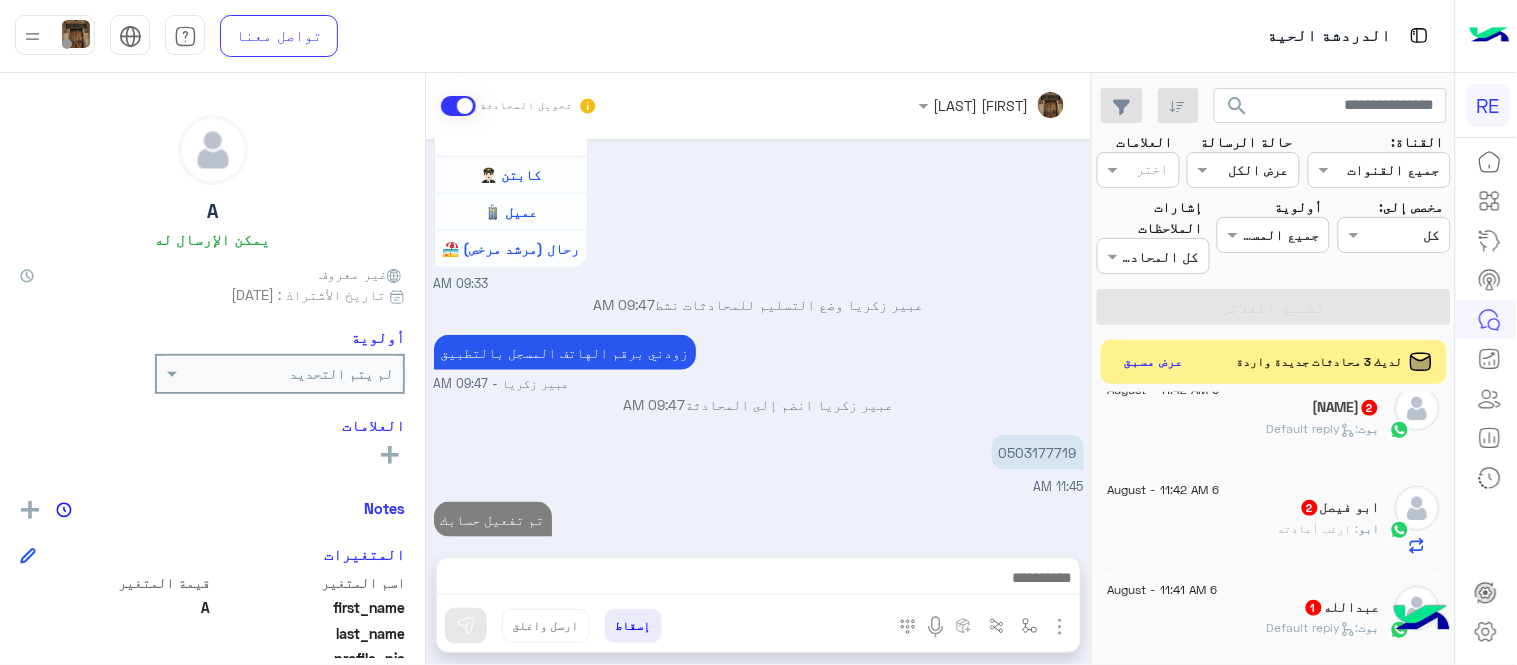 click on "Aug 4, 2025  هل أنت ؟   كابتن 👨🏻‍✈️   عميل 🧳   رحال (مرشد مرخص) 🏖️     10:55 AM   Aug 6, 2025  سلام عليكم ورحمة وبركاته صباح الخير  مقدم بتطبيق رحة ولم  يطلع  نتيجة وشلعايق وشكرن   09:24 AM  وعليكم السلام ،كيف اقدر اساعدك
اهلًا بك في تطبيق رحلة 👋
Welcome to Rehla  👋
من فضلك أختر لغة التواصل
Please choose your preferred Language
English   عربي     09:24 AM   عربي    09:24 AM  هل أنت ؟   كابتن 👨🏻‍✈️   عميل 🧳   رحال (مرشد مرخص) 🏖️     09:24 AM  وشقرب  حل  المشكلة   09:26 AM  سعدنا بتواصلك، نأمل منك توضيح استفسارك أكثر    09:26 AM  انا  مقد مفي  تسجيل  رحلة   ولم يطلع  نتيجة منذو  خمس وعشرون   يوم ٢٥يوم وشكرن   09:32 AM   عودة الى البوت     09:32 AM" at bounding box center [758, 338] 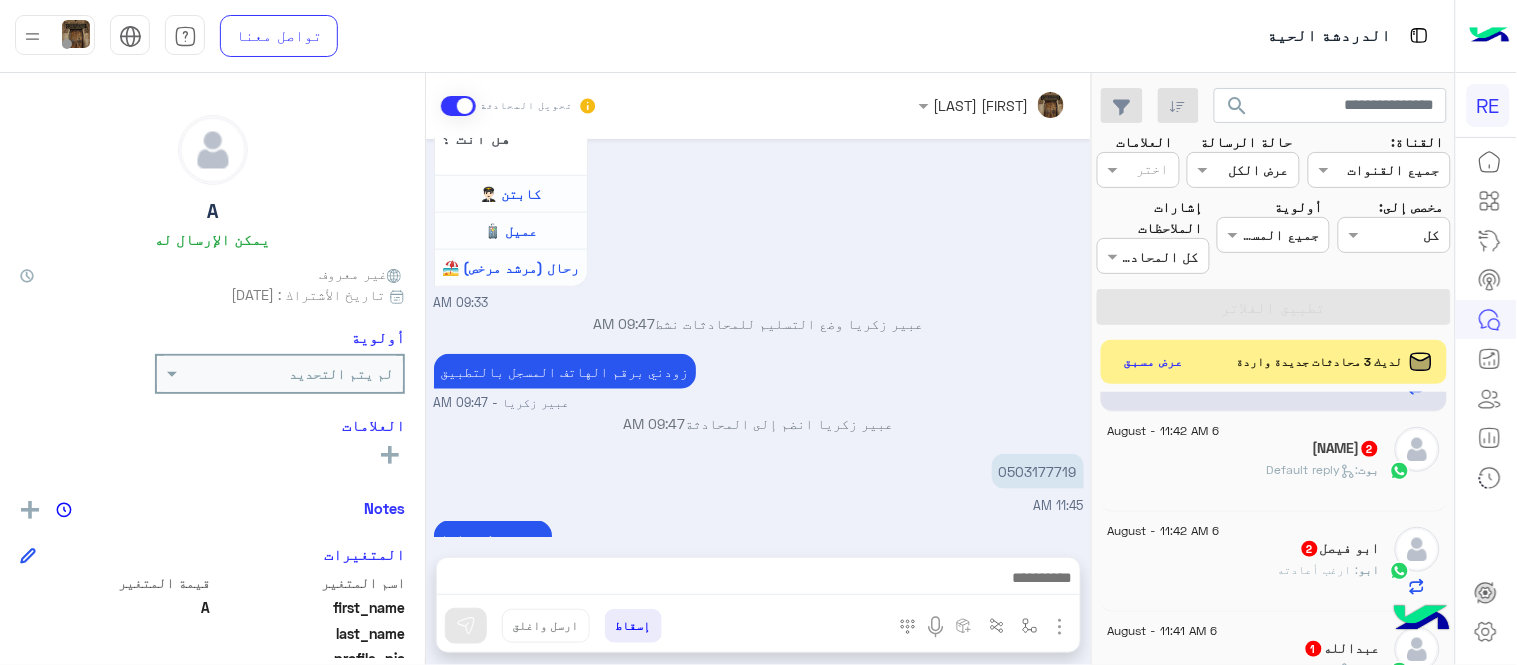 scroll, scrollTop: 936, scrollLeft: 0, axis: vertical 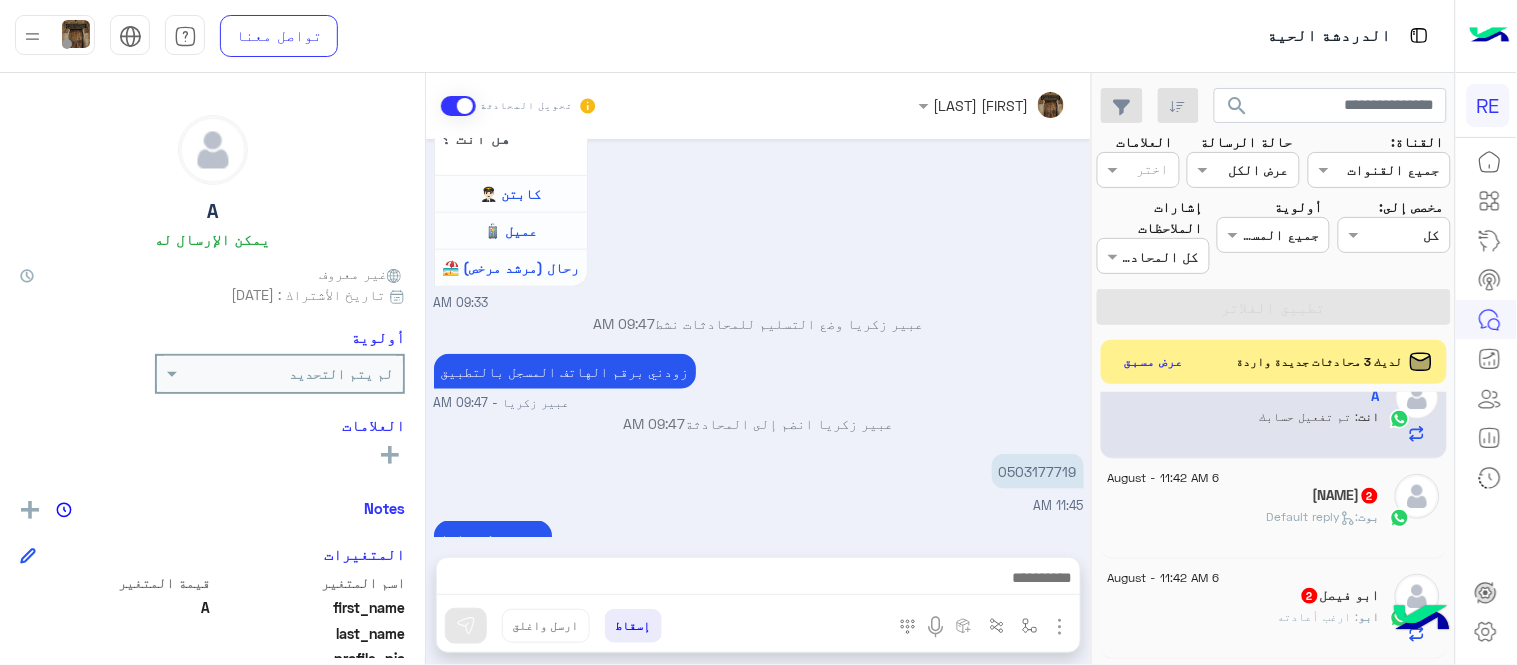 click on "بوت :   Default reply" 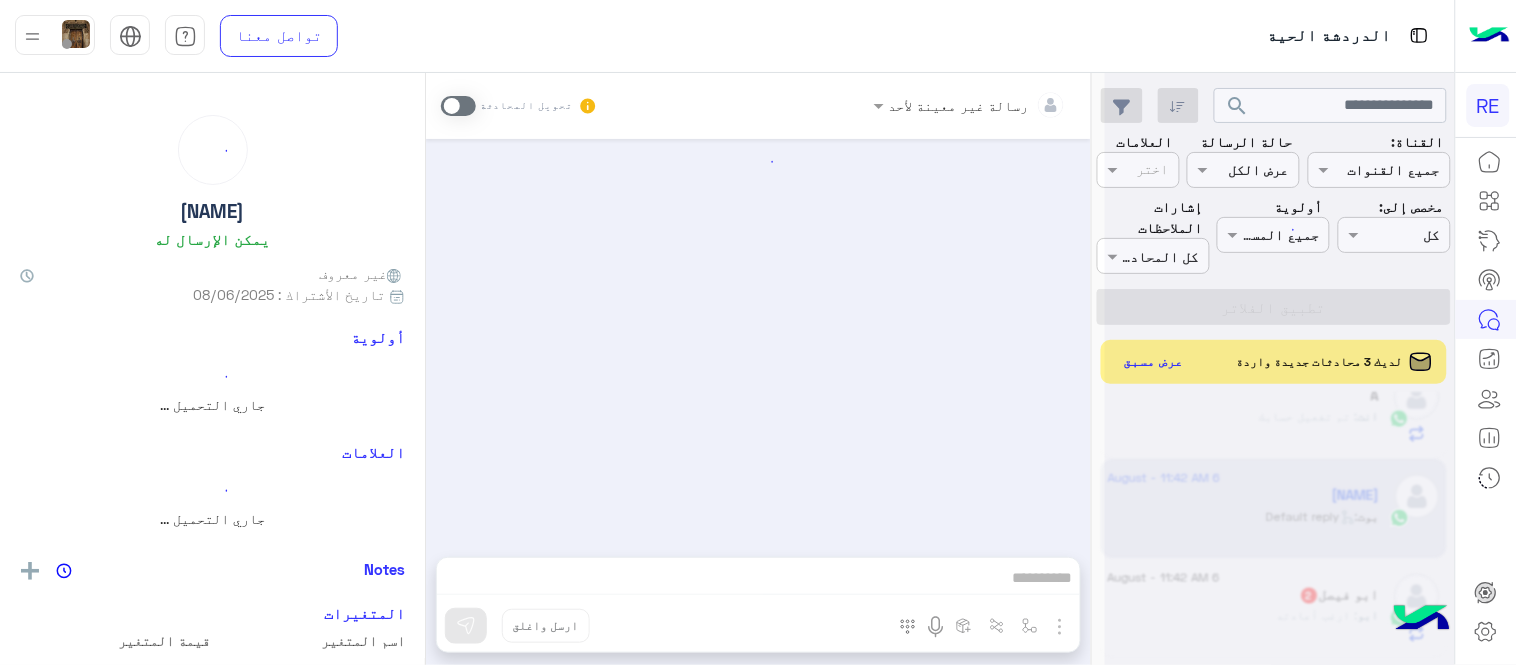 scroll, scrollTop: 365, scrollLeft: 0, axis: vertical 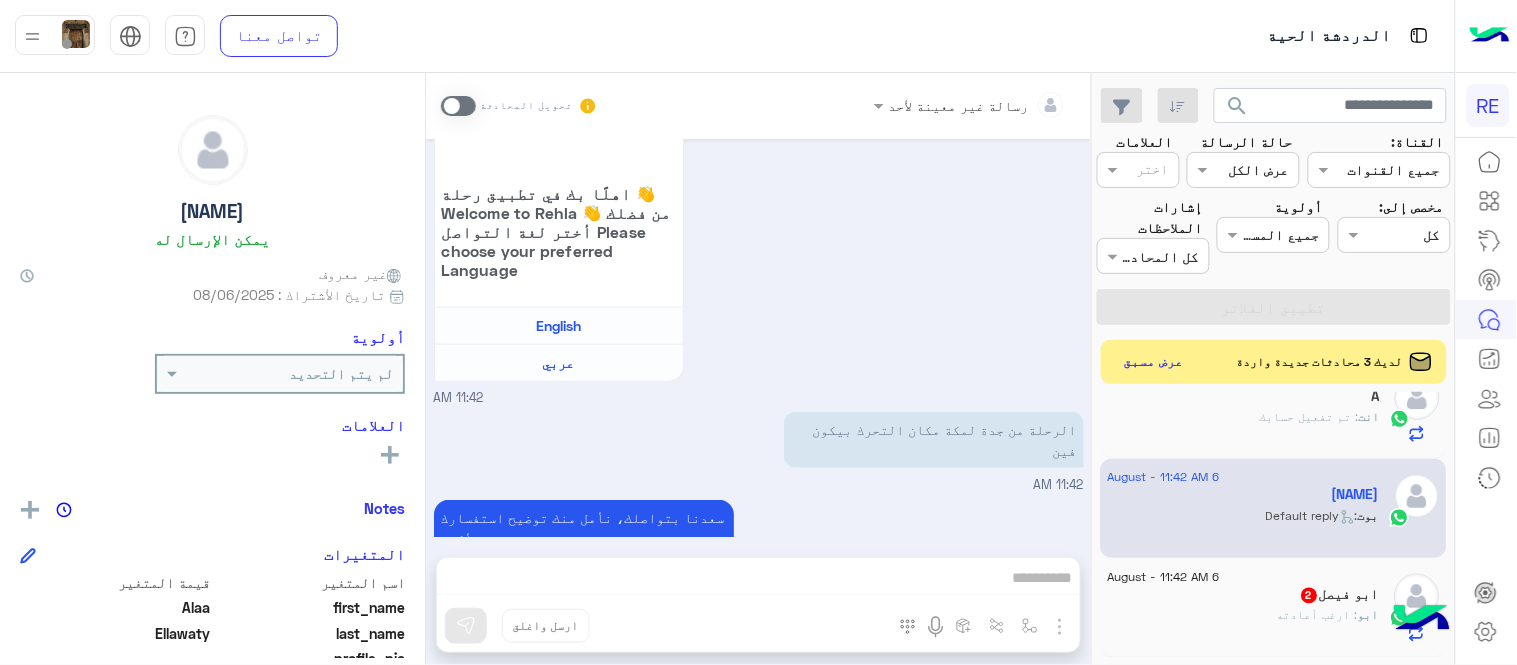 drag, startPoint x: 774, startPoint y: 576, endPoint x: 452, endPoint y: 101, distance: 573.8545 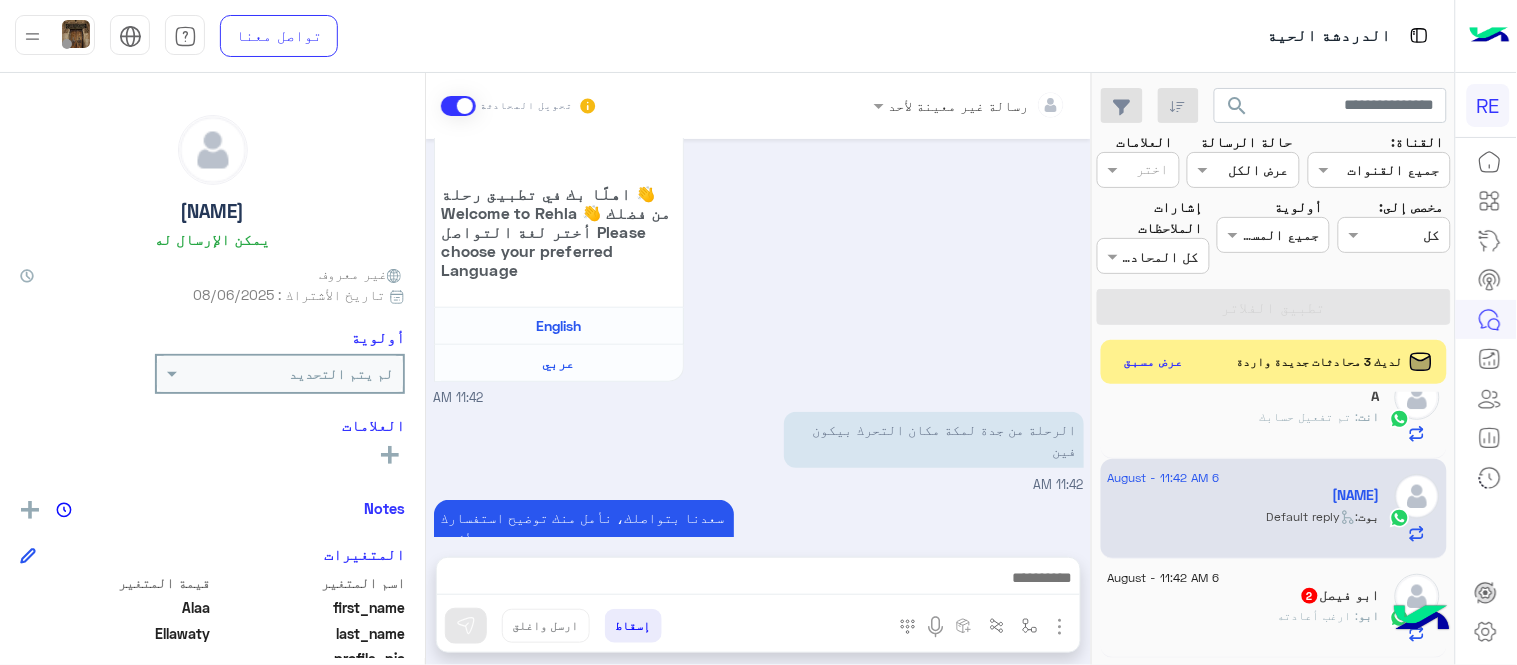 scroll, scrollTop: 402, scrollLeft: 0, axis: vertical 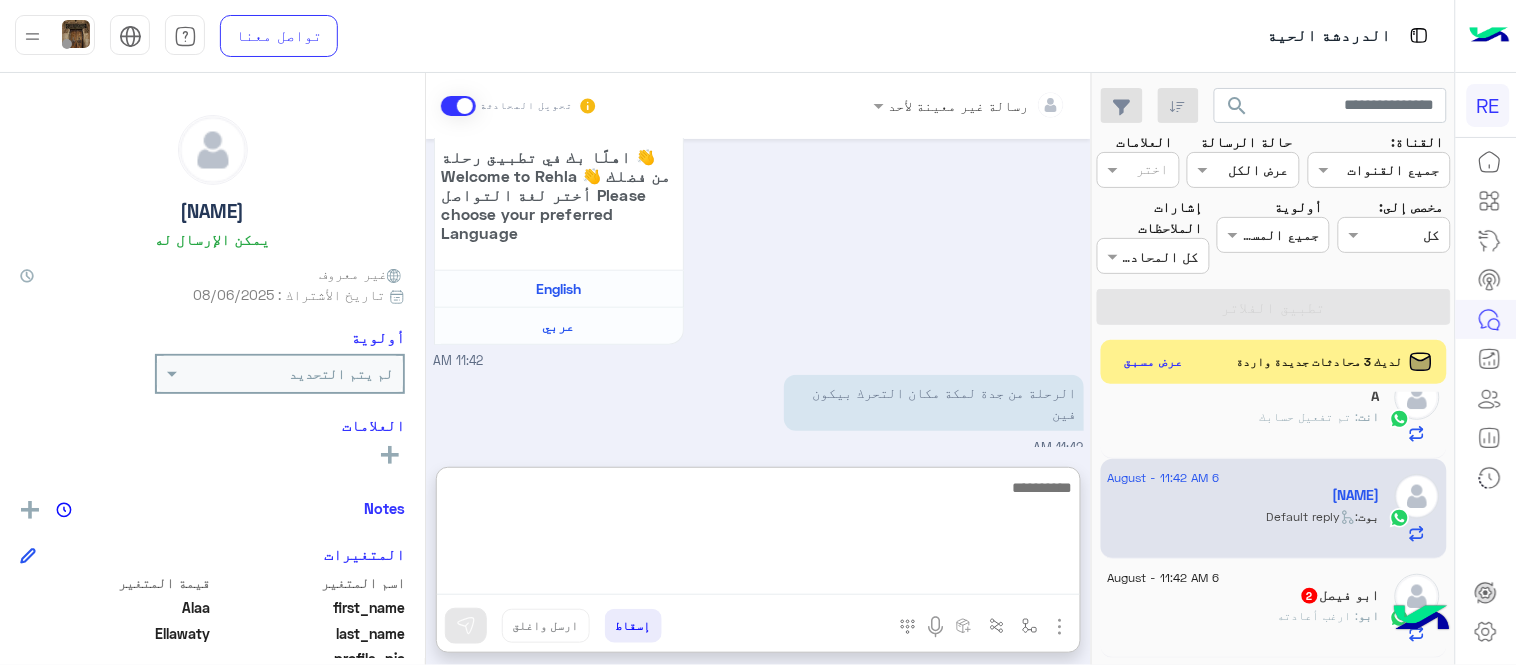 click at bounding box center (758, 535) 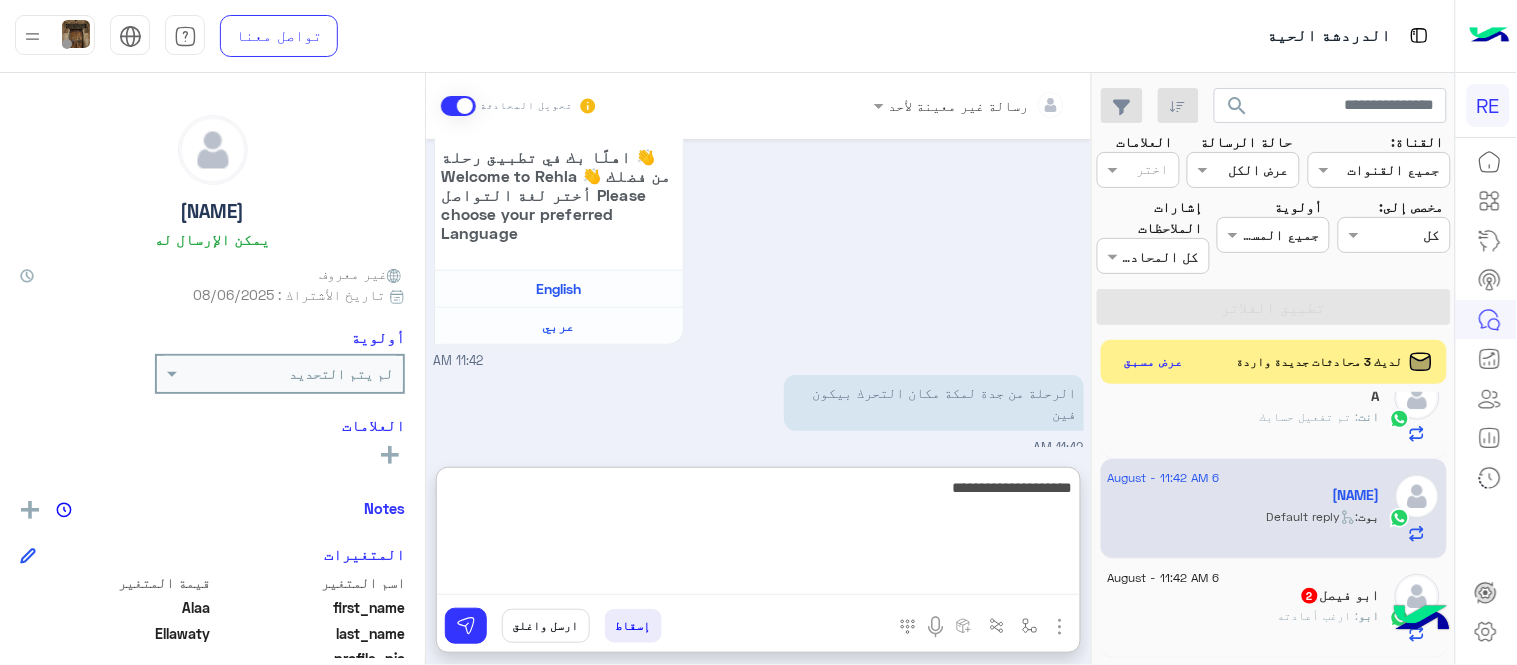 type on "**********" 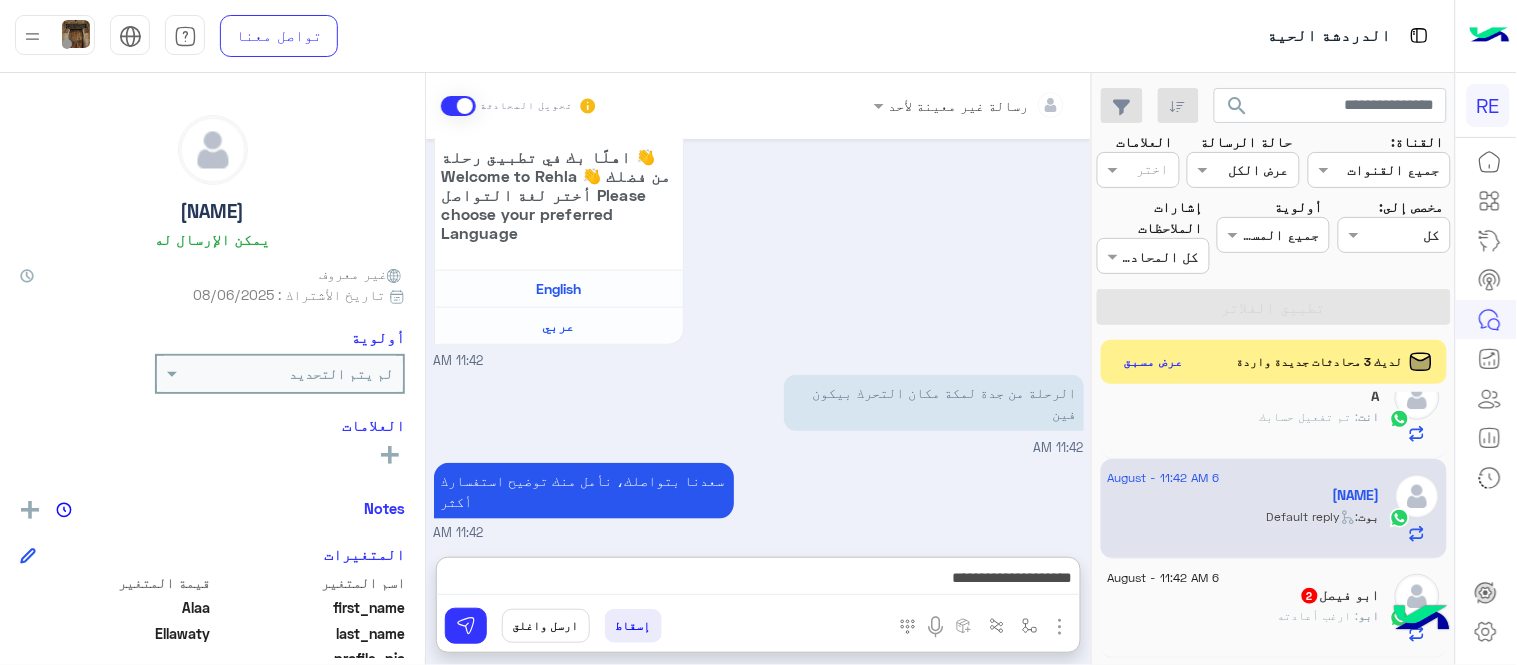 click on "وعليكم السلام ،كيف اقدر اساعدك
اهلًا بك في تطبيق رحلة 👋
Welcome to Rehla  👋
من فضلك أختر لغة التواصل
Please choose your preferred Language
English   عربي     11:42 AM" at bounding box center (759, 105) 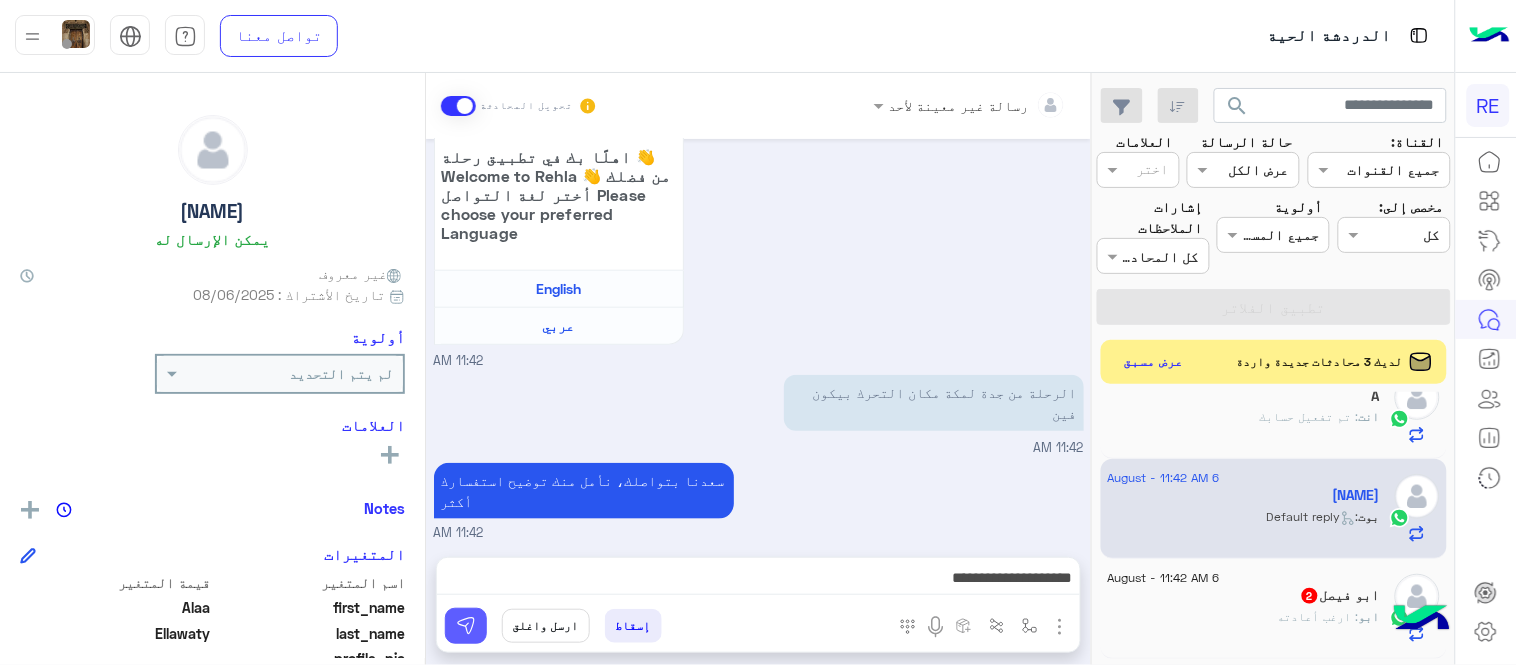 click at bounding box center [466, 626] 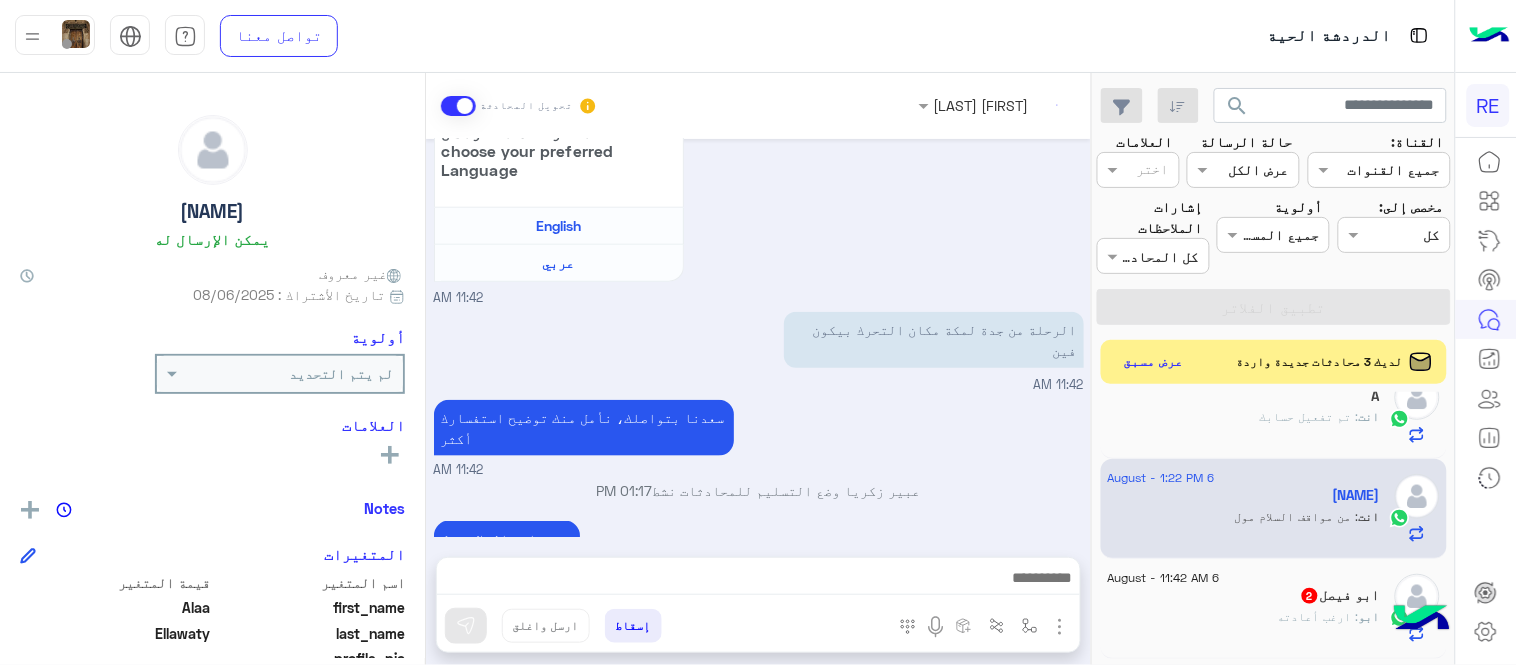 scroll, scrollTop: 502, scrollLeft: 0, axis: vertical 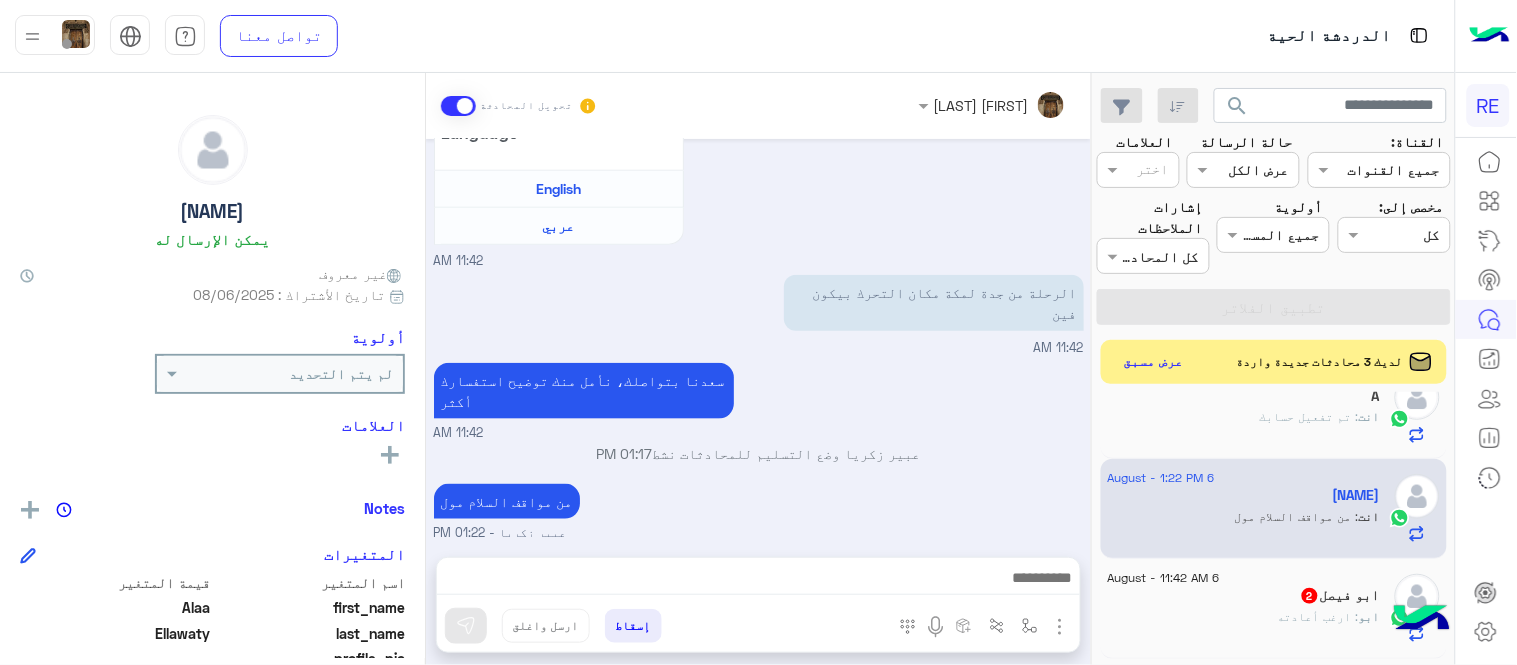 click on "ابو : ارغب أعادته" 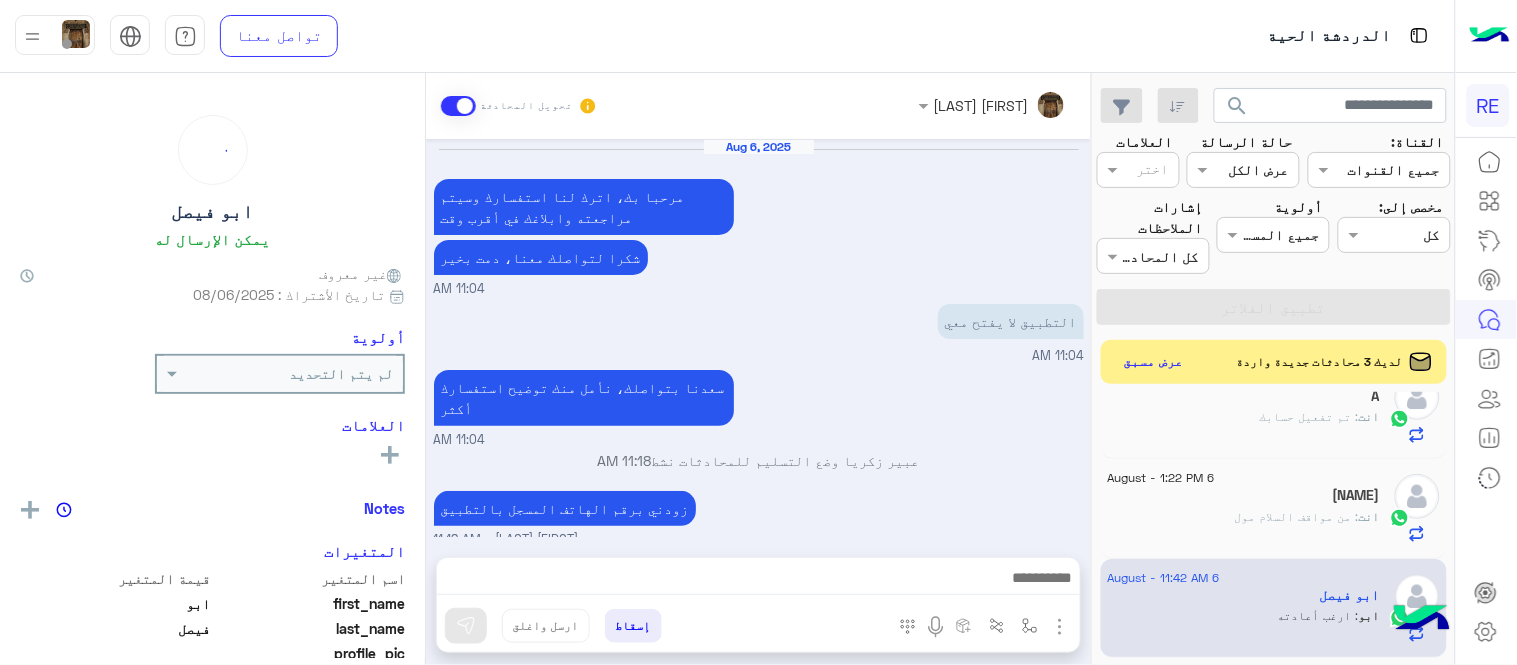 scroll, scrollTop: 291, scrollLeft: 0, axis: vertical 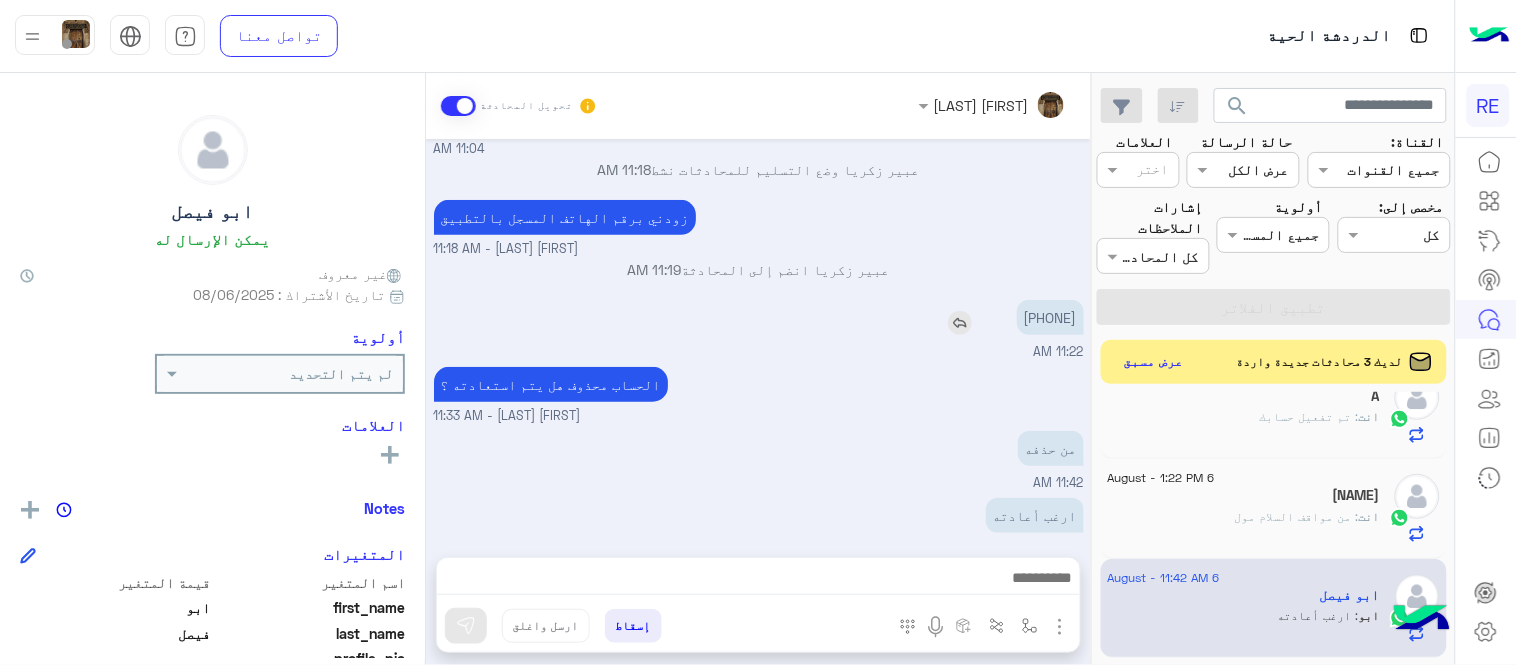 click on "[PHONE]" at bounding box center [1050, 317] 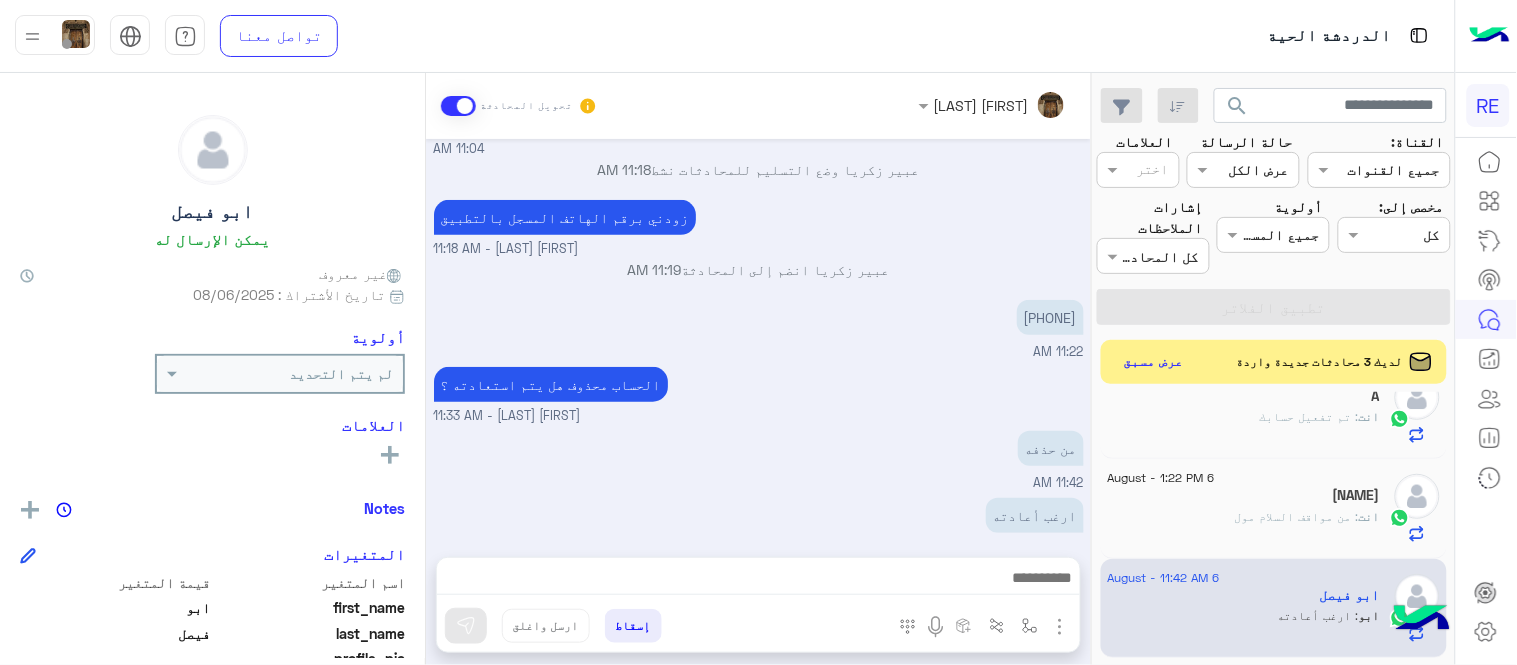 copy on "[PHONE]" 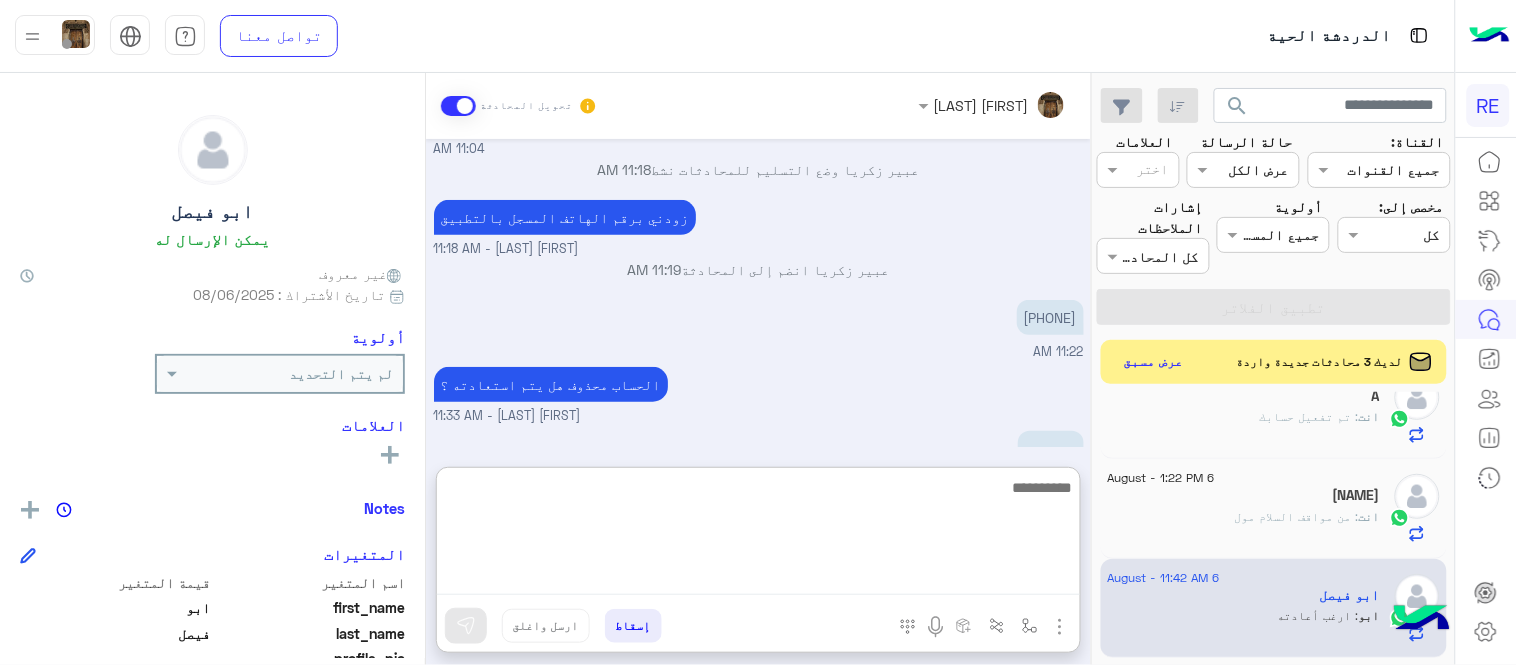 click at bounding box center [758, 535] 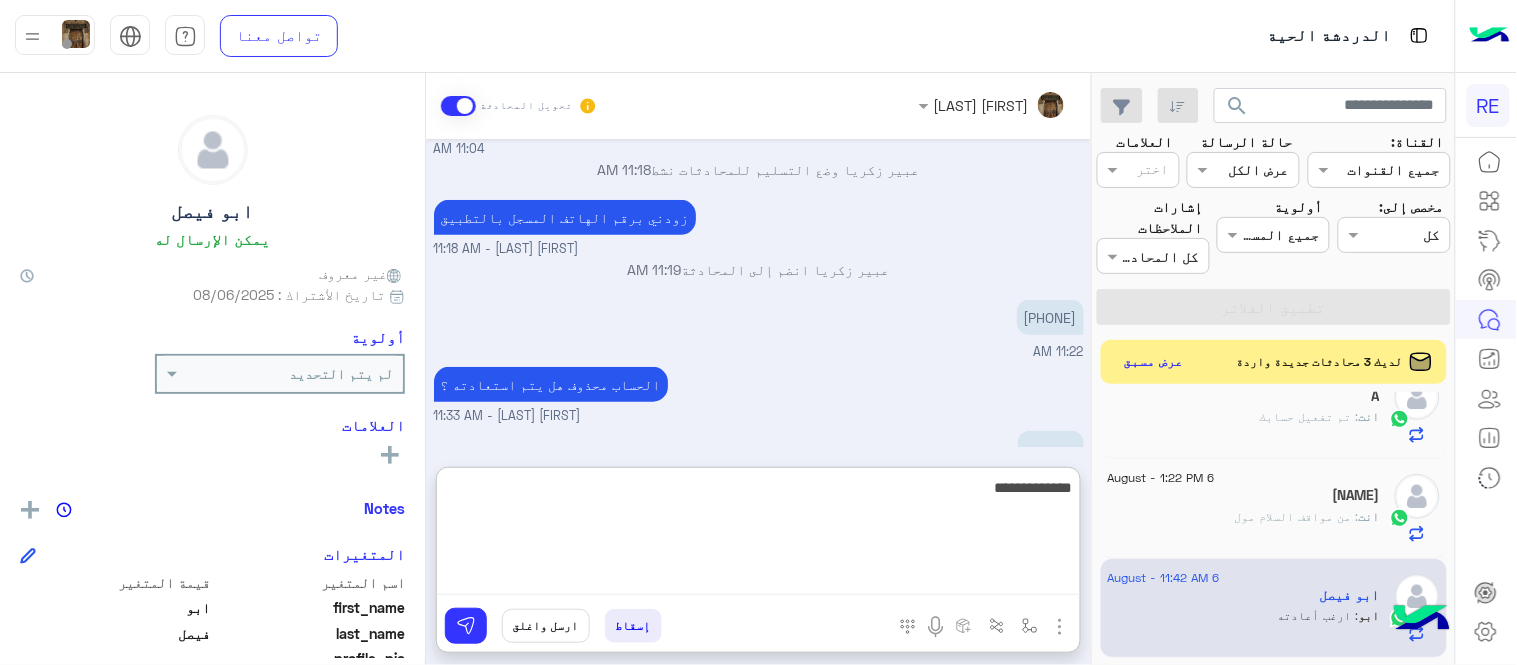 type on "**********" 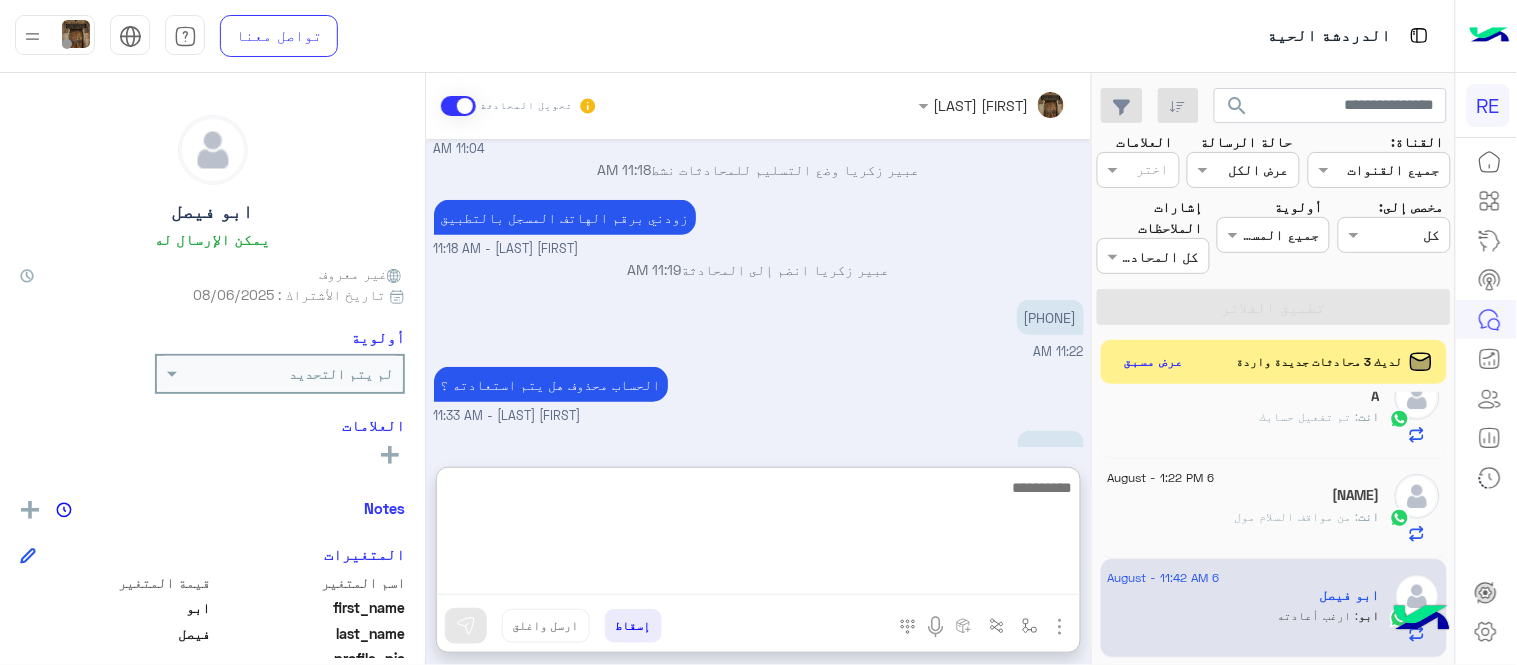 scroll, scrollTop: 445, scrollLeft: 0, axis: vertical 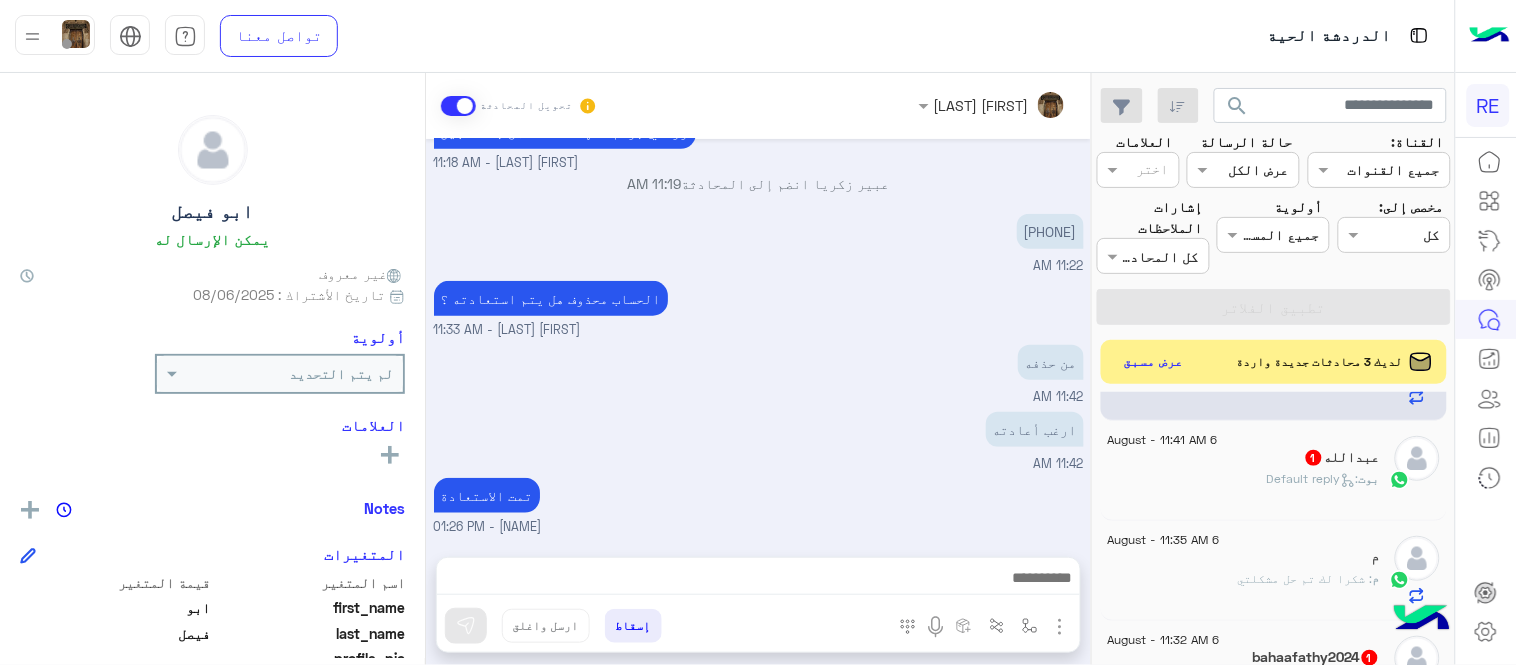 click on "بوت :   Default reply" 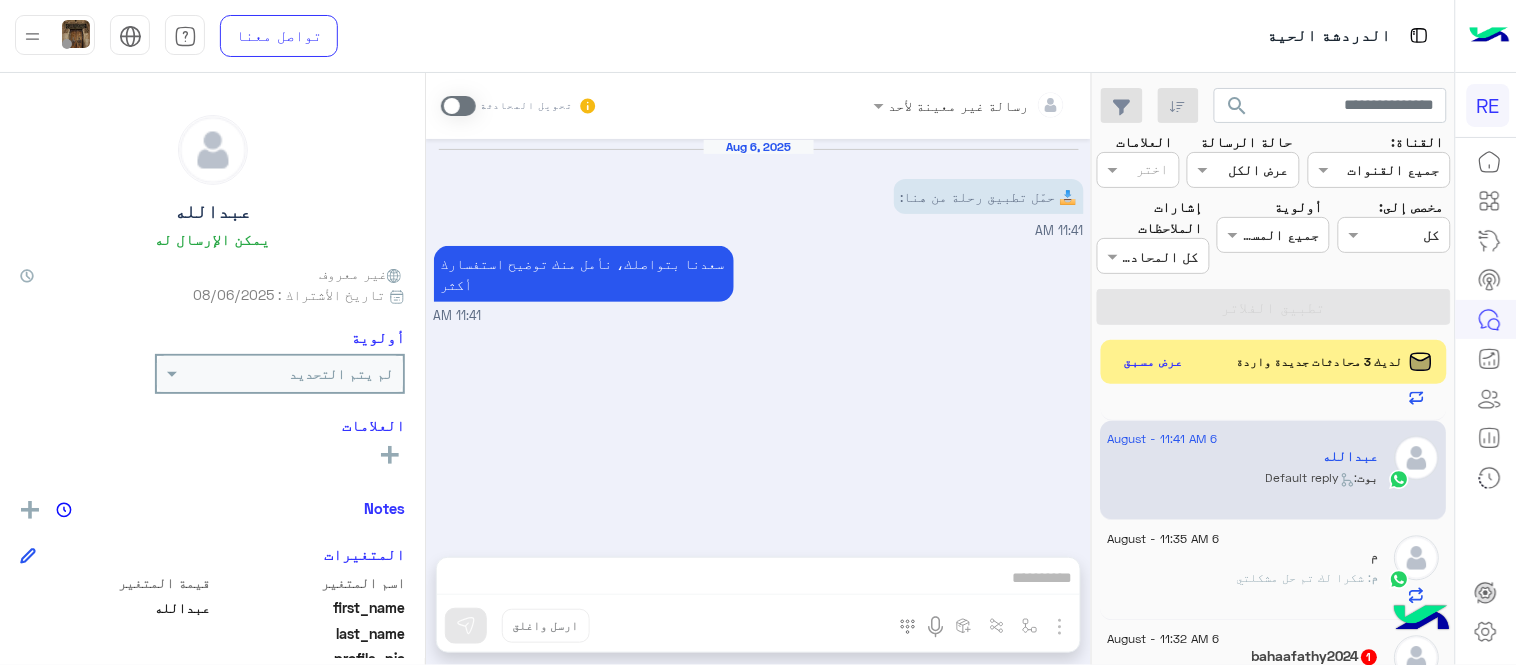click at bounding box center [458, 106] 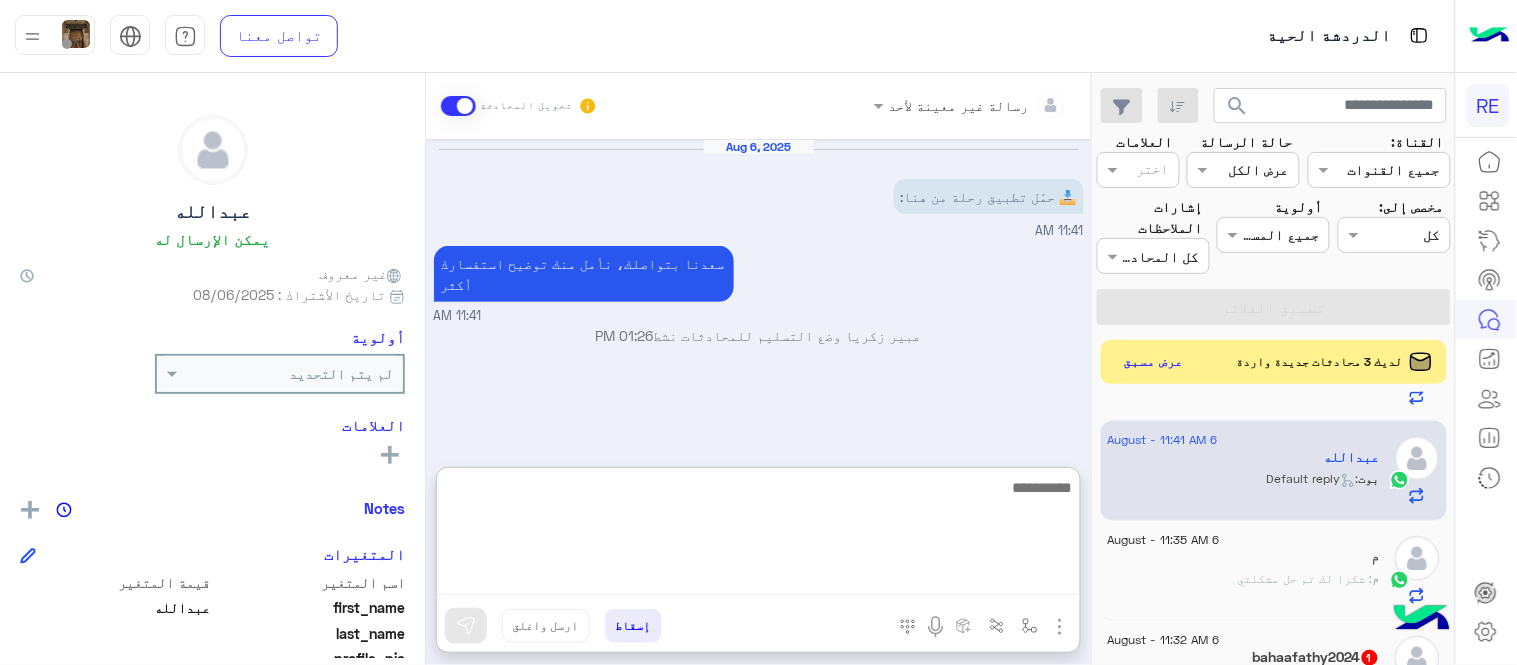 click at bounding box center (758, 535) 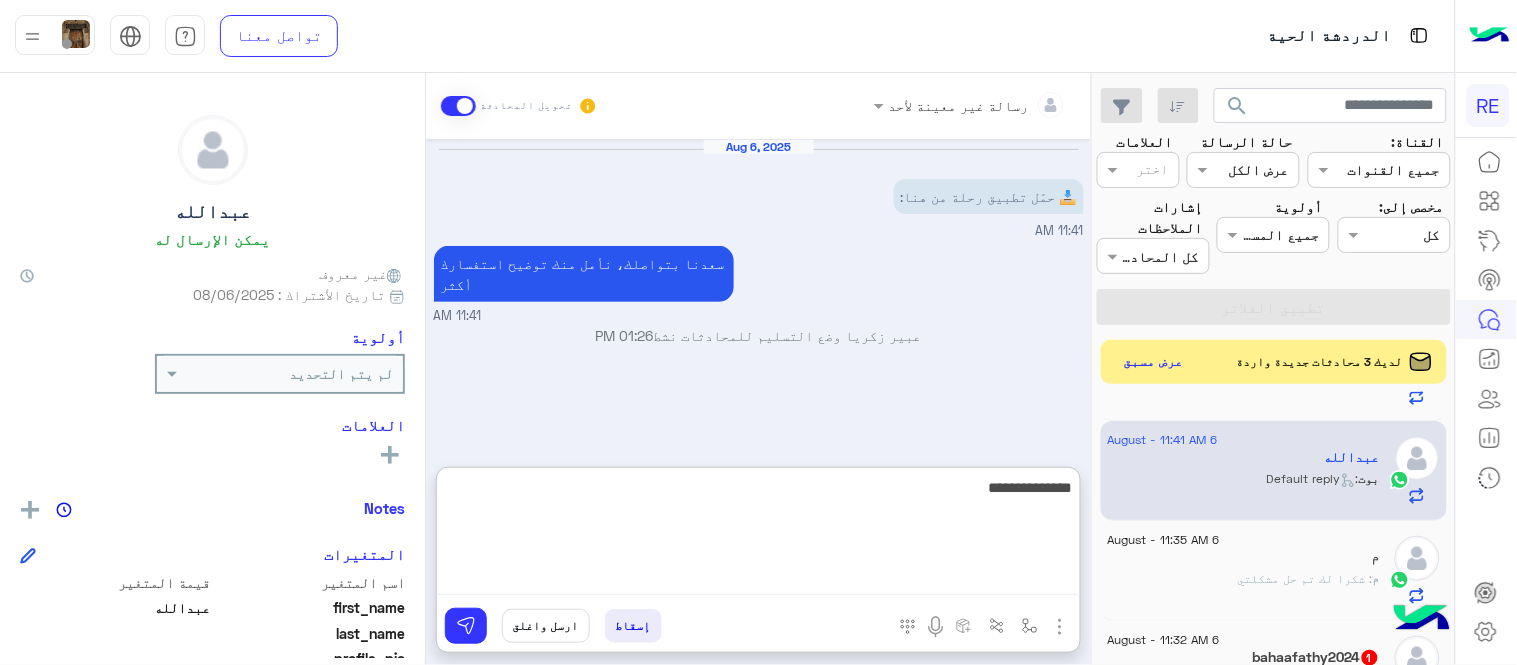 type on "**********" 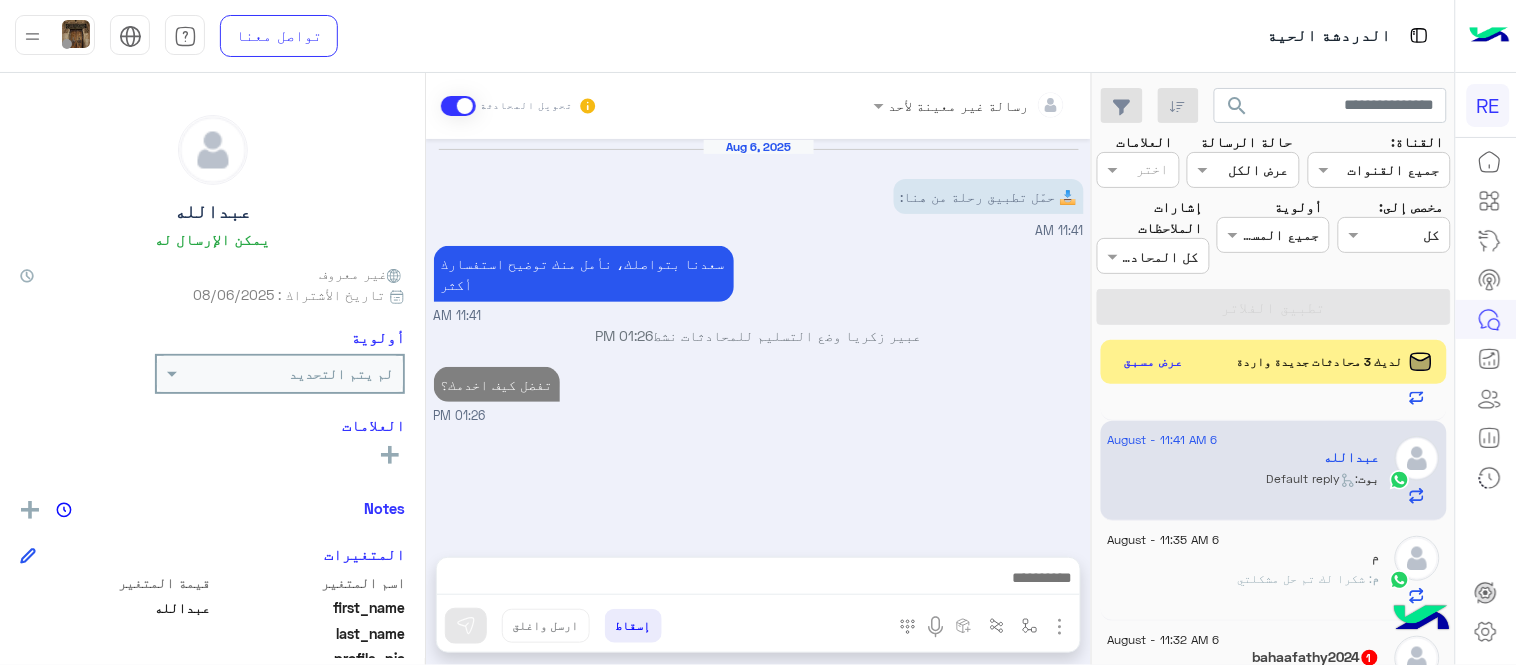 click on "م : شكرا لك تم حل مشكلتي" 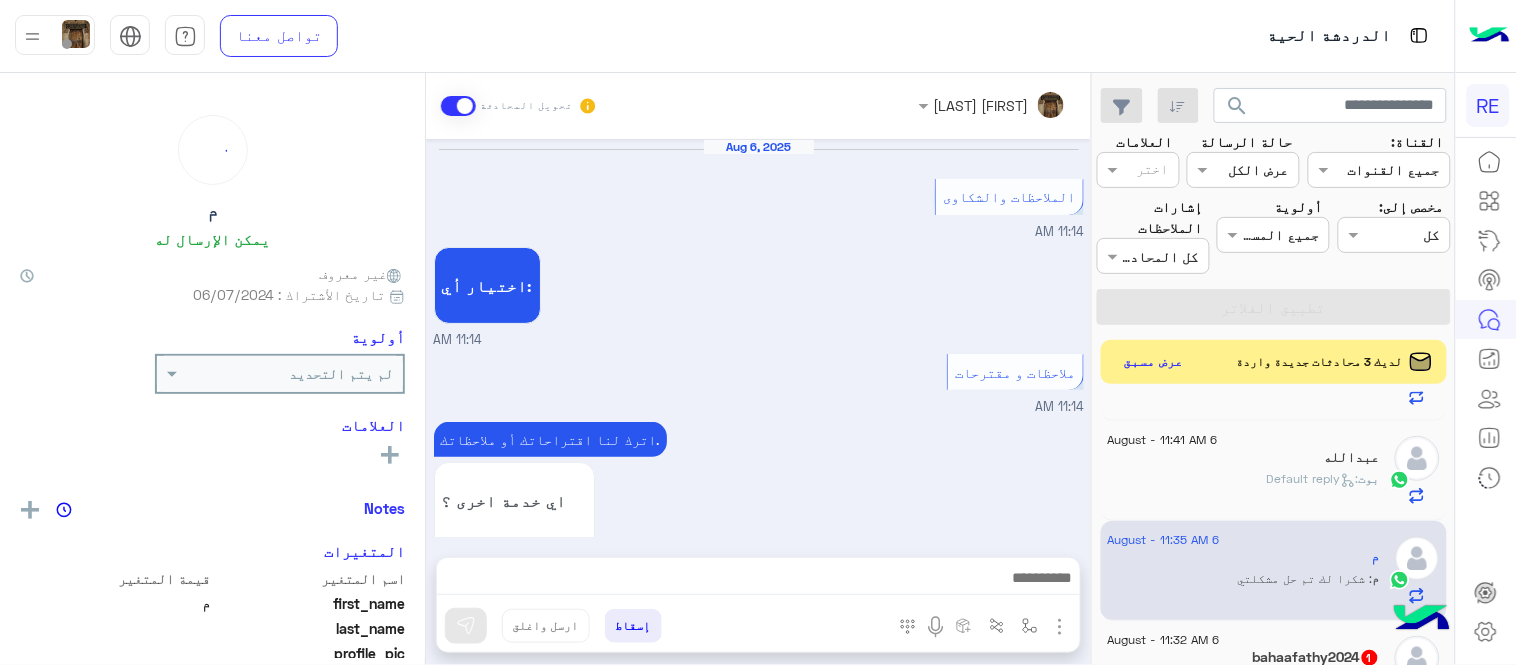 scroll, scrollTop: 498, scrollLeft: 0, axis: vertical 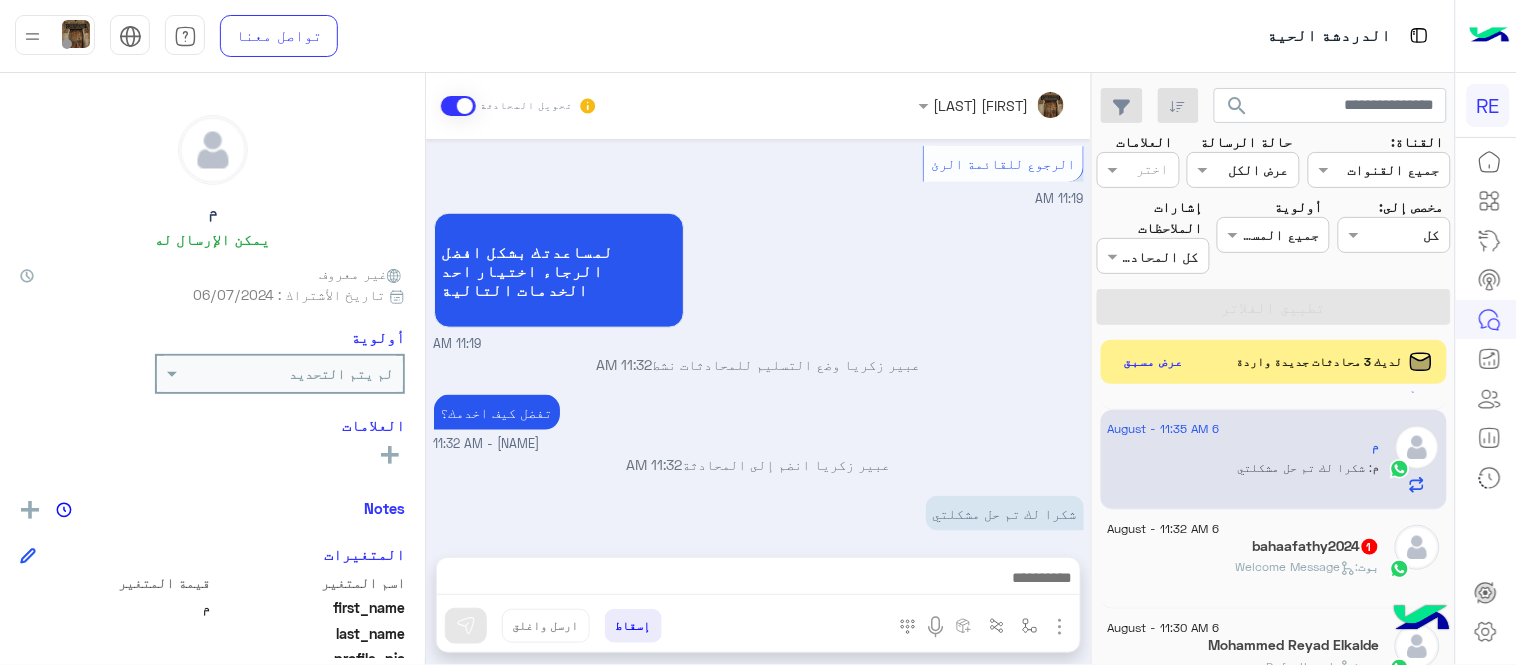 click on ":   Welcome Message" 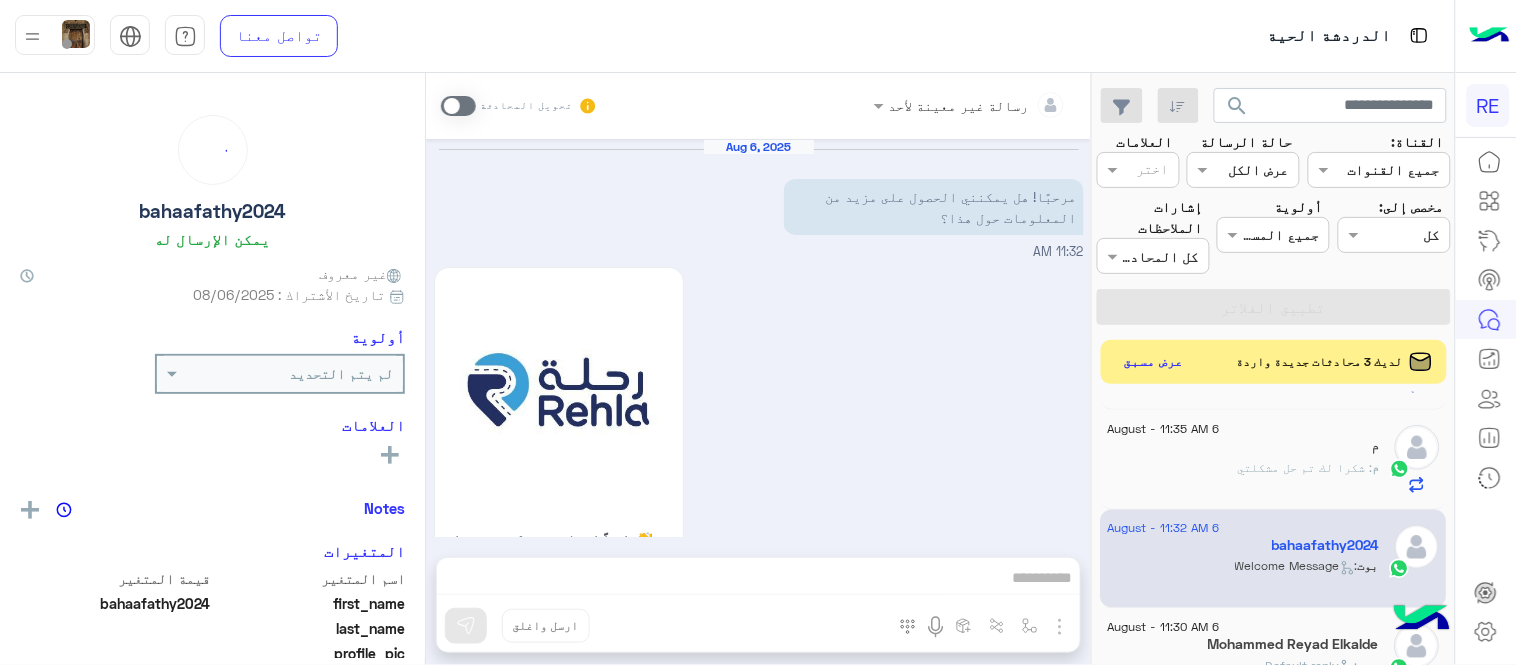 scroll, scrollTop: 216, scrollLeft: 0, axis: vertical 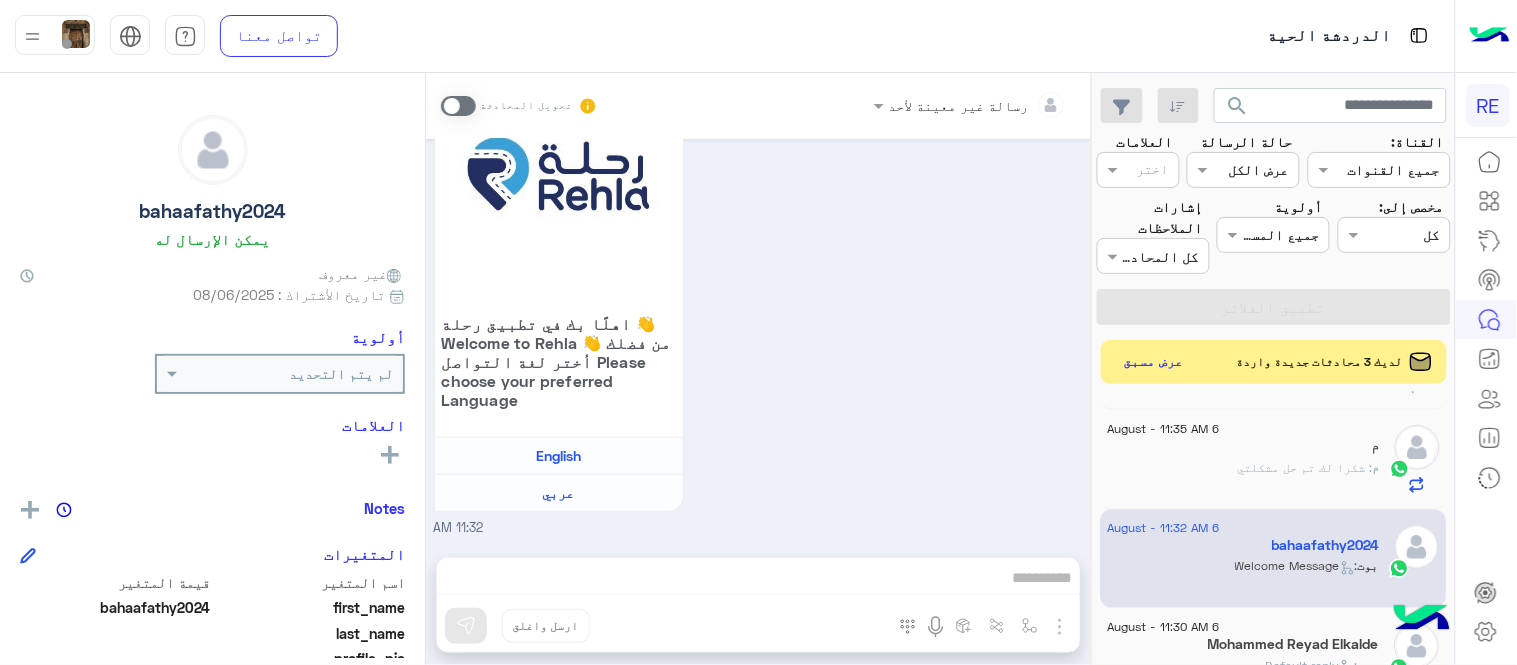 click at bounding box center (458, 106) 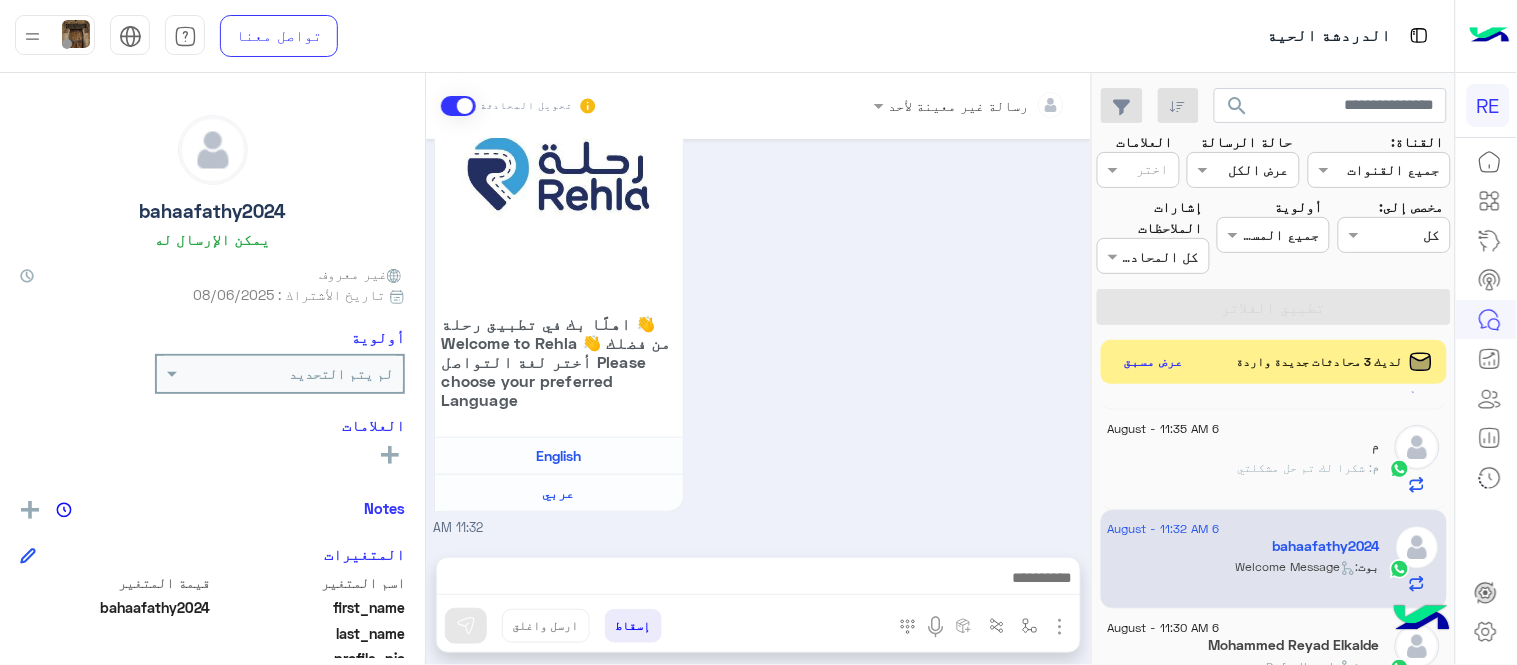 scroll, scrollTop: 253, scrollLeft: 0, axis: vertical 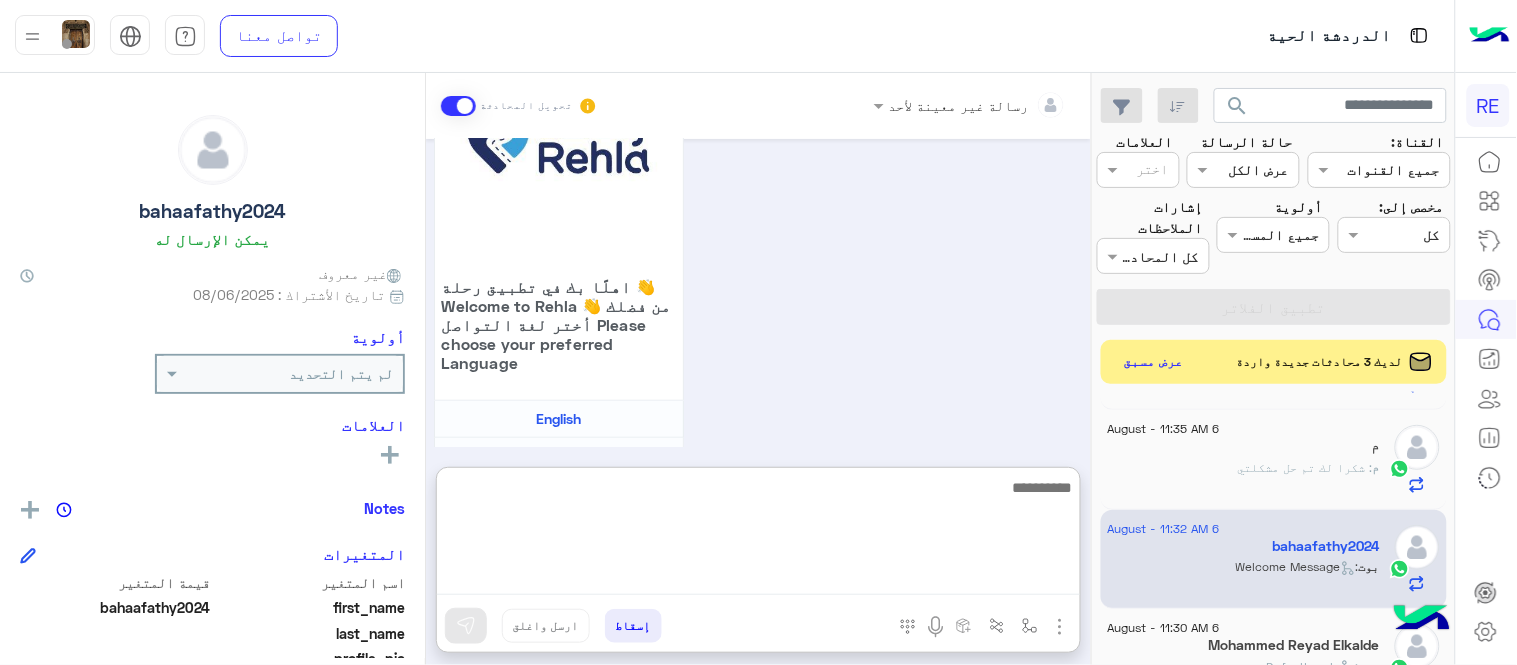 click at bounding box center (758, 535) 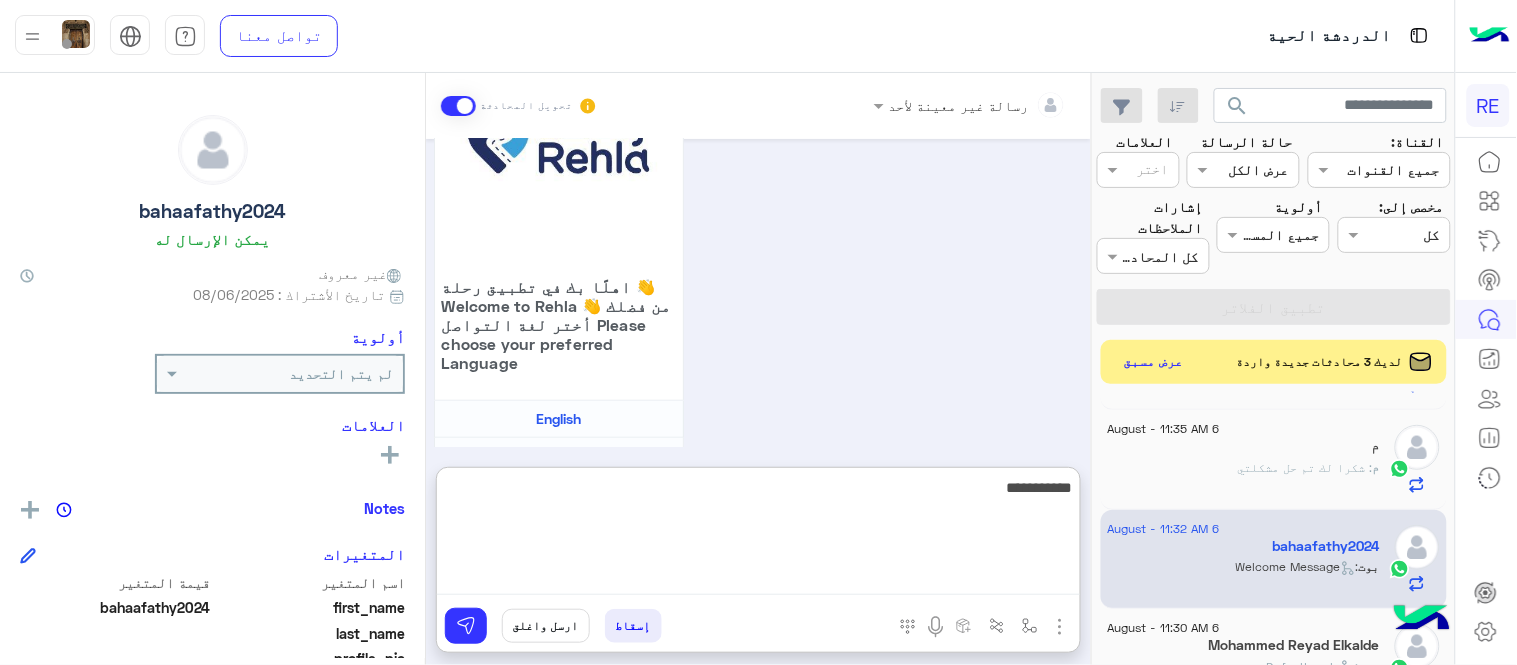 type on "**********" 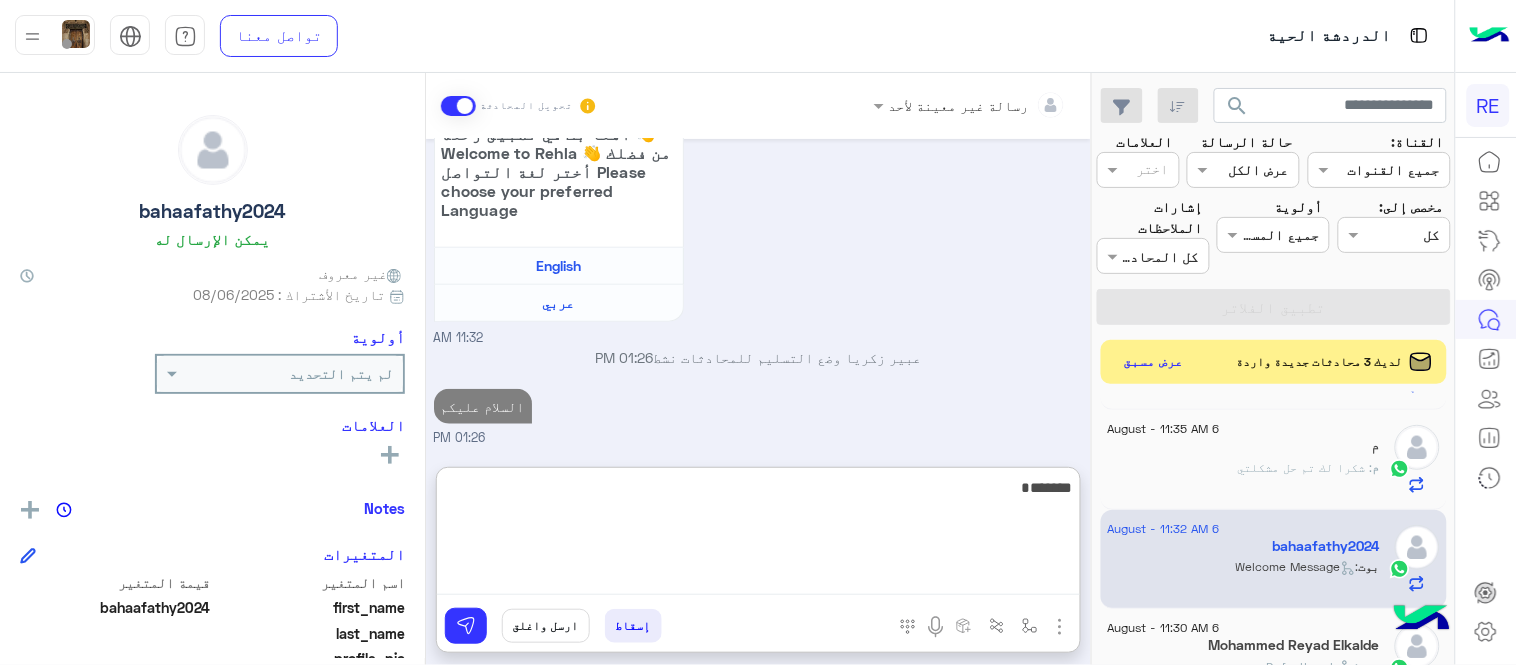 scroll, scrollTop: 443, scrollLeft: 0, axis: vertical 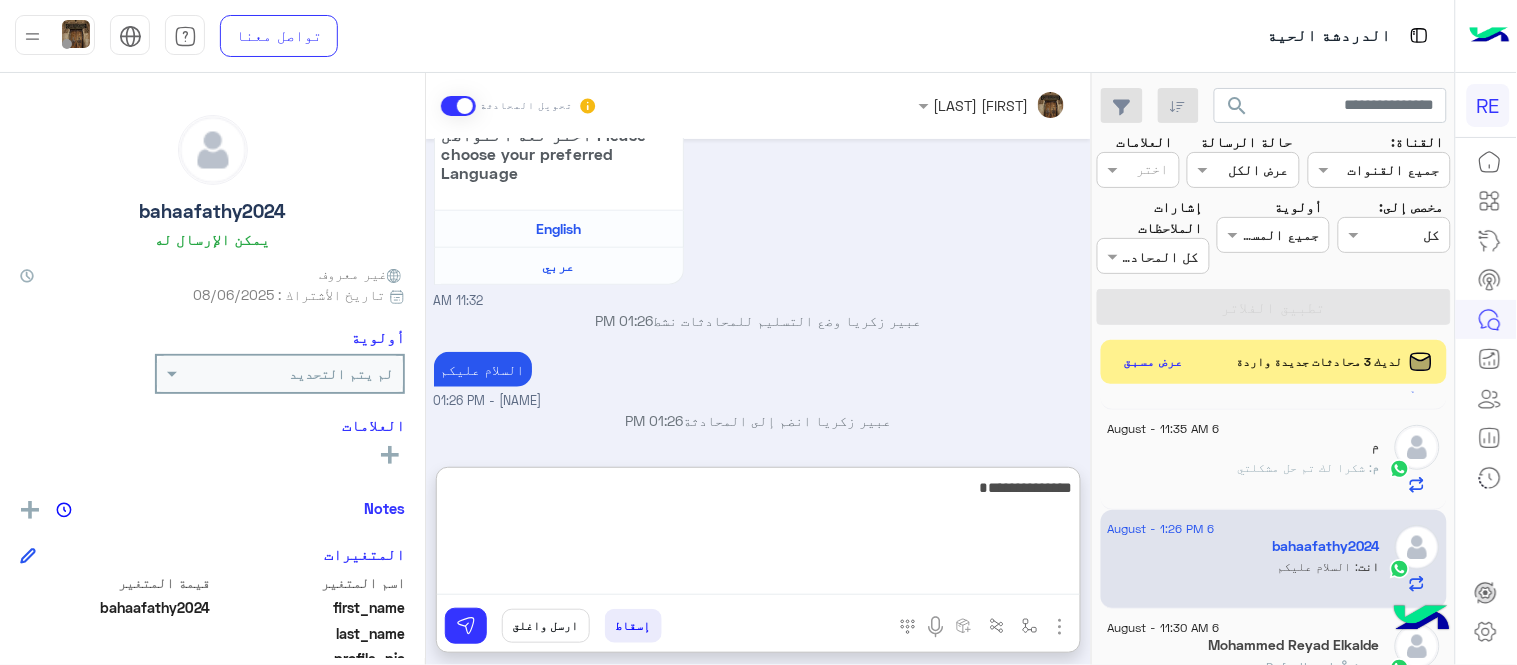 type on "**********" 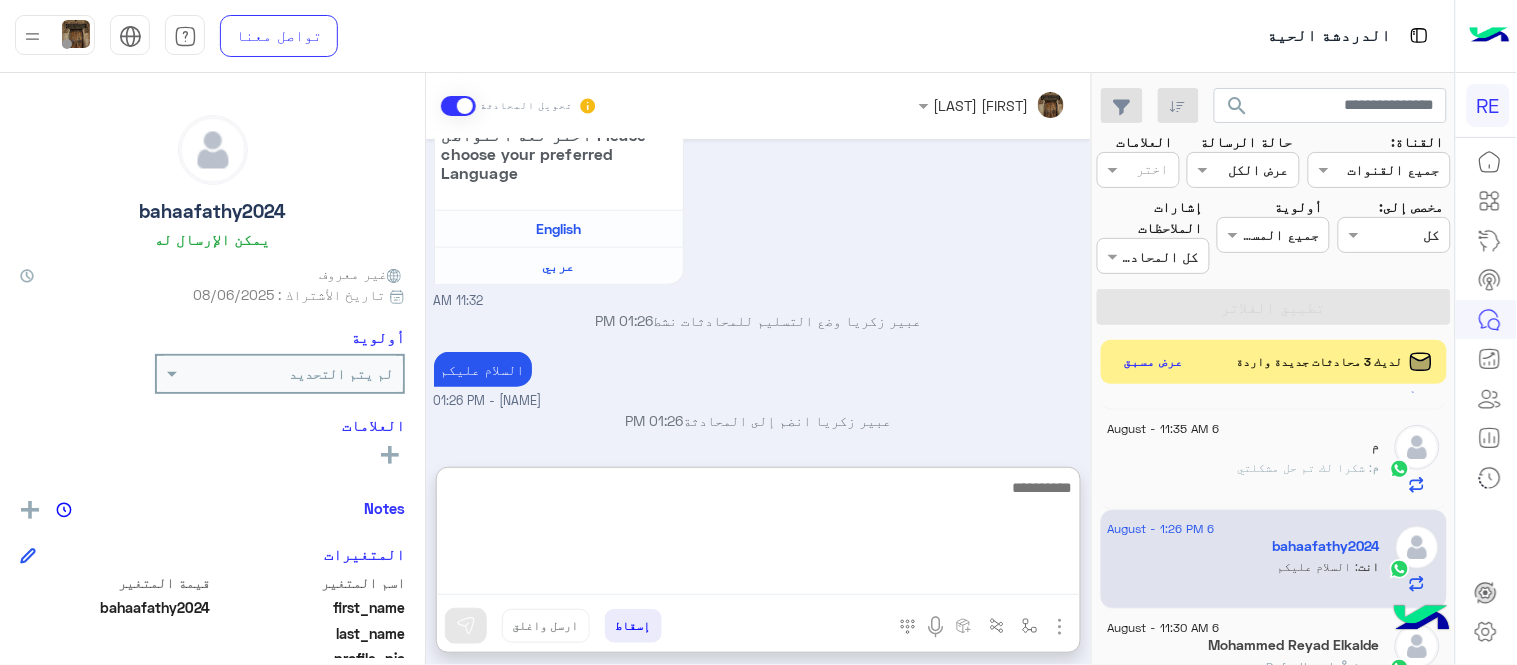 scroll, scrollTop: 506, scrollLeft: 0, axis: vertical 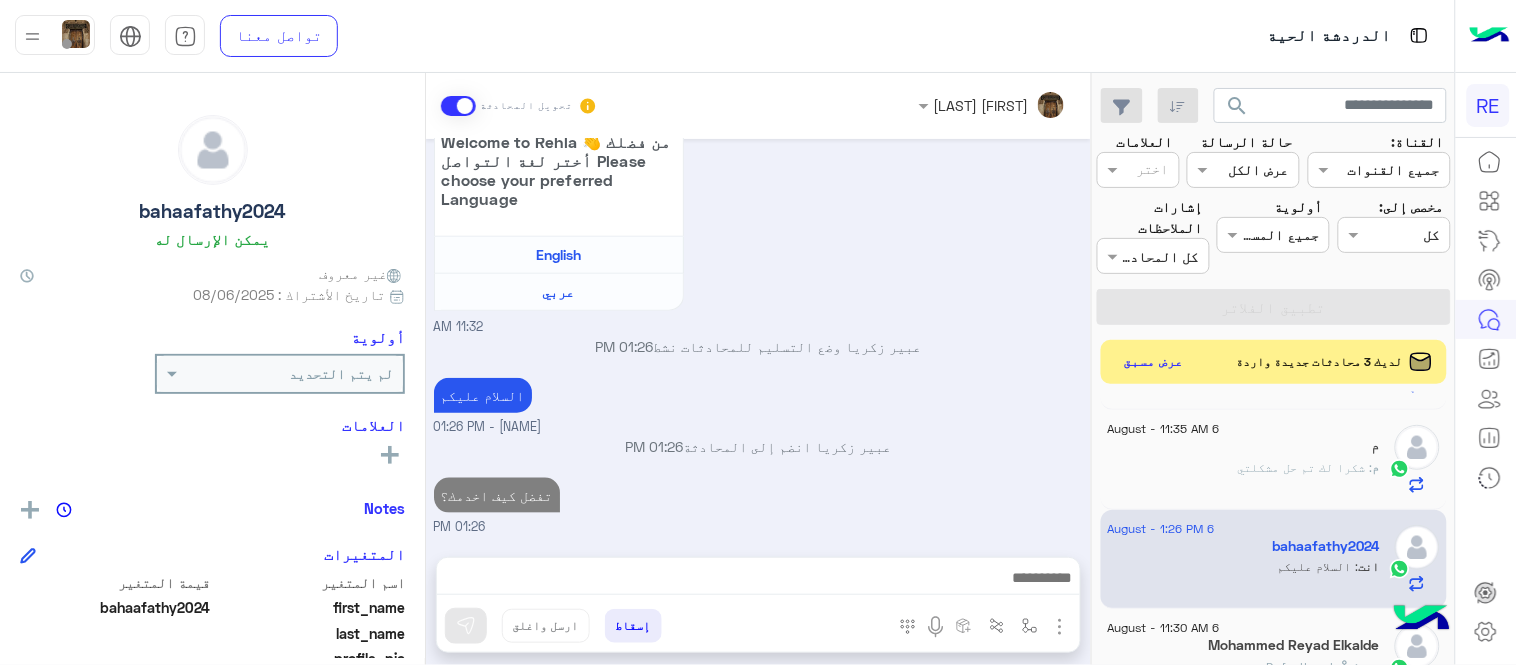 click on "[DATE]  مرحبًا! هل يمكنني الحصول على مزيد من المعلومات حول هذا؟   [TIME]
اهلًا بك في تطبيق رحلة 👋
Welcome to Rehla  👋
من فضلك أختر لغة التواصل
Please choose your preferred Language
English   عربي     [TIME]   [PERSON] وضع التسليم للمحادثات نشط   [TIME]      السلام عليكم  [PERSON] -  [TIME]   [PERSON] انضم إلى المحادثة   [TIME]      تفضل كيف اخدمك؟   [TIME]" at bounding box center [758, 338] 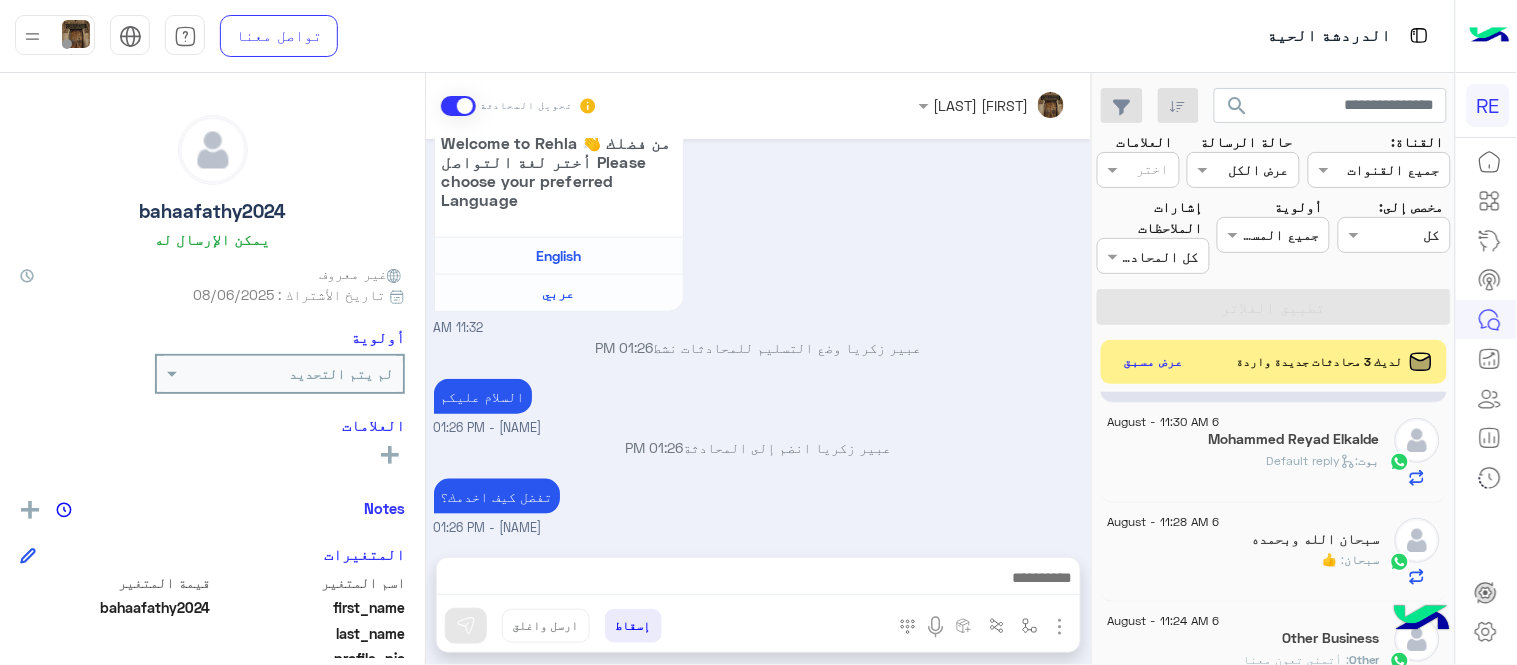 scroll, scrollTop: 1498, scrollLeft: 0, axis: vertical 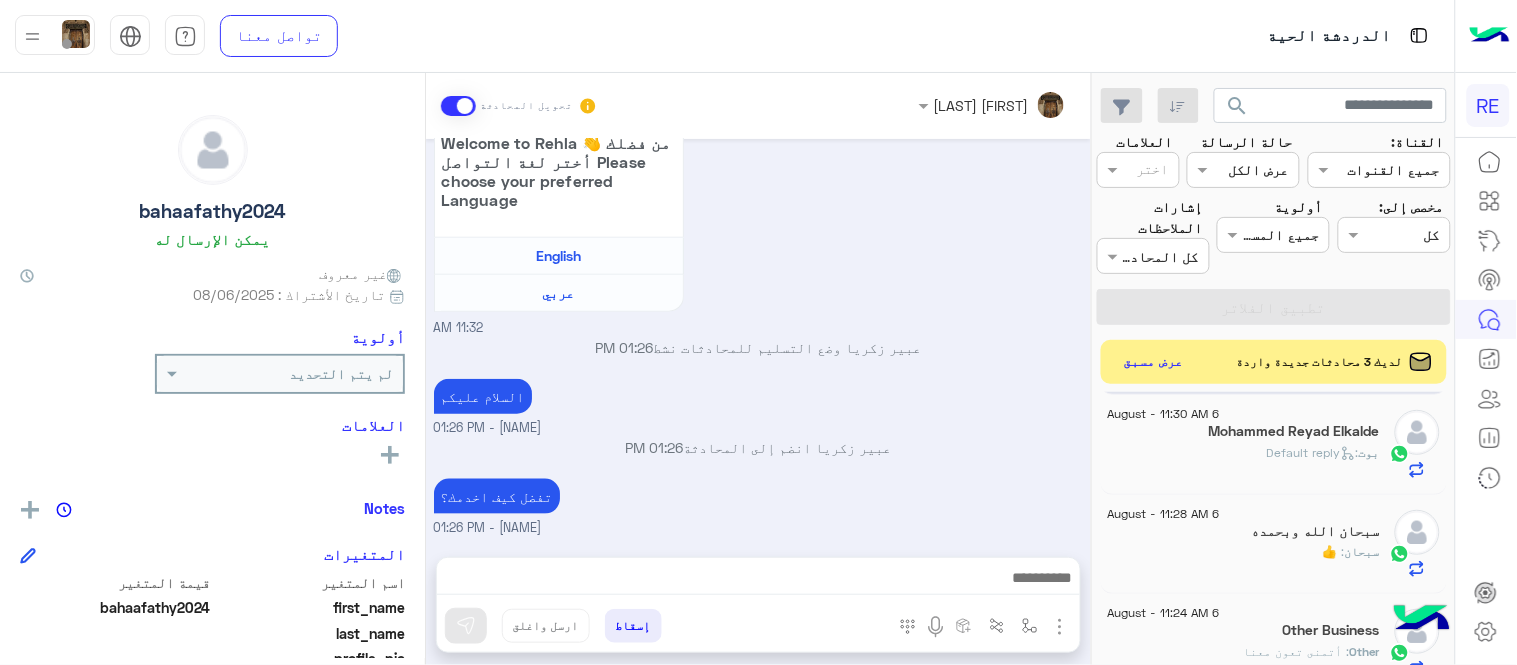 click on ":   Default reply" 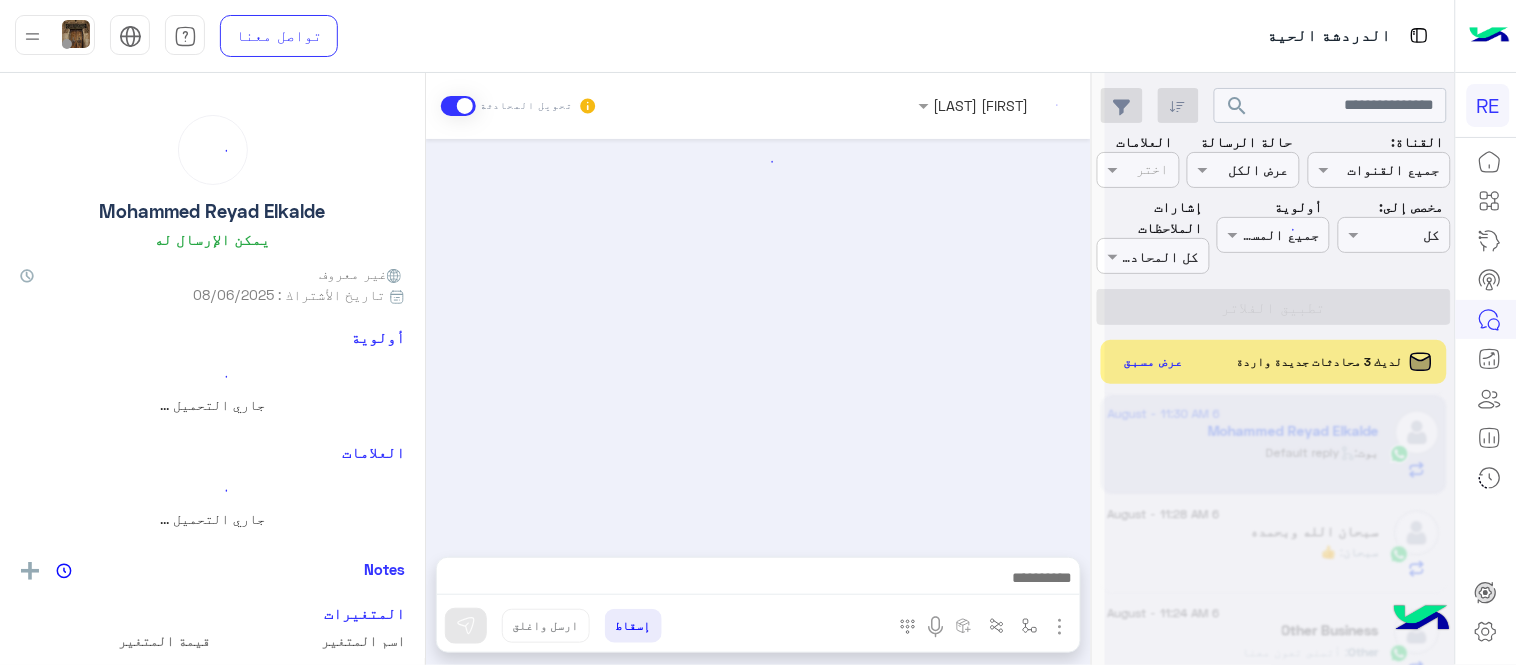 scroll, scrollTop: 0, scrollLeft: 0, axis: both 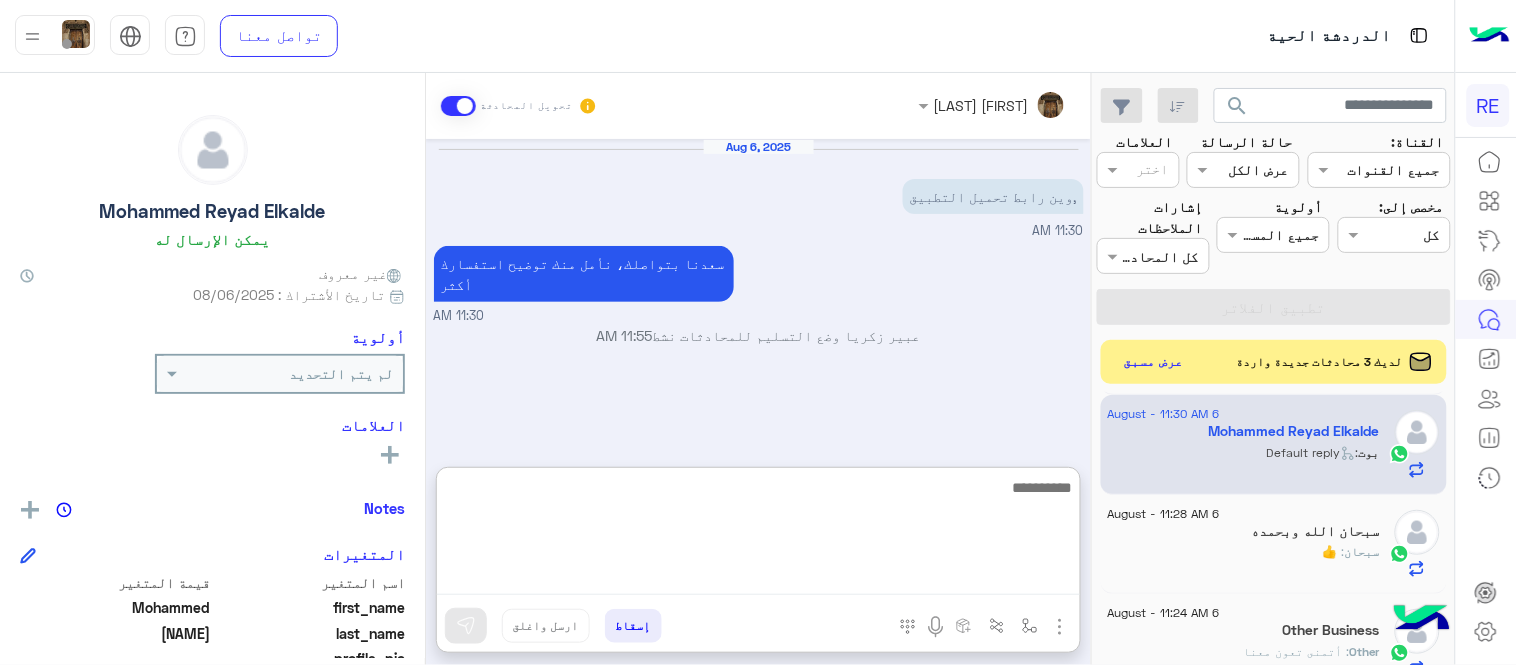 click at bounding box center (758, 535) 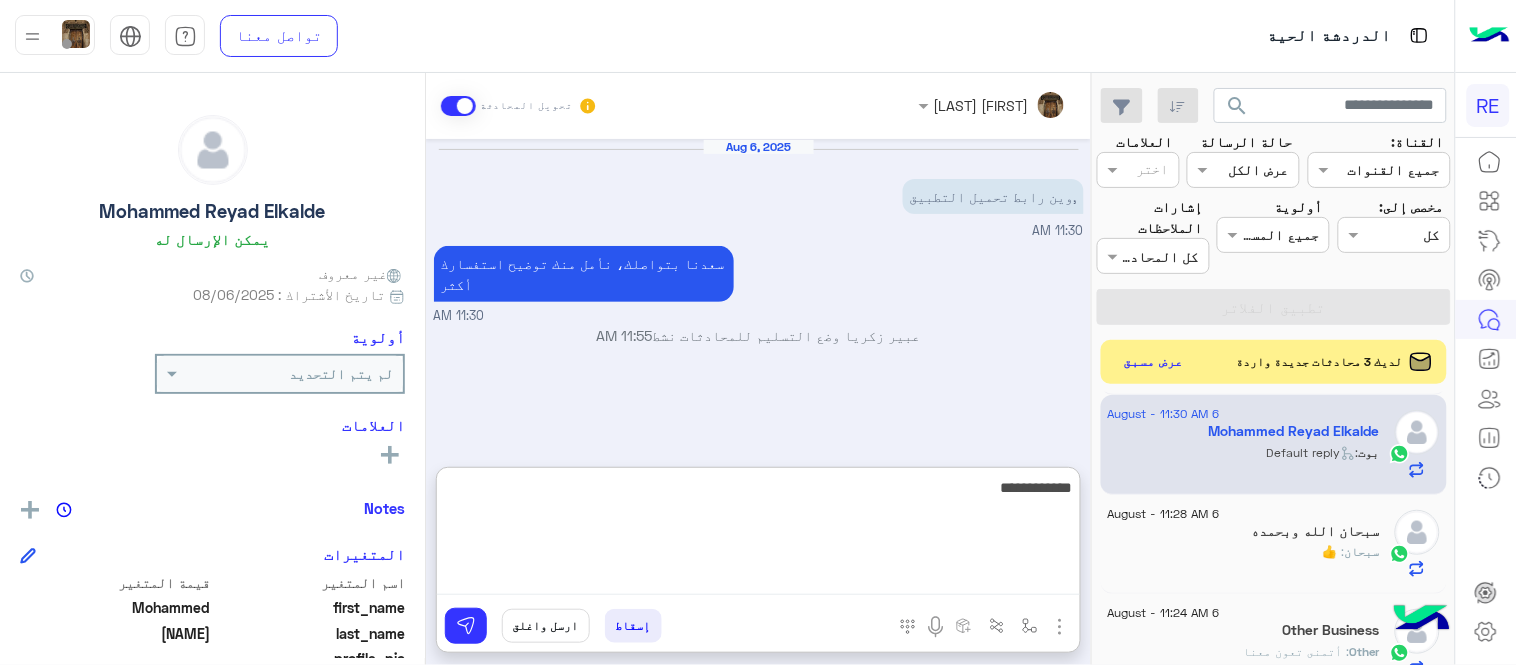 type on "**********" 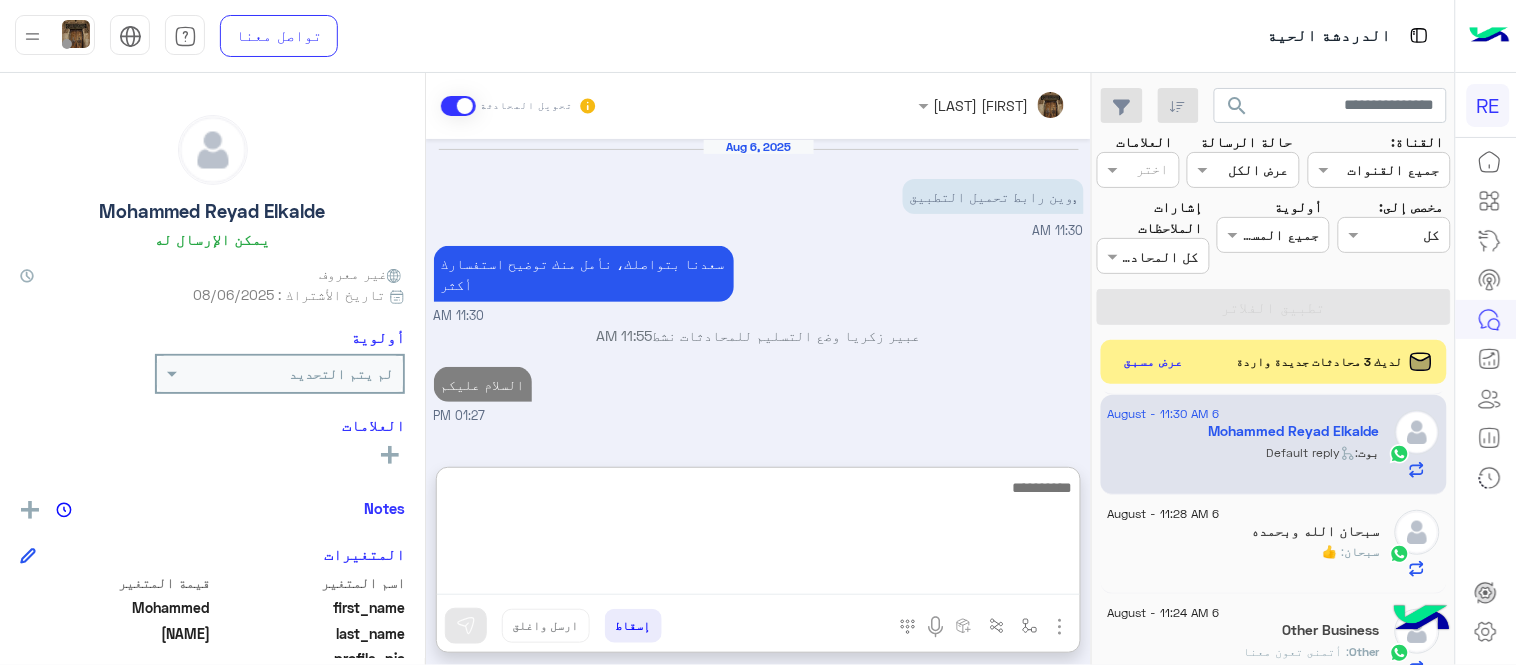 paste on "**********" 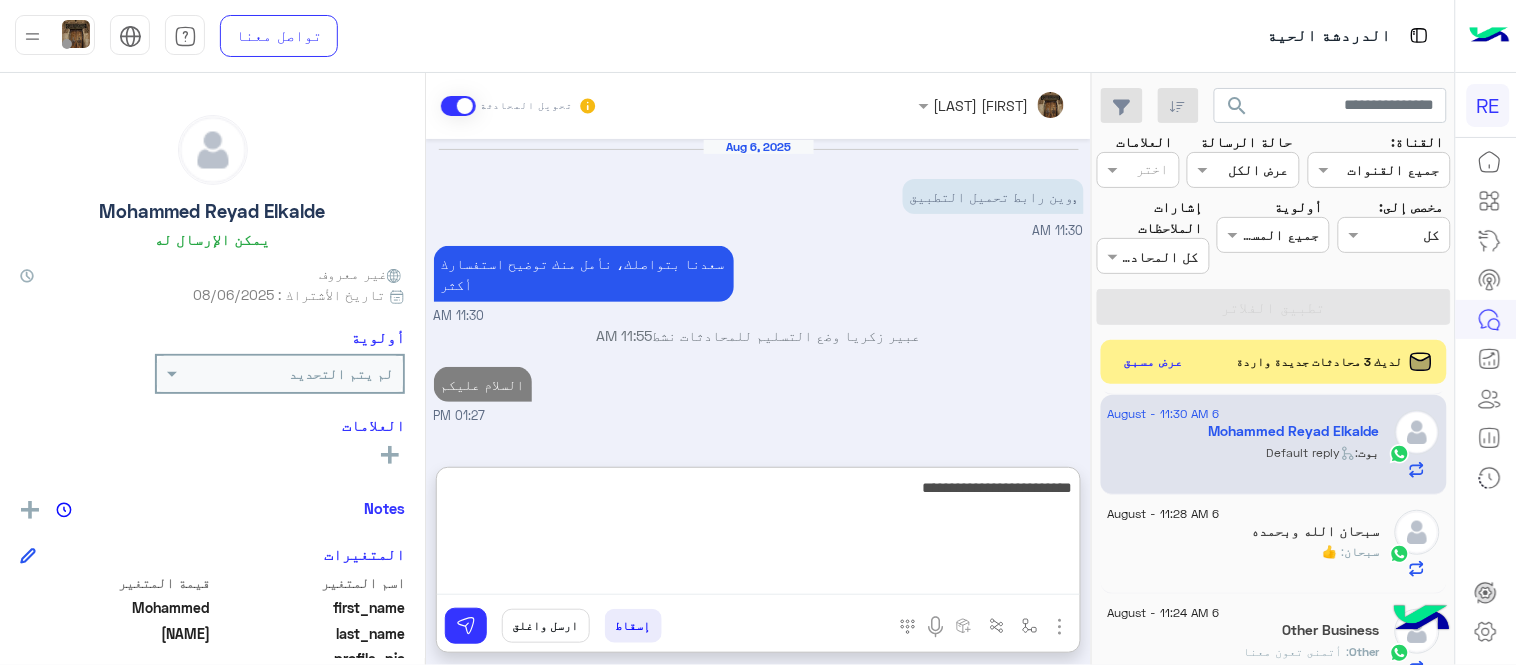 type on "**********" 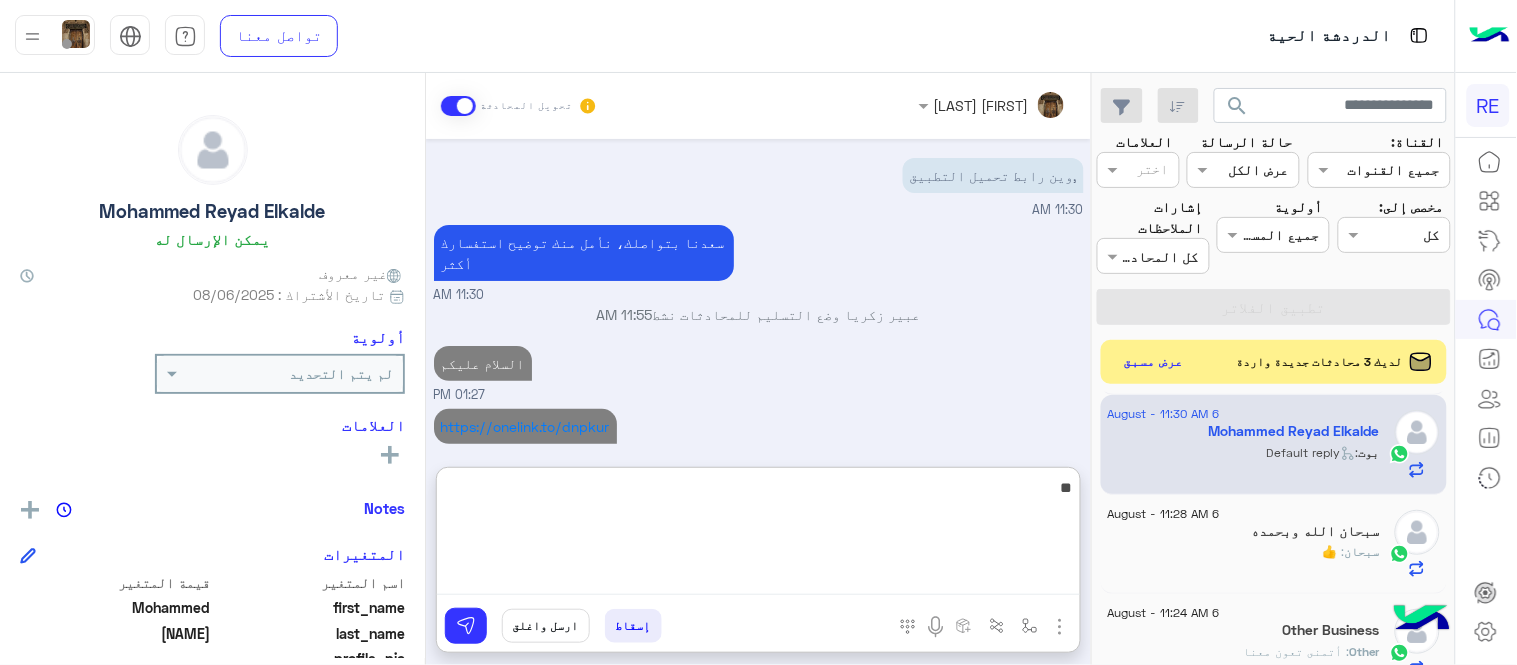 scroll, scrollTop: 57, scrollLeft: 0, axis: vertical 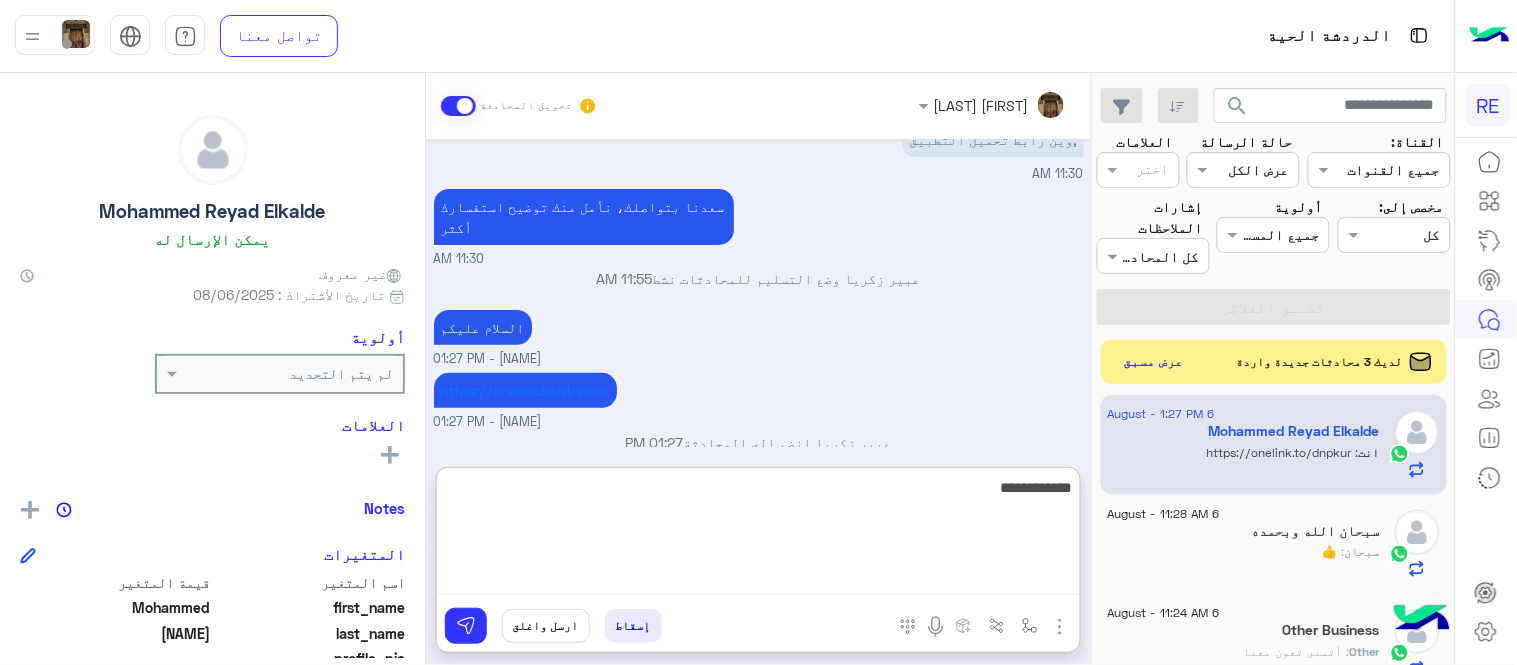 type on "**********" 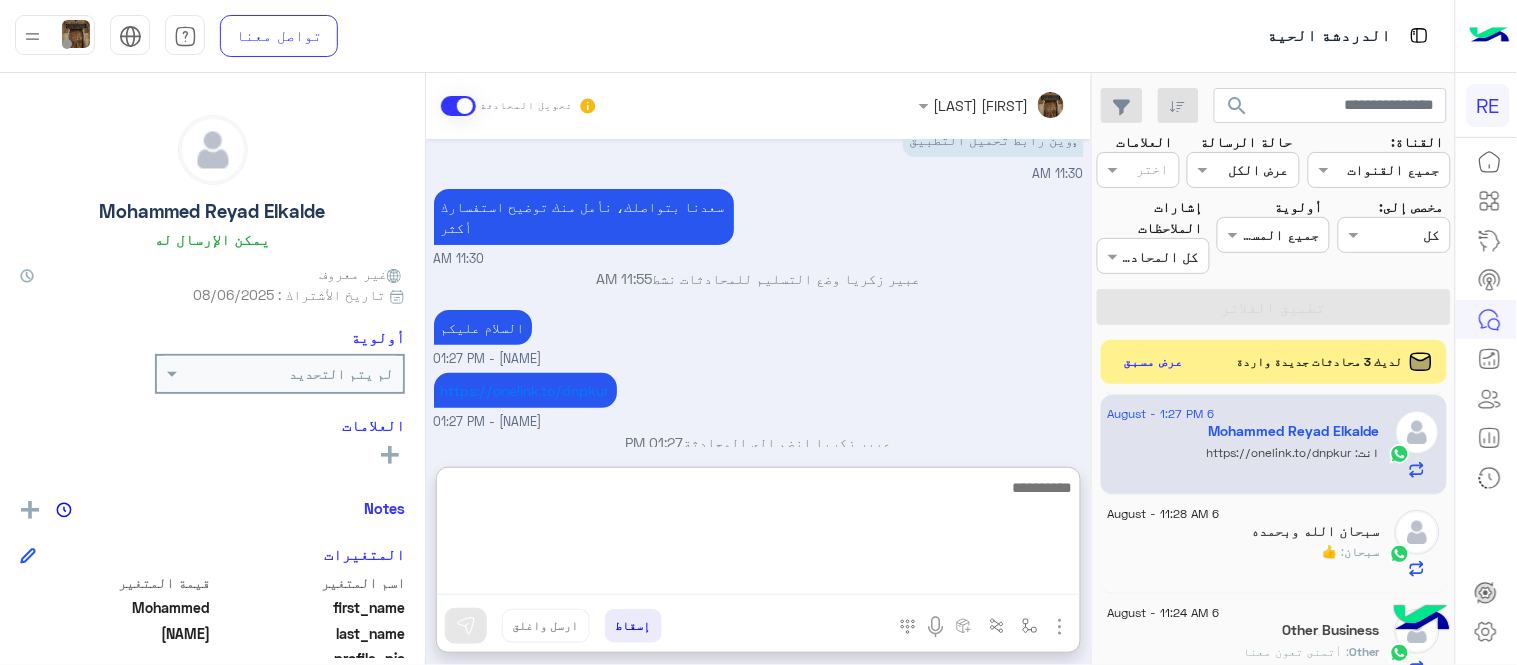 scroll, scrollTop: 121, scrollLeft: 0, axis: vertical 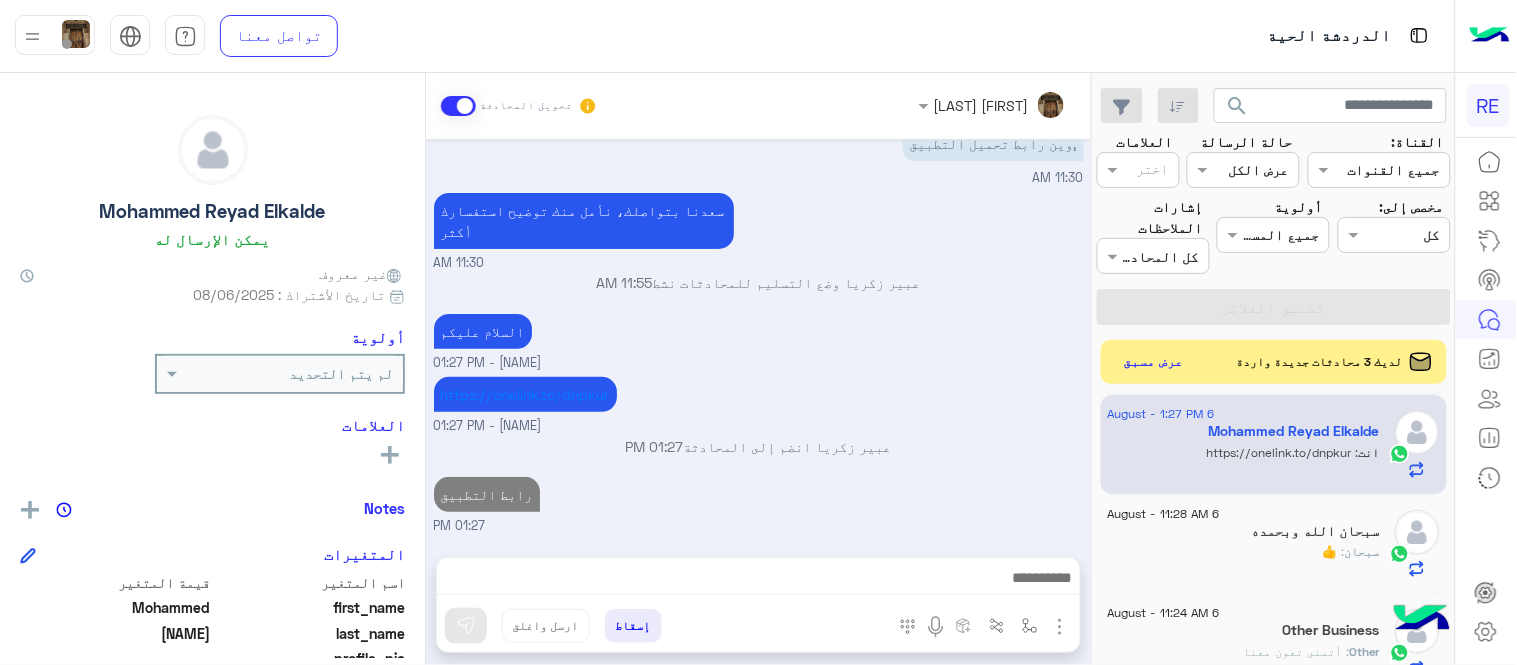 click on "Aug 6, 2025  ,وين رابط تحميل التطبيق   11:30 AM  سعدنا بتواصلك، نأمل منك توضيح استفسارك أكثر    11:30 AM   عبير زكريا وضع التسليم للمحادثات نشط   11:55 AM      السلام عليكم  عبير زكريا -  01:27 PM     https://onelink.to/dnpkur  عبير زكريا -  01:27 PM   عبير زكريا انضم إلى المحادثة   01:27 PM      رابط التطبيق   01:27 PM" at bounding box center [758, 338] 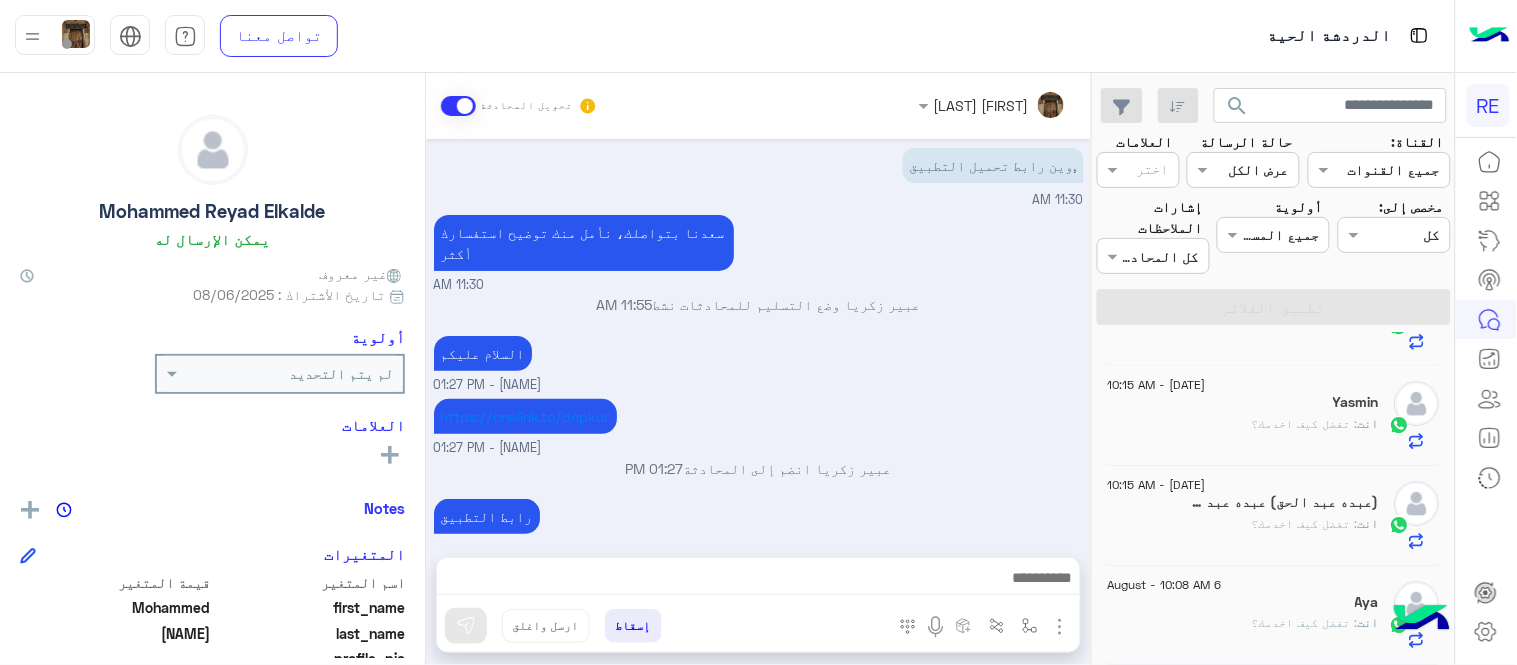 scroll, scrollTop: 10, scrollLeft: 0, axis: vertical 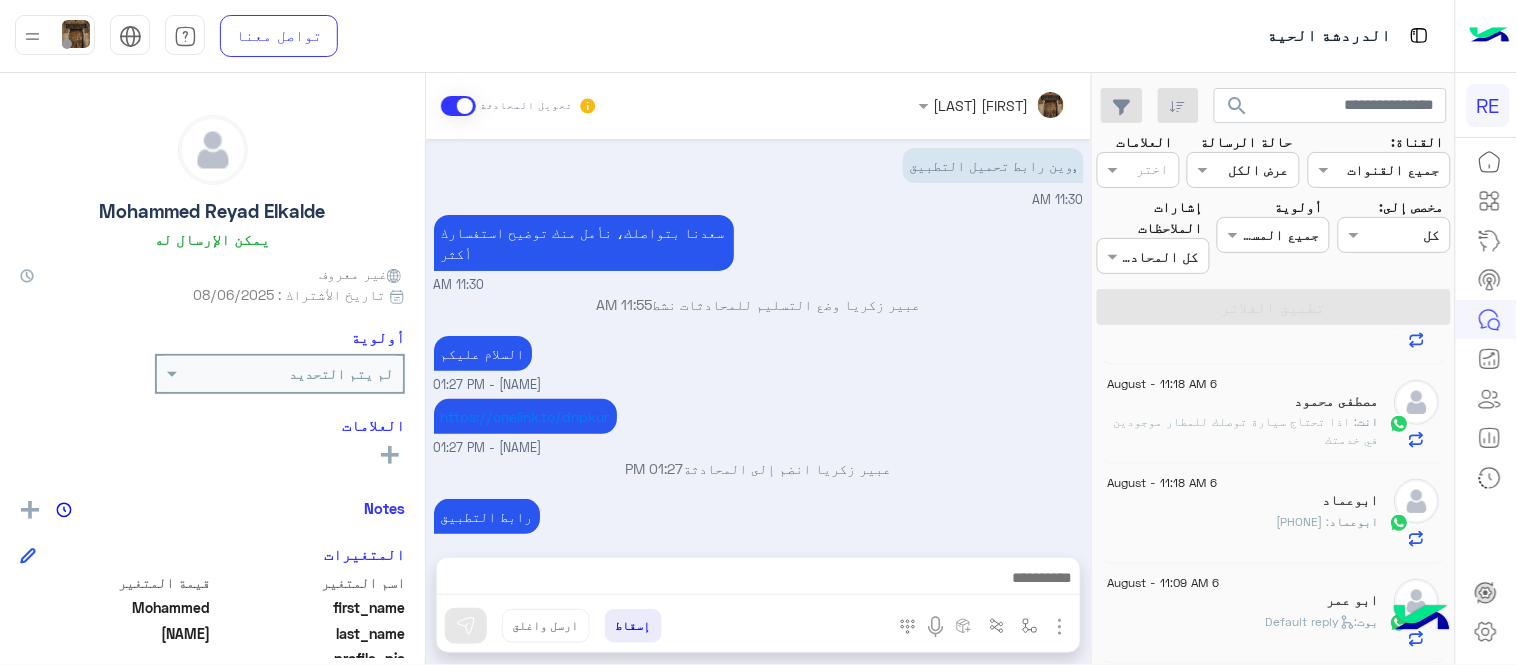 click on "[NAME] : [PHONE]" 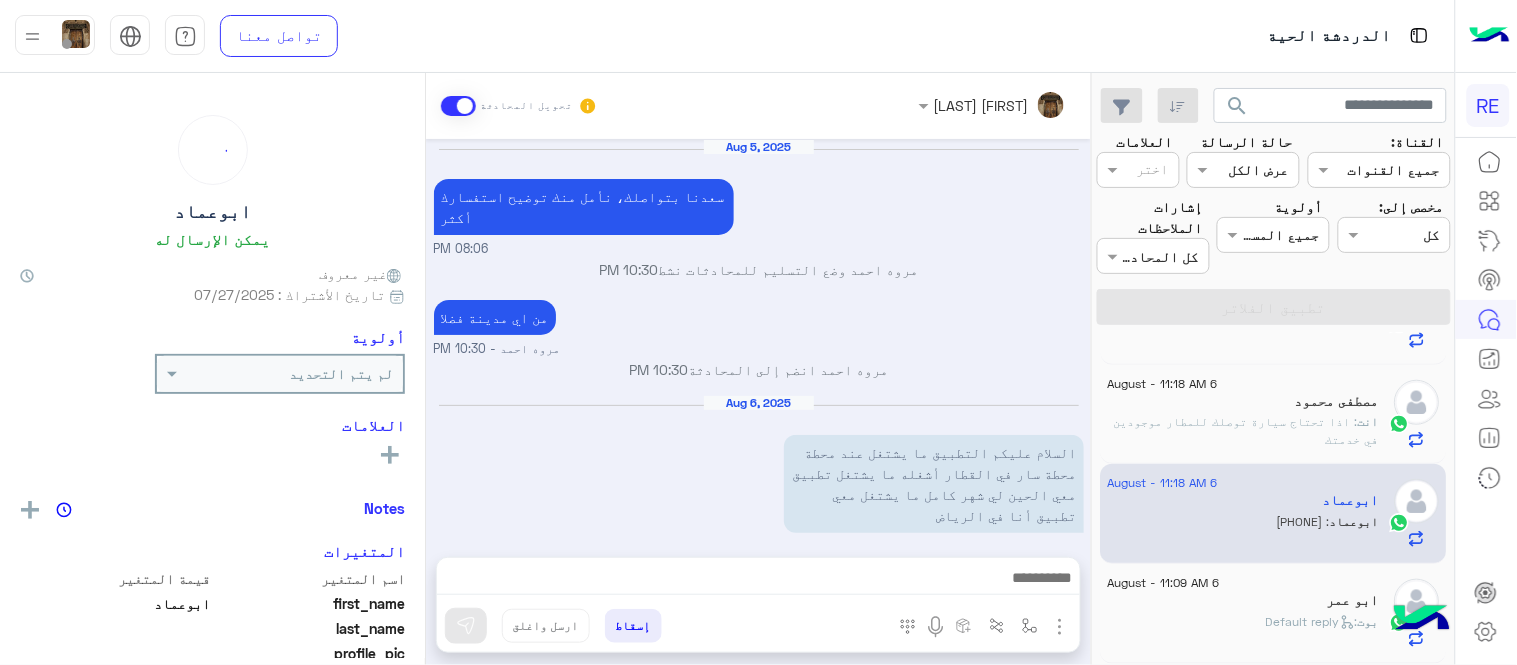 scroll, scrollTop: 302, scrollLeft: 0, axis: vertical 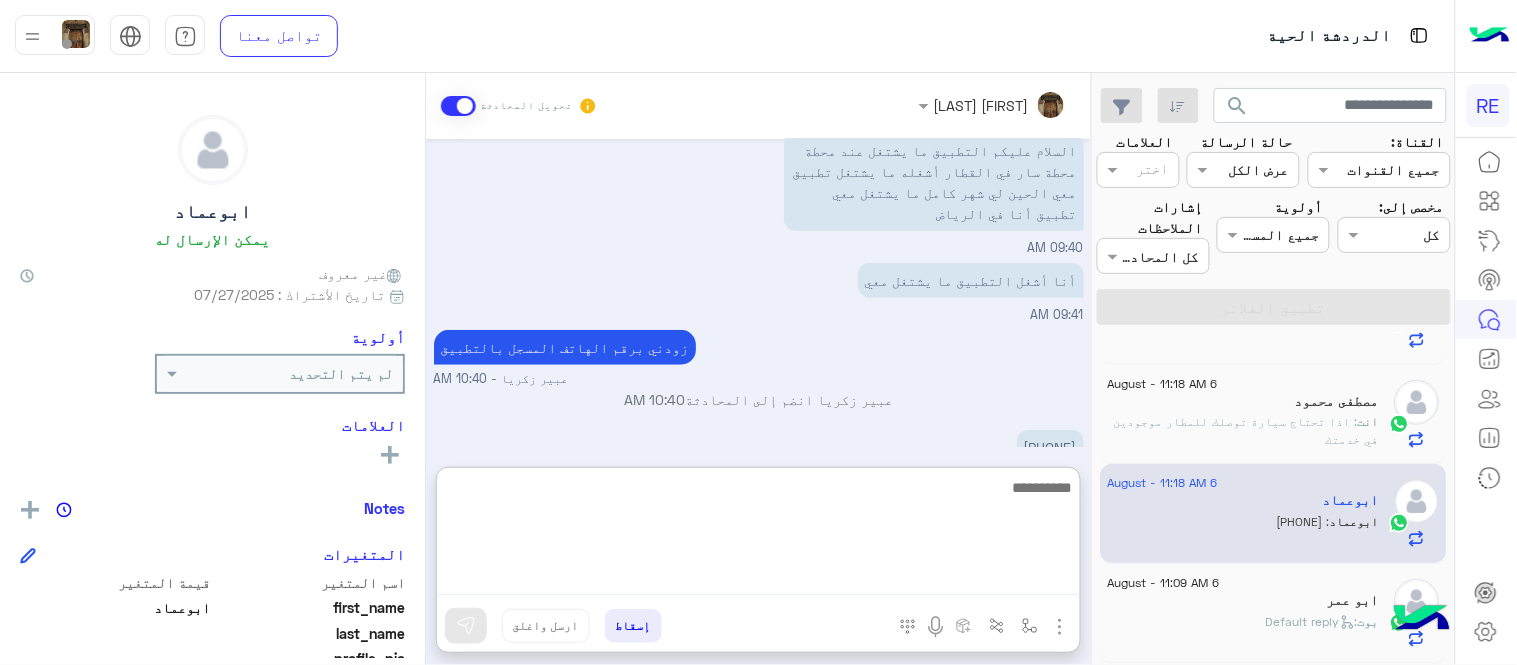 click at bounding box center (758, 535) 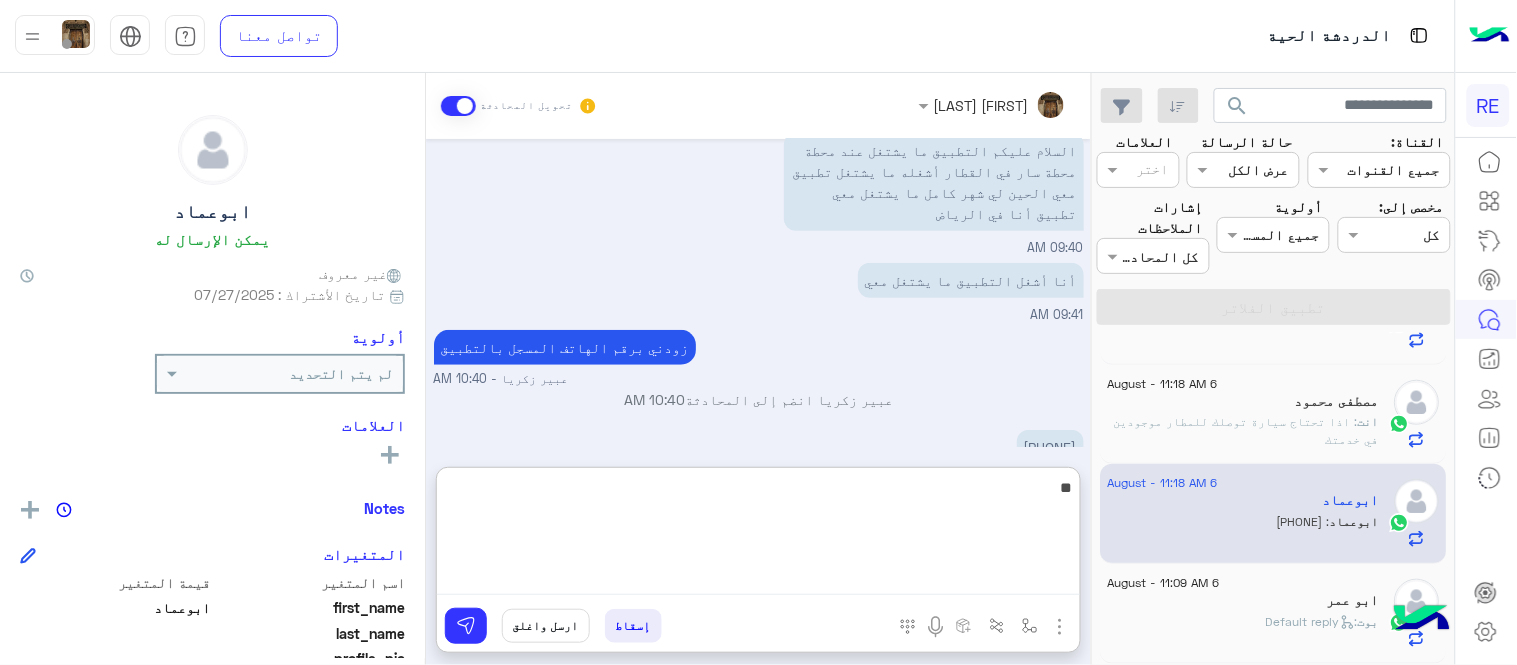 type on "*" 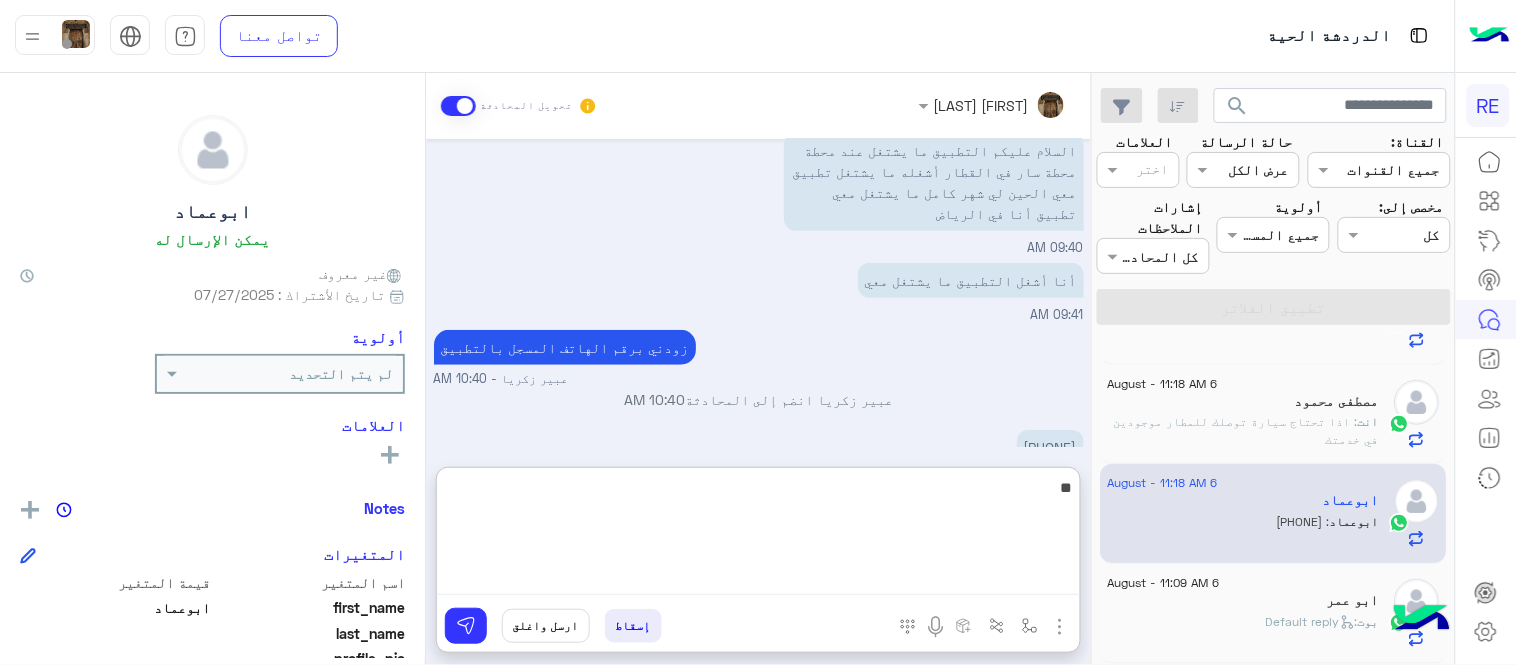 type on "*" 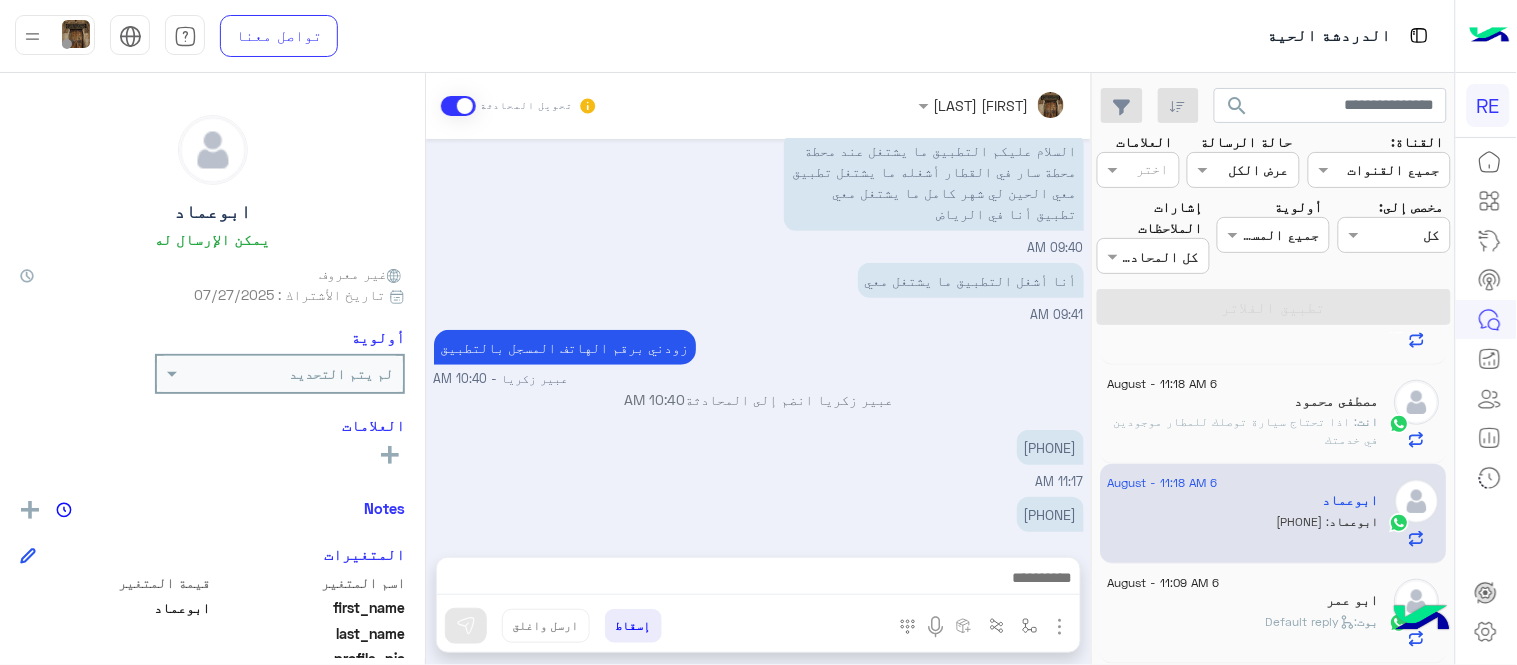 click on "زودني برقم الهاتف المسجل بالتطبيق  عبير زكريا -  10:40 AM" at bounding box center [759, 357] 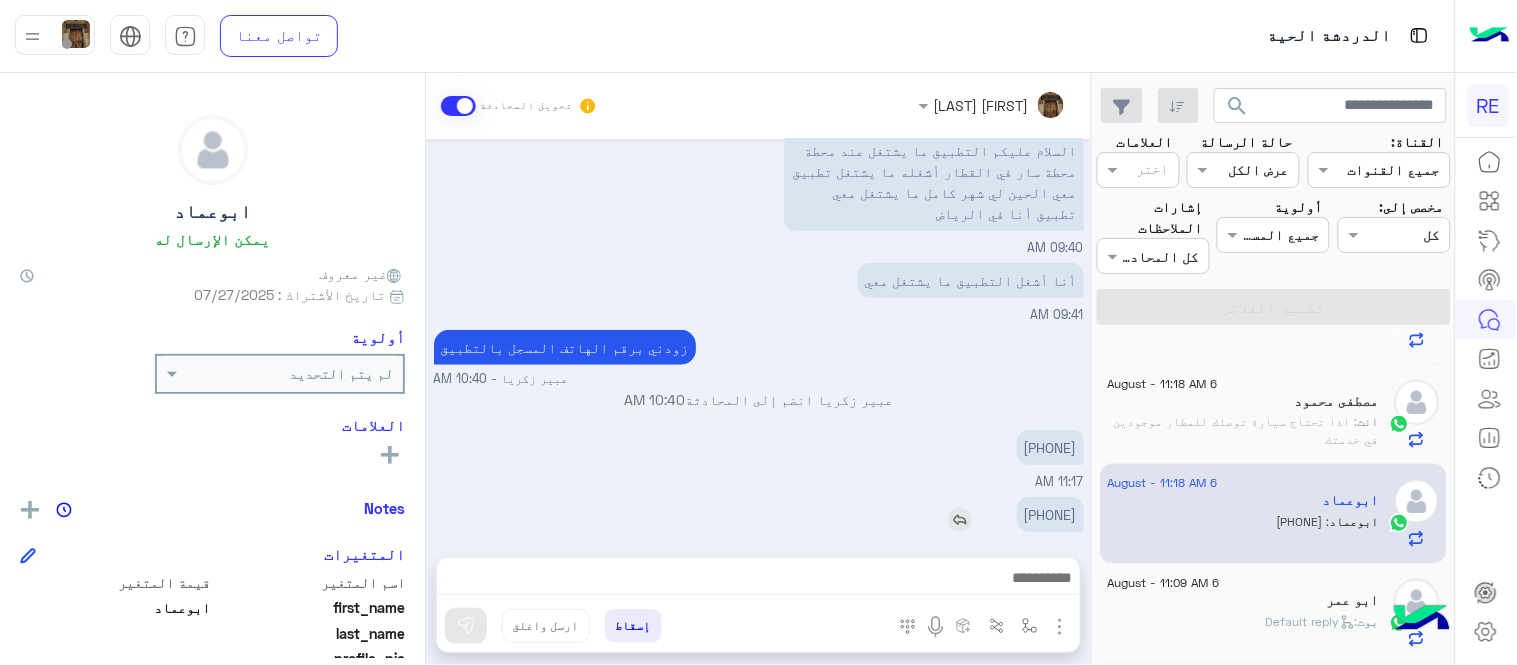 click on "[PHONE]" at bounding box center (1050, 514) 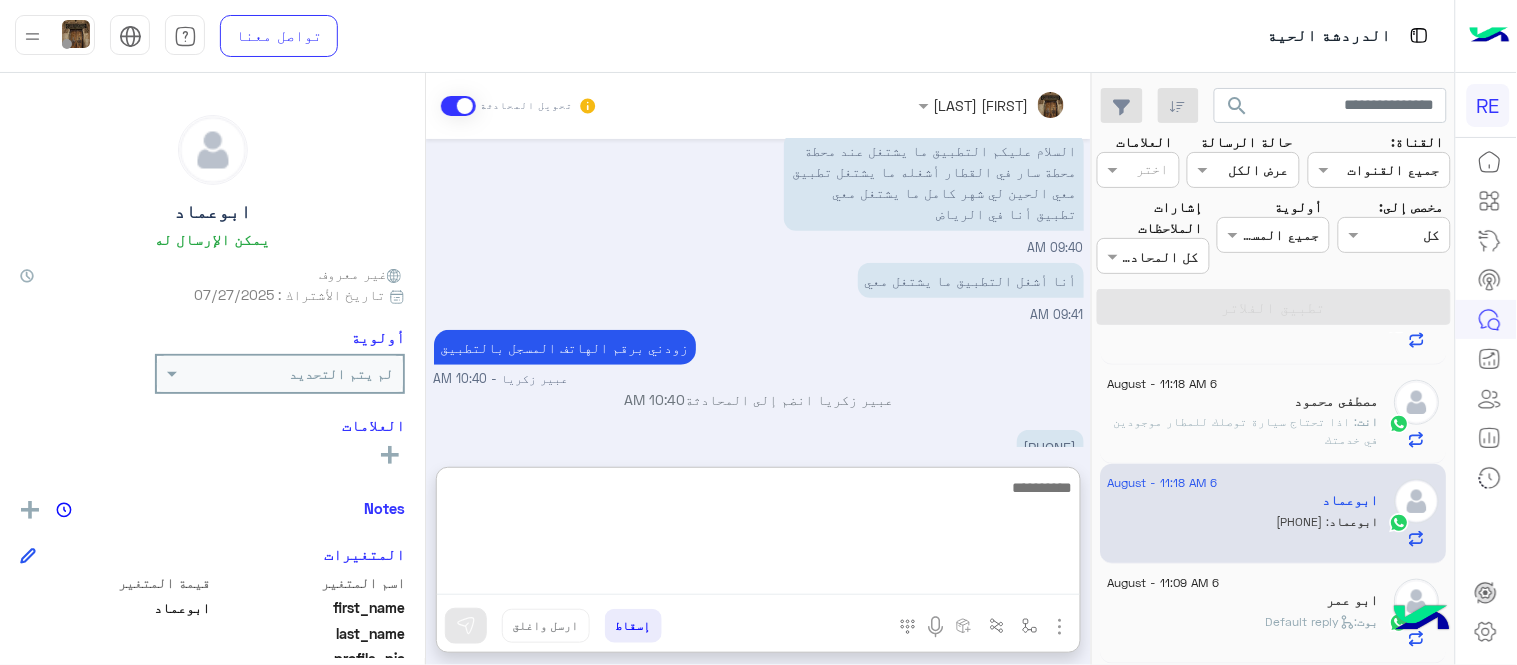 click at bounding box center [758, 535] 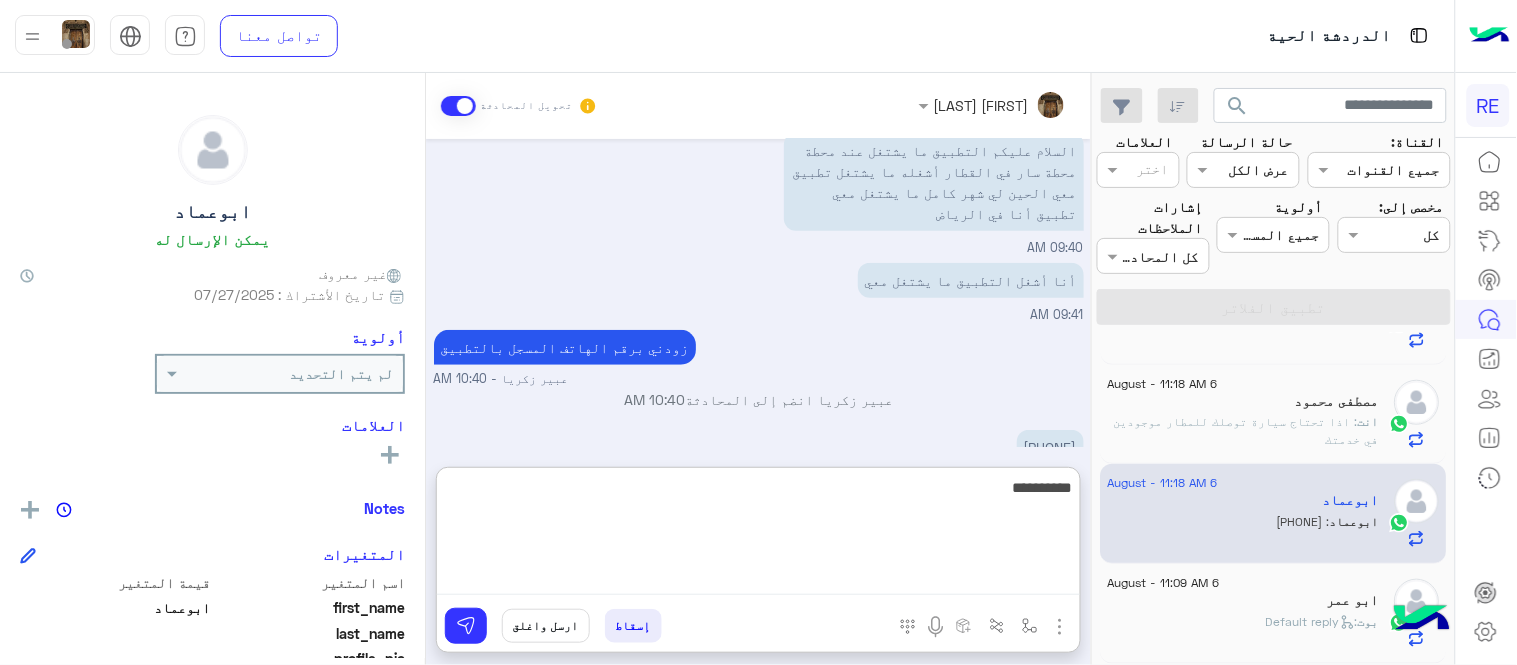 type on "**********" 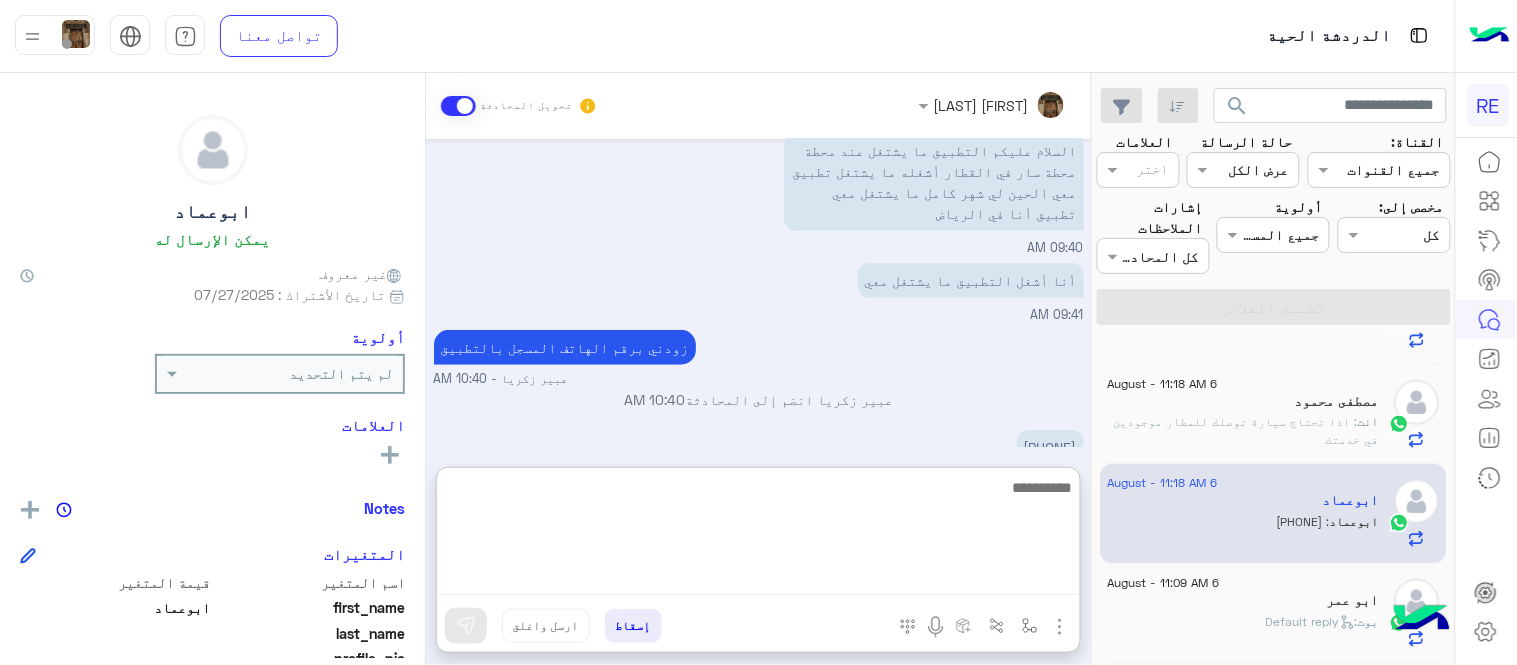 scroll, scrollTop: 455, scrollLeft: 0, axis: vertical 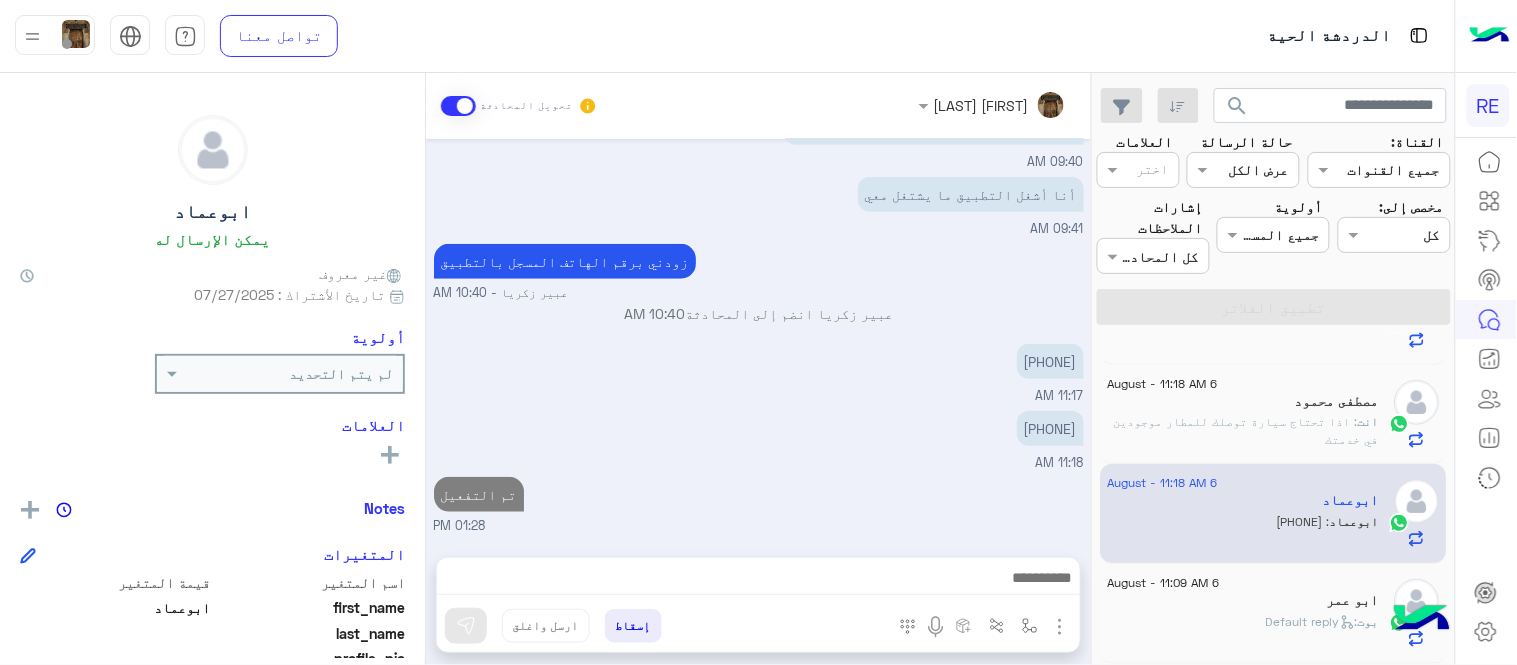 click on "Aug 5, 2025  سعدنا بتواصلك، نأمل منك توضيح استفسارك أكثر    08:06 PM   مروه احمد وضع التسليم للمحادثات نشط   10:30 PM      من اي مدينة فضلا  مروه احمد -  10:30 PM   مروه احمد انضم إلى المحادثة   10:30 PM       Aug 6, 2025  ‏السلام عليكم التطبيق ما يشتغل عند محطة محطة سار في القطار أشغله ما يشتغل تطبيق معي الحين لي شهر كامل ما يشتغل معي تطبيق أنا في الرياض   09:40 AM  ‏أنا أشغل التطبيق ما يشتغل معي   09:41 AM  زودني برقم الهاتف المسجل بالتطبيق  -  10:40 AM   انضم إلى المحادثة   10:40 AM      ٠٥٥٥٢٧٢٧٩٣   11:17 AM  0555272793   11:18 AM  تم التفعيل   01:28 PM" at bounding box center [758, 338] 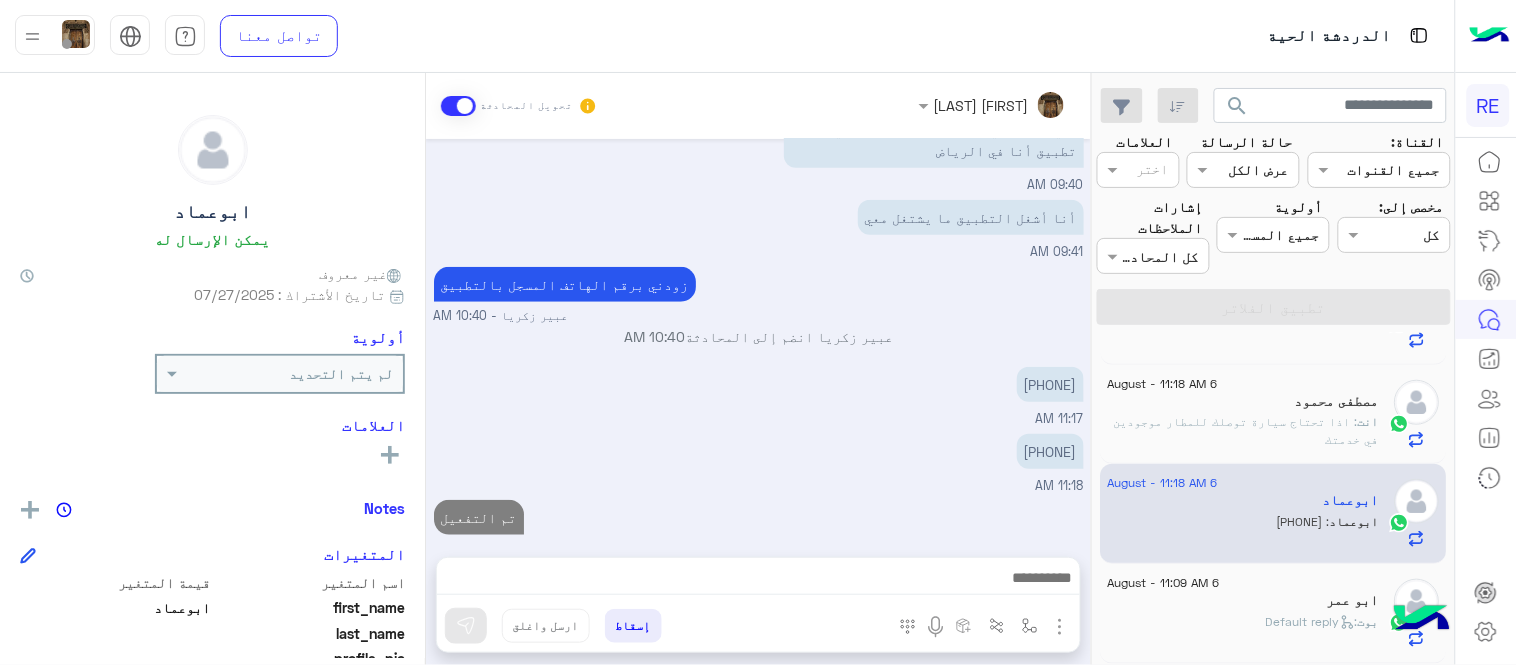 click on "بوت :   Default reply" 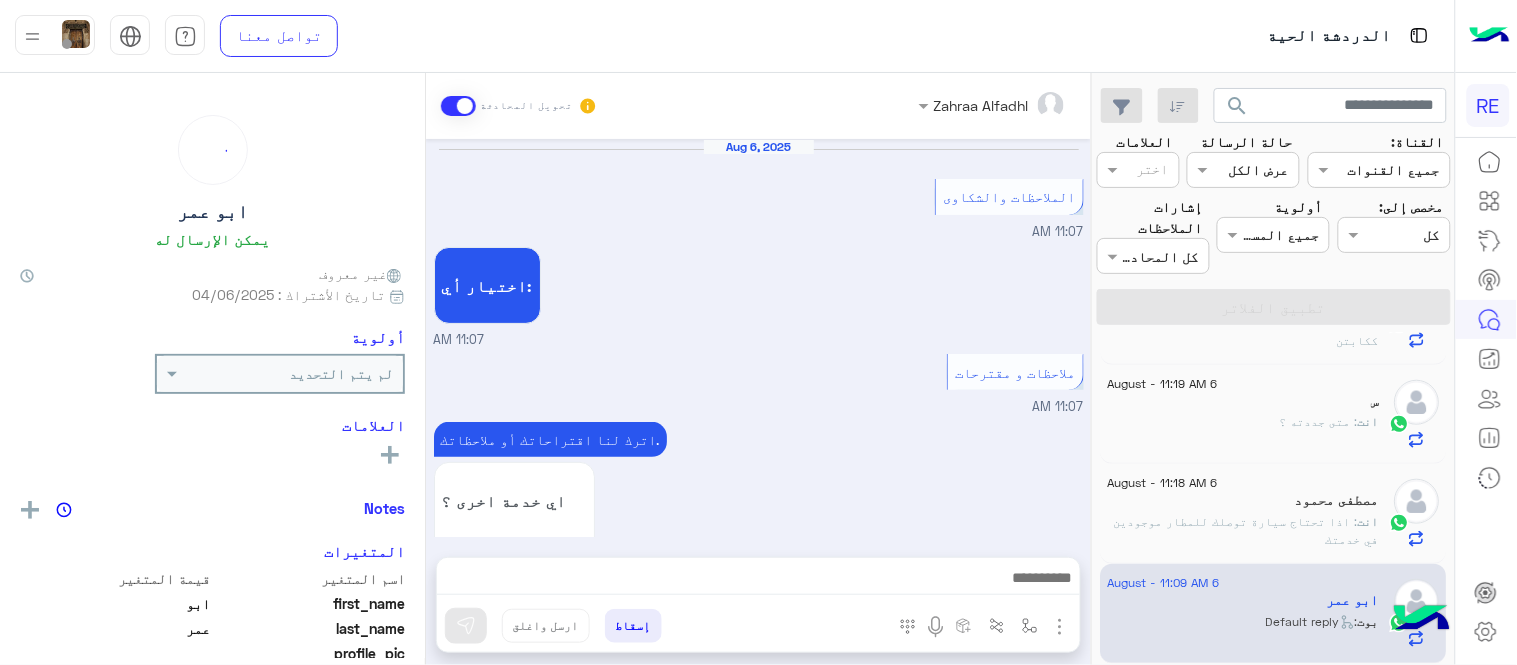 scroll, scrollTop: 555, scrollLeft: 0, axis: vertical 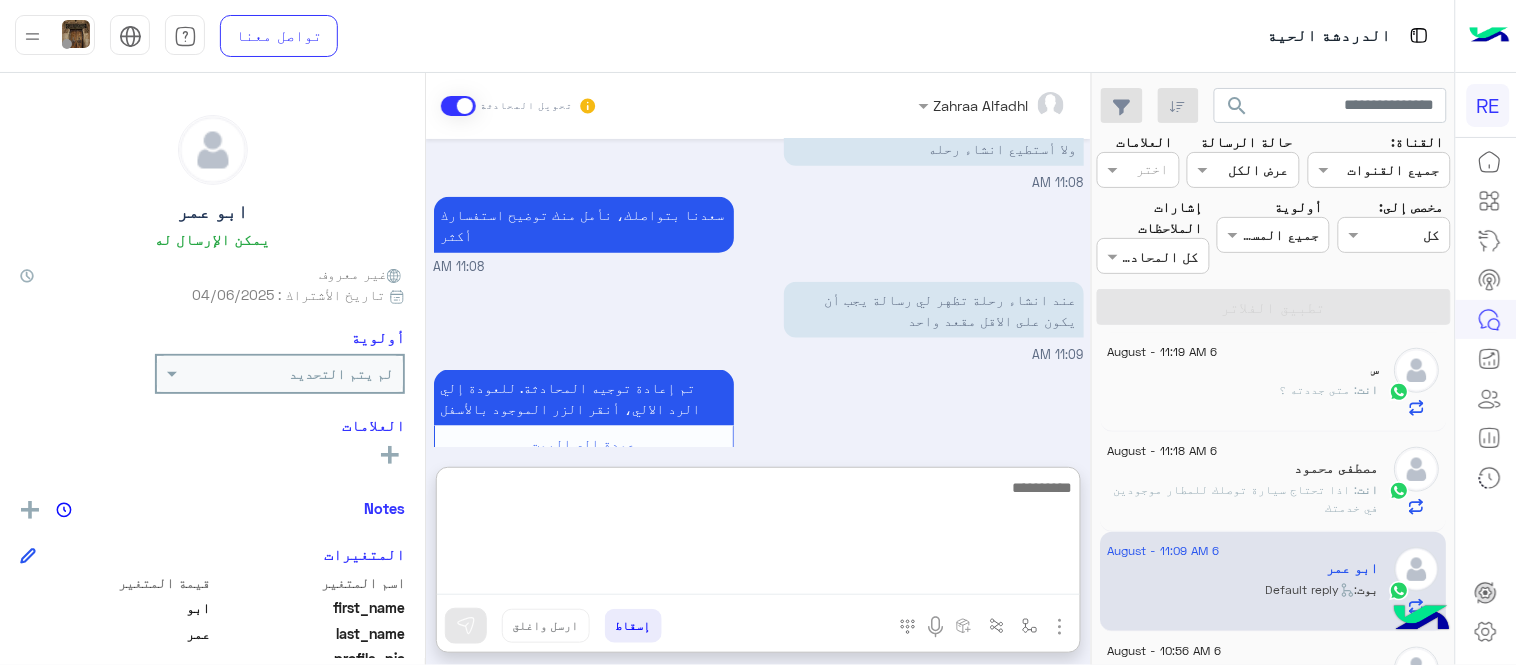 click at bounding box center (758, 535) 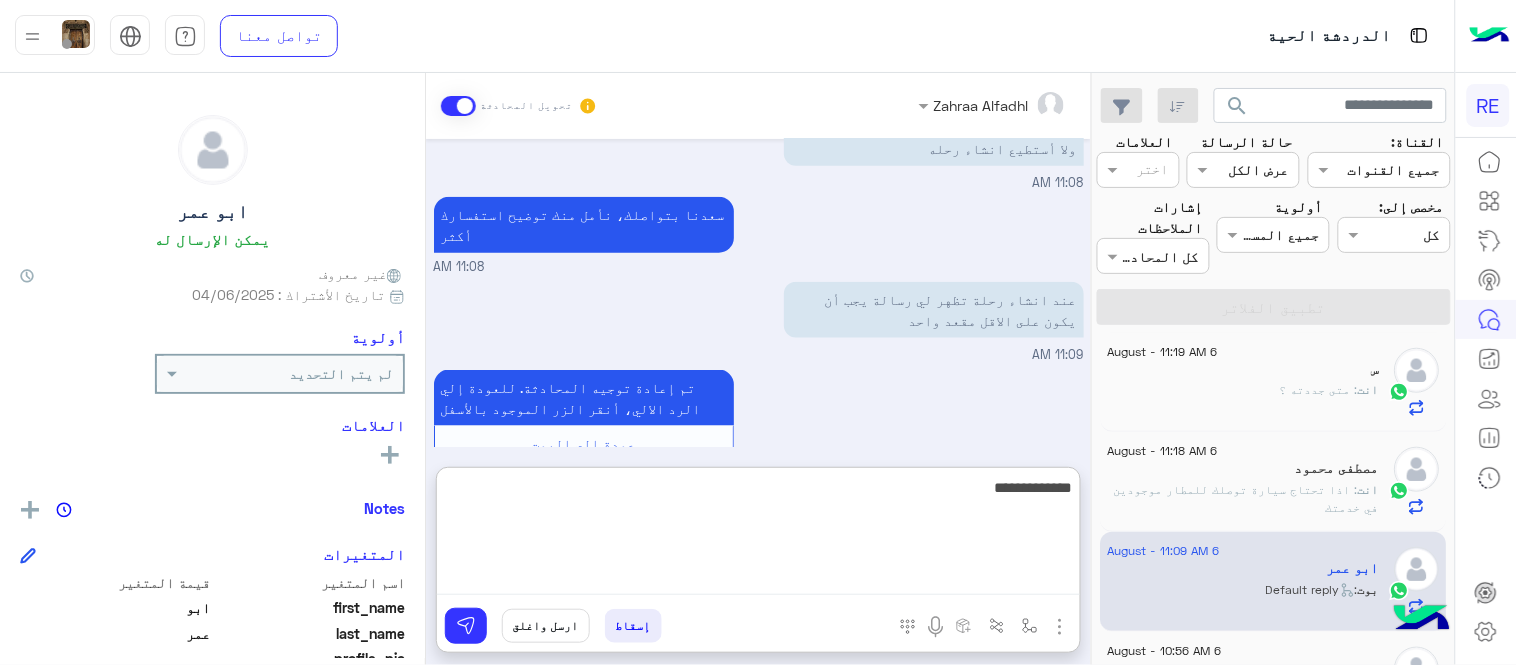type on "**********" 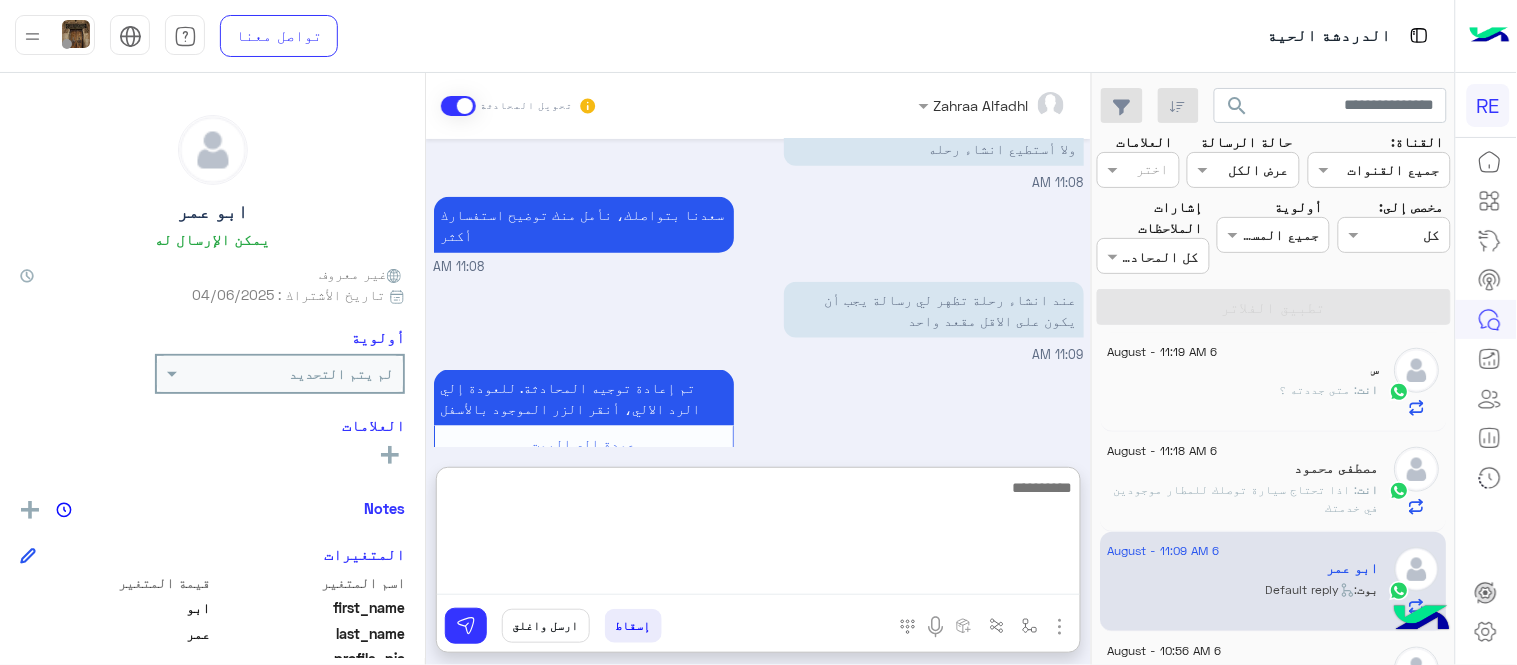scroll, scrollTop: 708, scrollLeft: 0, axis: vertical 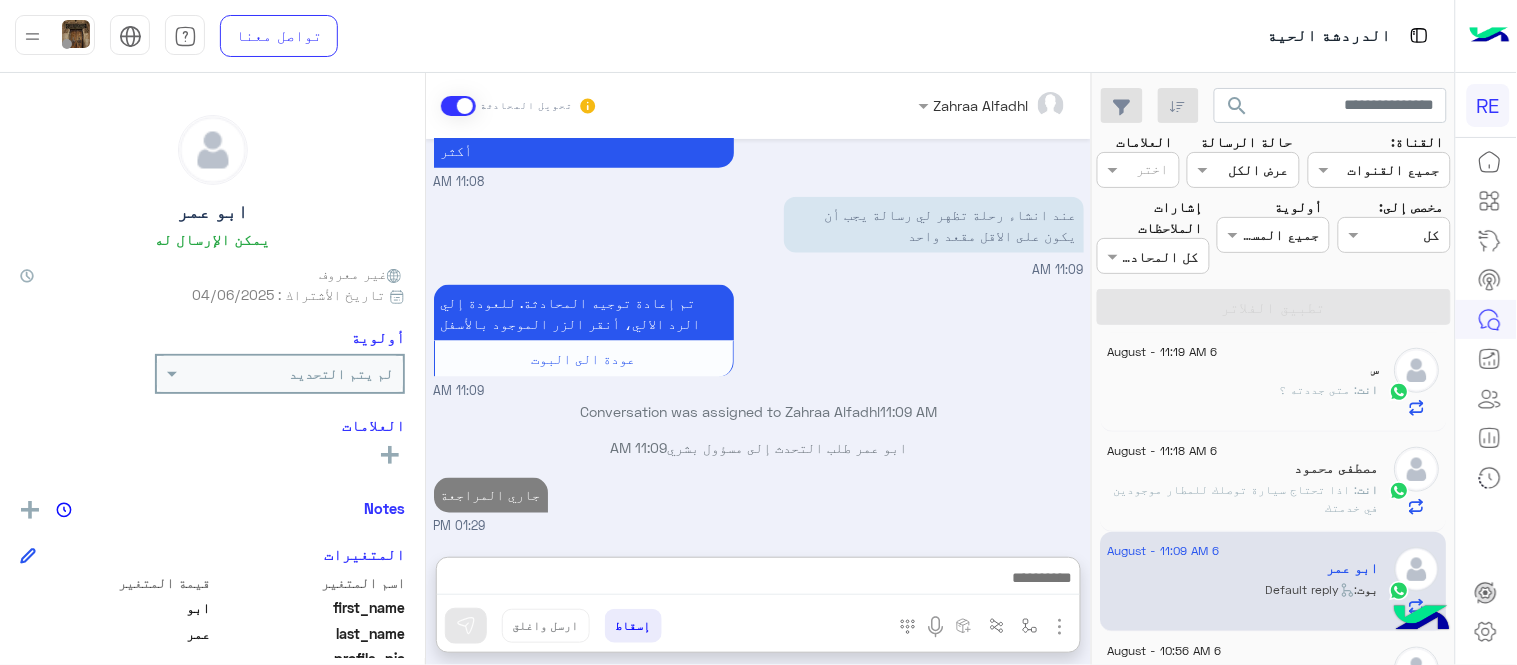 click on "[DATE]   الملاحظات والشكاوى    [TIME]  اختيار أي:    [TIME]   ملاحظات و مقترحات     [TIME]  اترك لنا اقتراحاتك أو ملاحظاتك. اي خدمة اخرى ؟  الرجوع للقائمة الرئ   لا     [TIME]  عند انشاء رحلة تظهر لي رسالة يجب أن يكون على الاقل مقعد واحد. ولا أستطيع انشاء رحله   [TIME]  سعدنا بتواصلك، نأمل منك توضيح استفسارك أكثر    [TIME]  عند انشاء رحلة تظهر لي رسالة يجب أن يكون على الاقل مقعد واحد   [TIME]  تم إعادة توجيه المحادثة. للعودة إلي الرد الالي، أنقر الزر الموجود بالأسفل  عودة الى البوت     [TIME]  Conversation was assigned to [PERSON]   [TIME]       [PERSON] طلب التحدث إلى مسؤول بشري   [TIME]      جاري المراجعة   [TIME]" at bounding box center [758, 338] 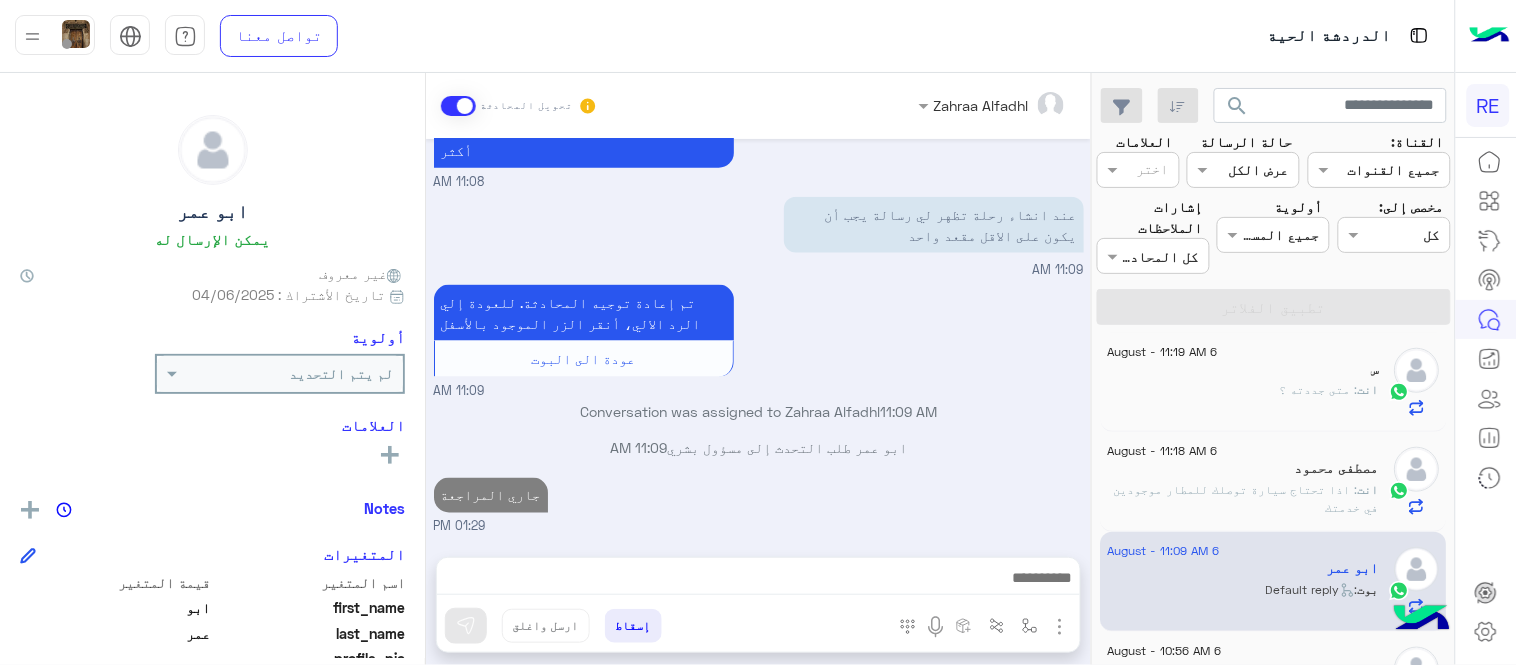 scroll, scrollTop: 618, scrollLeft: 0, axis: vertical 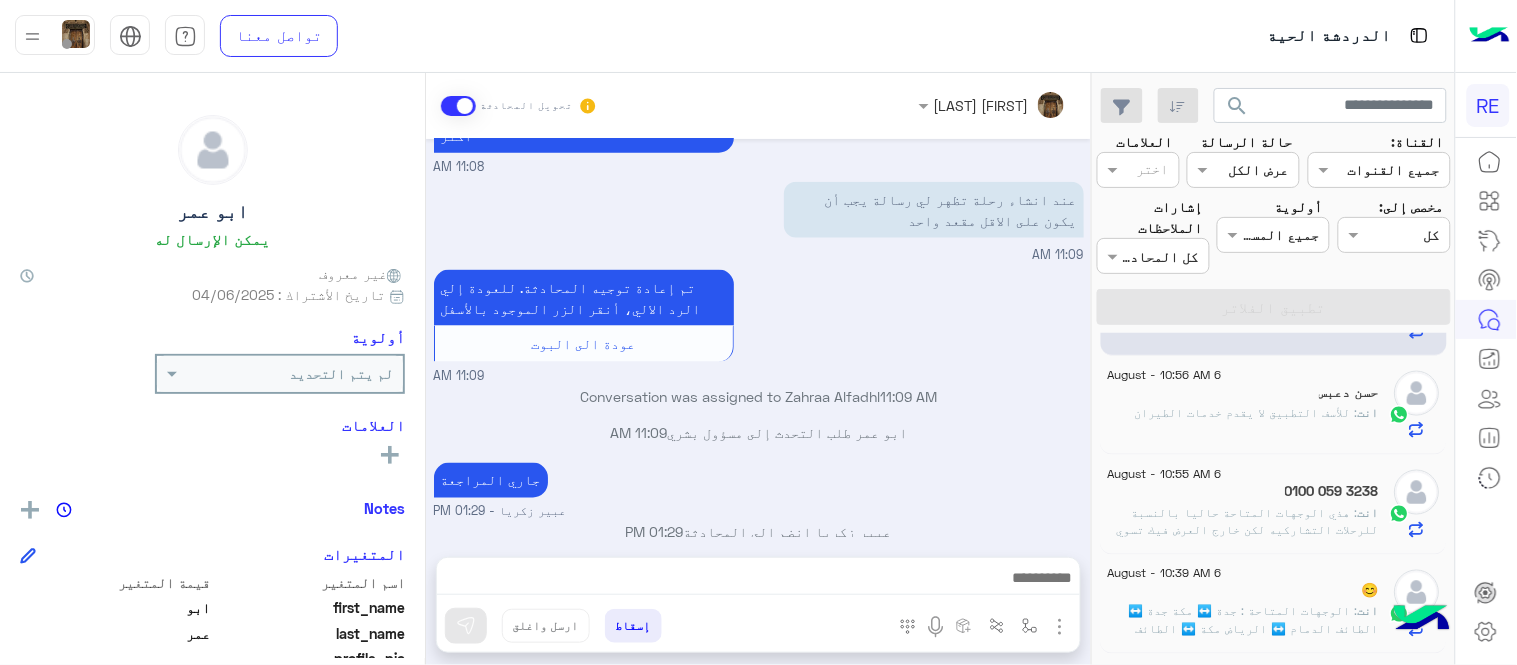 click on ": للأسف التطبيق لا يقدم خدمات الطيران" 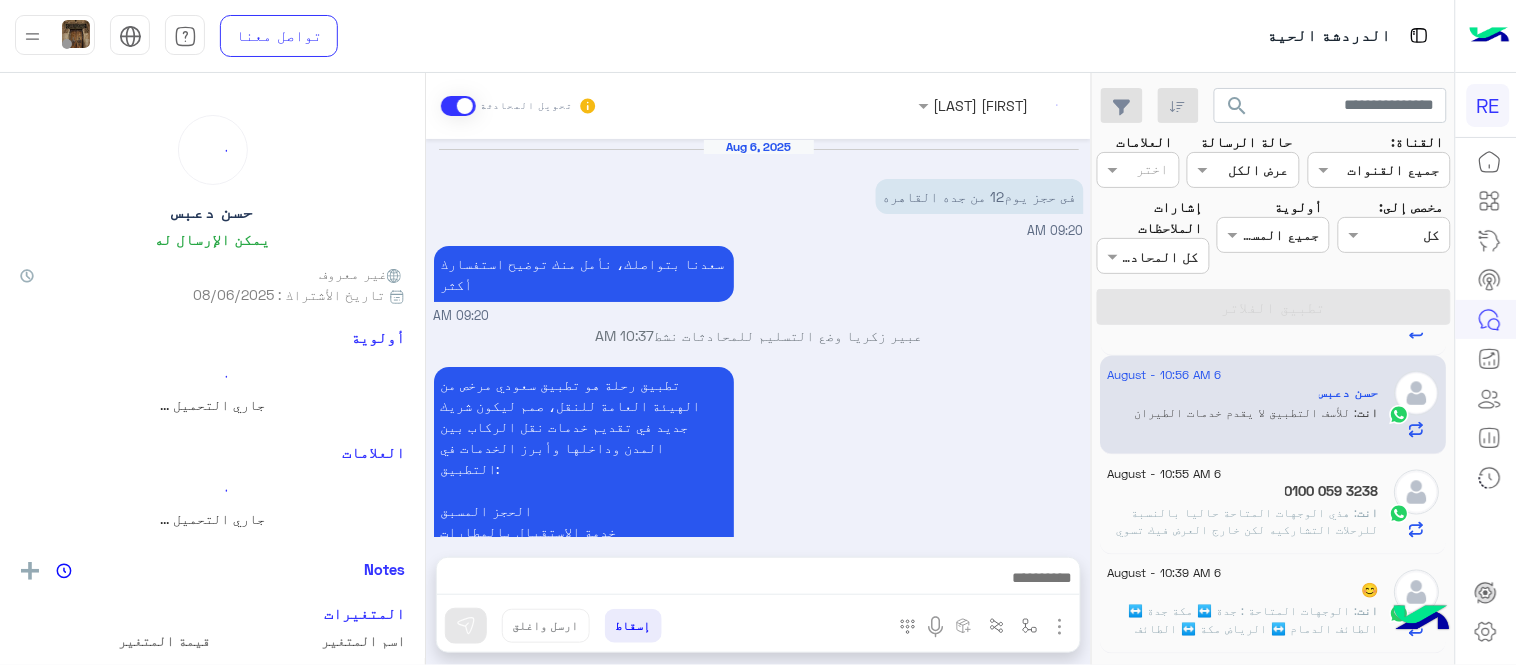 scroll, scrollTop: 437, scrollLeft: 0, axis: vertical 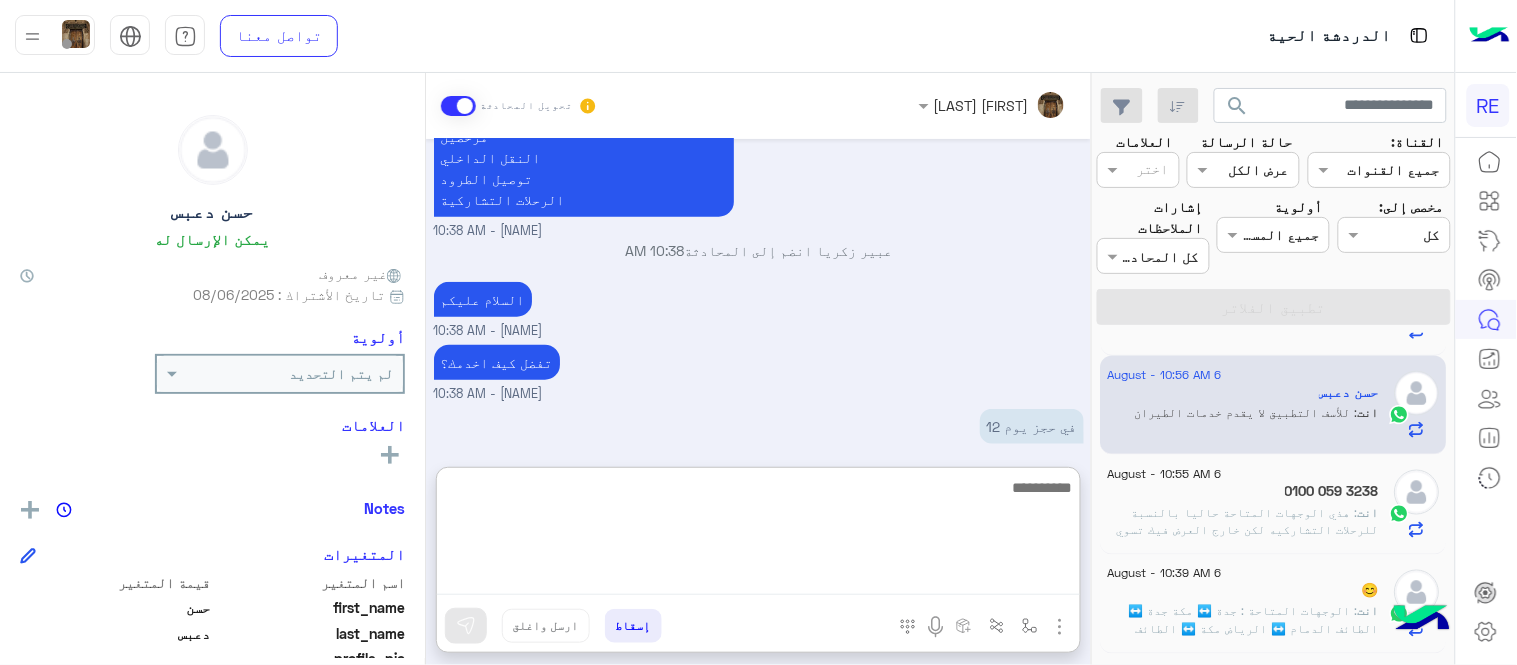 click at bounding box center (758, 535) 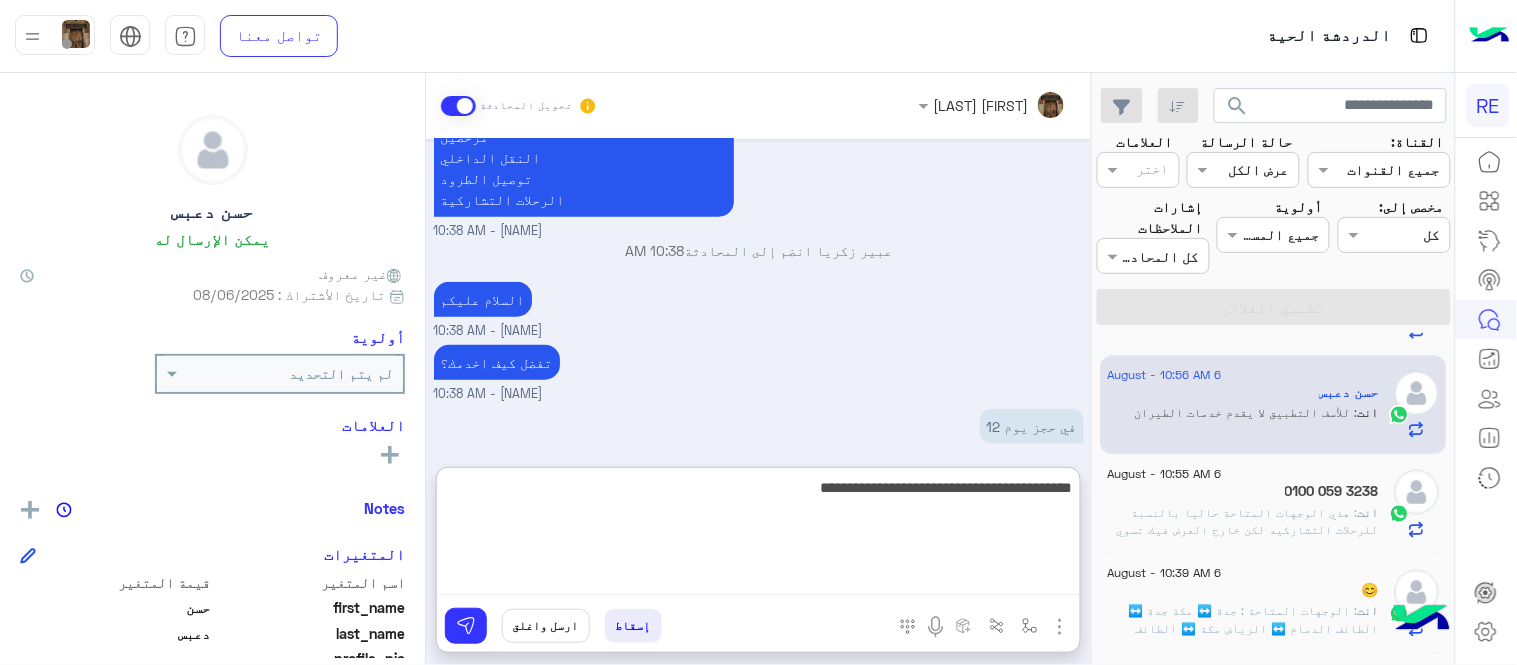 click on "**********" at bounding box center [758, 535] 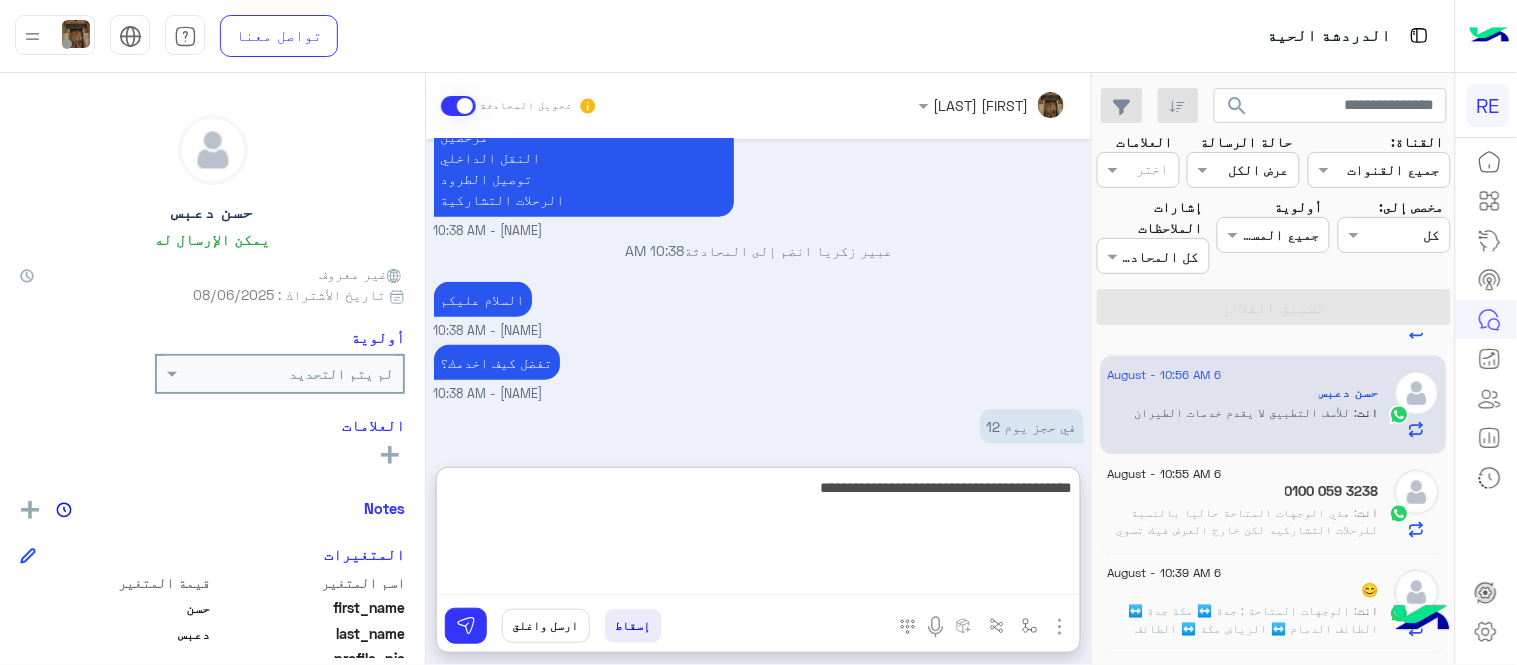 click on "**********" at bounding box center (758, 535) 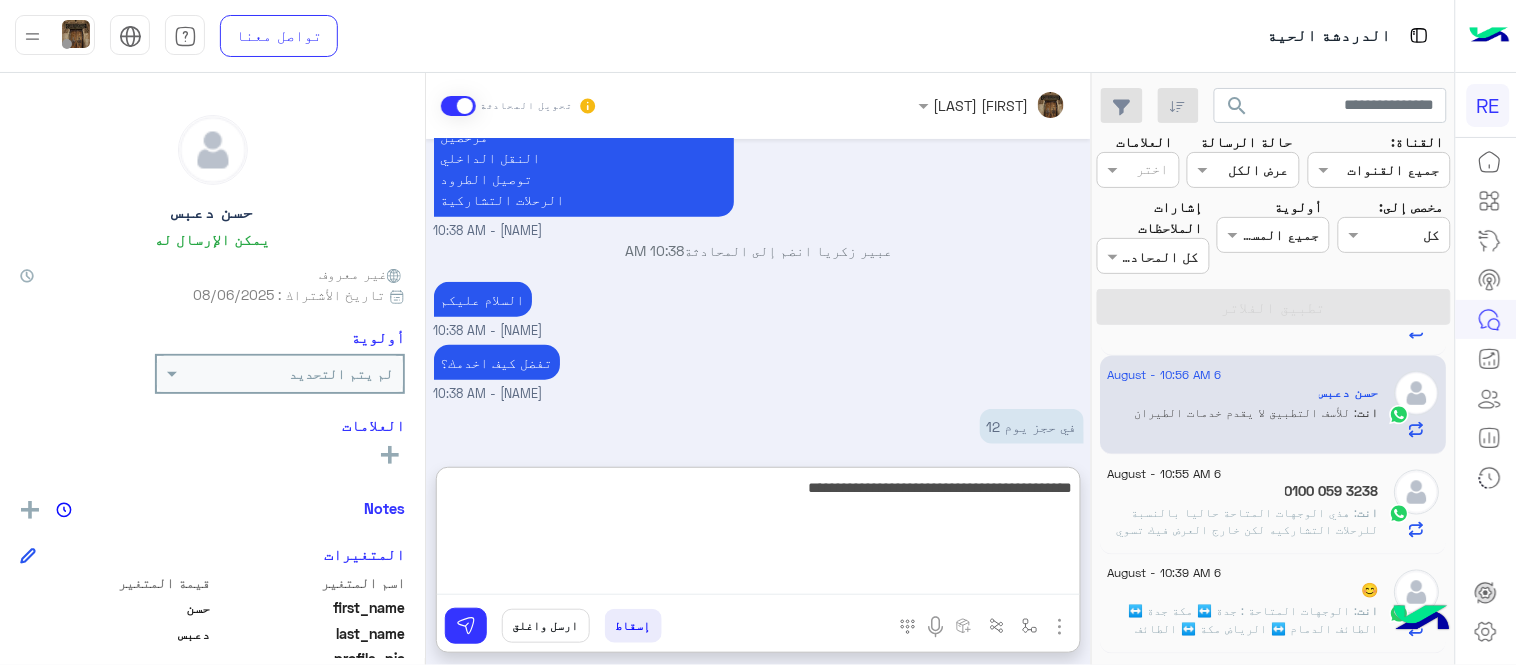 type on "**********" 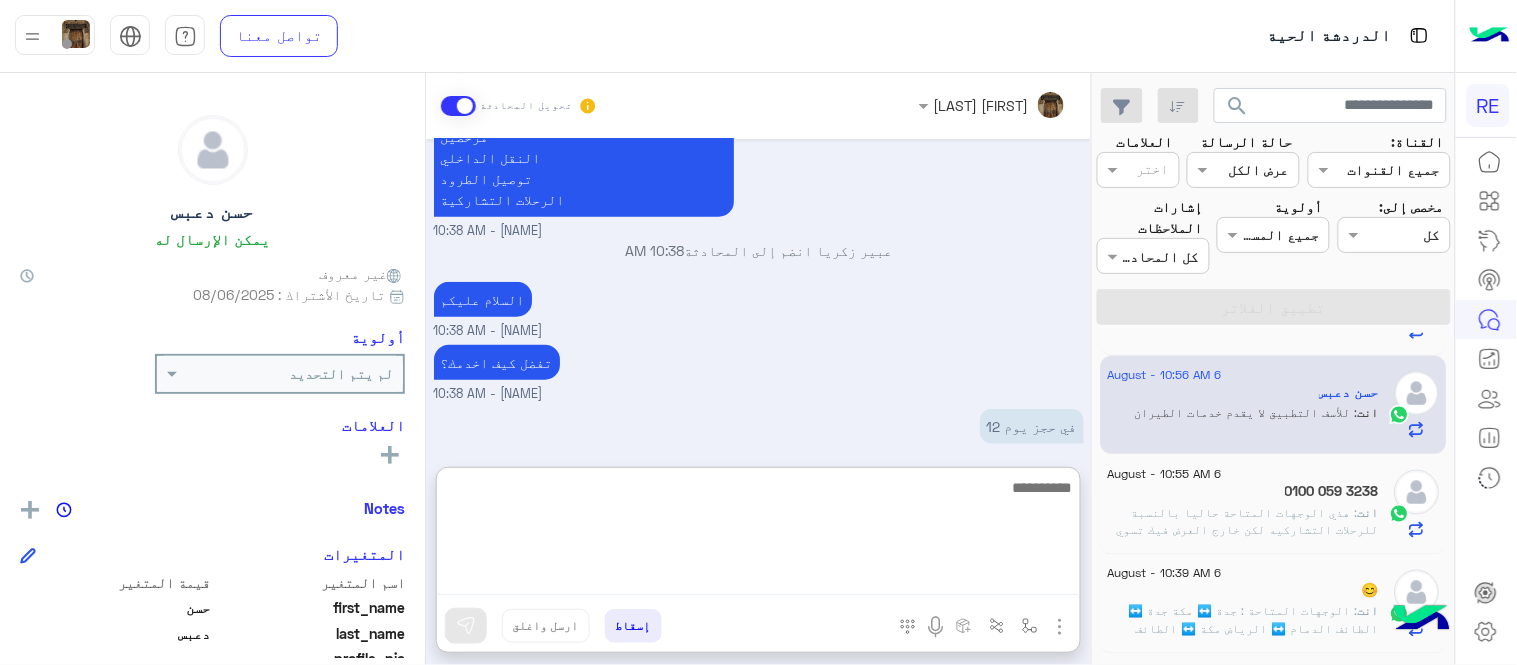 scroll, scrollTop: 612, scrollLeft: 0, axis: vertical 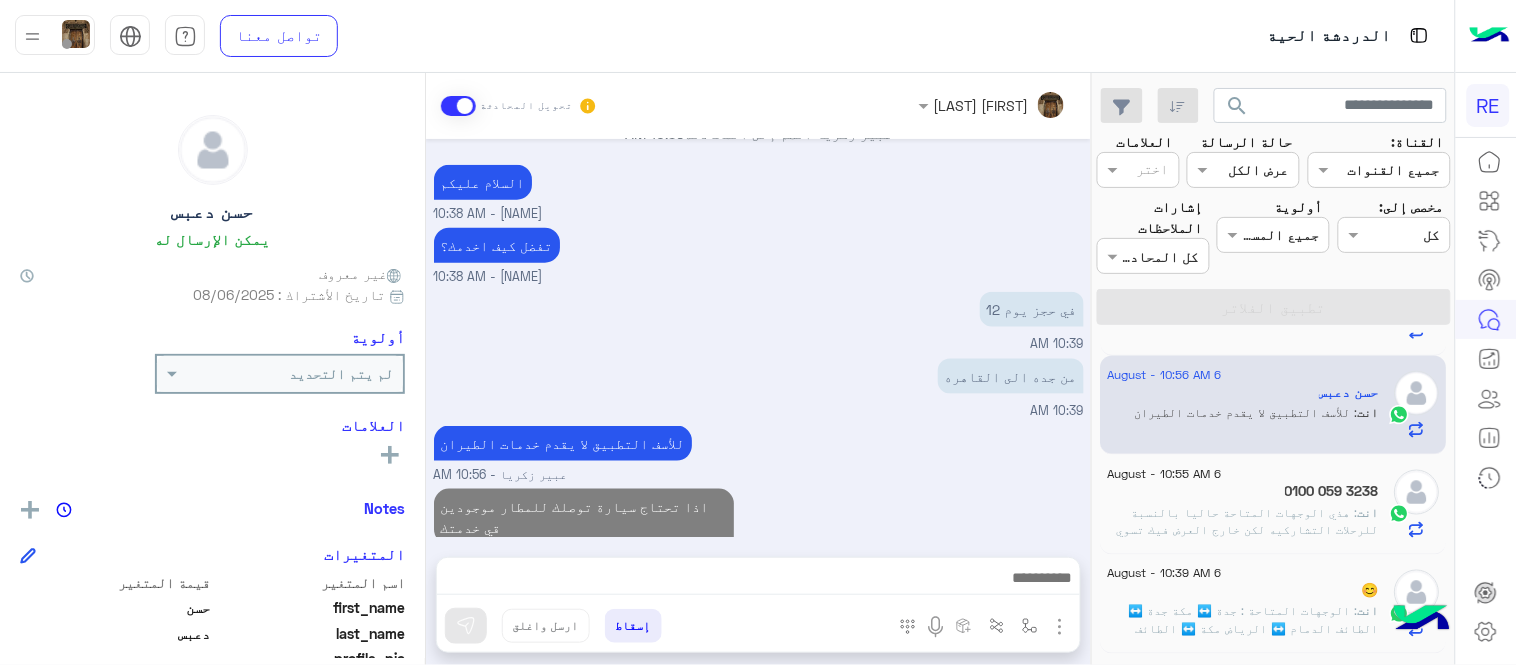 click on "Aug 6, 2025  فى حجز يوم12 من جده القاهره   09:20 AM  سعدنا بتواصلك، نأمل منك توضيح استفسارك أكثر    09:20 AM      وضع التسليم للمحادثات نشط   10:37 AM      تطبيق رحلة هو تطبيق سعودي مرخص من الهيئة العامة للنقل، صمم ليكون شريك جديد في تقديم خدمات نقل الركاب بين المدن وداخلها وأبرز الخدمات في التطبيق: الحجز المسبق  خدمة الاستقبال بالمطارات  الجولات السياحية مع مرشدين سياحيين مرخصين  النقل الداخلي توصيل الطرود   الرحلات التشاركية  -  10:38 AM   انضم إلى المحادثة   10:38 AM      السلام عليكم  -  10:38 AM  تفضل كيف اخدمك؟  -  10:38 AM  في حجز يوم 12   10:39 AM    10:39 AM" at bounding box center (758, 338) 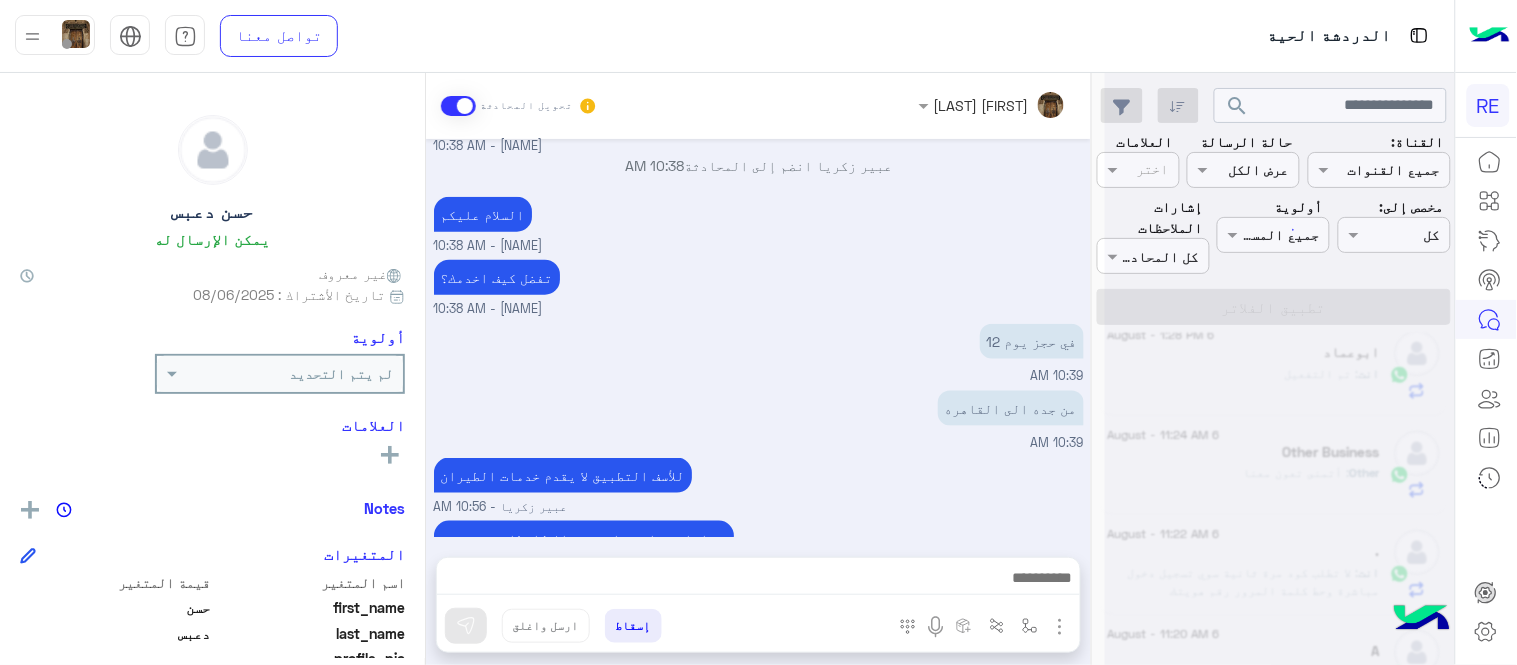 scroll, scrollTop: 0, scrollLeft: 0, axis: both 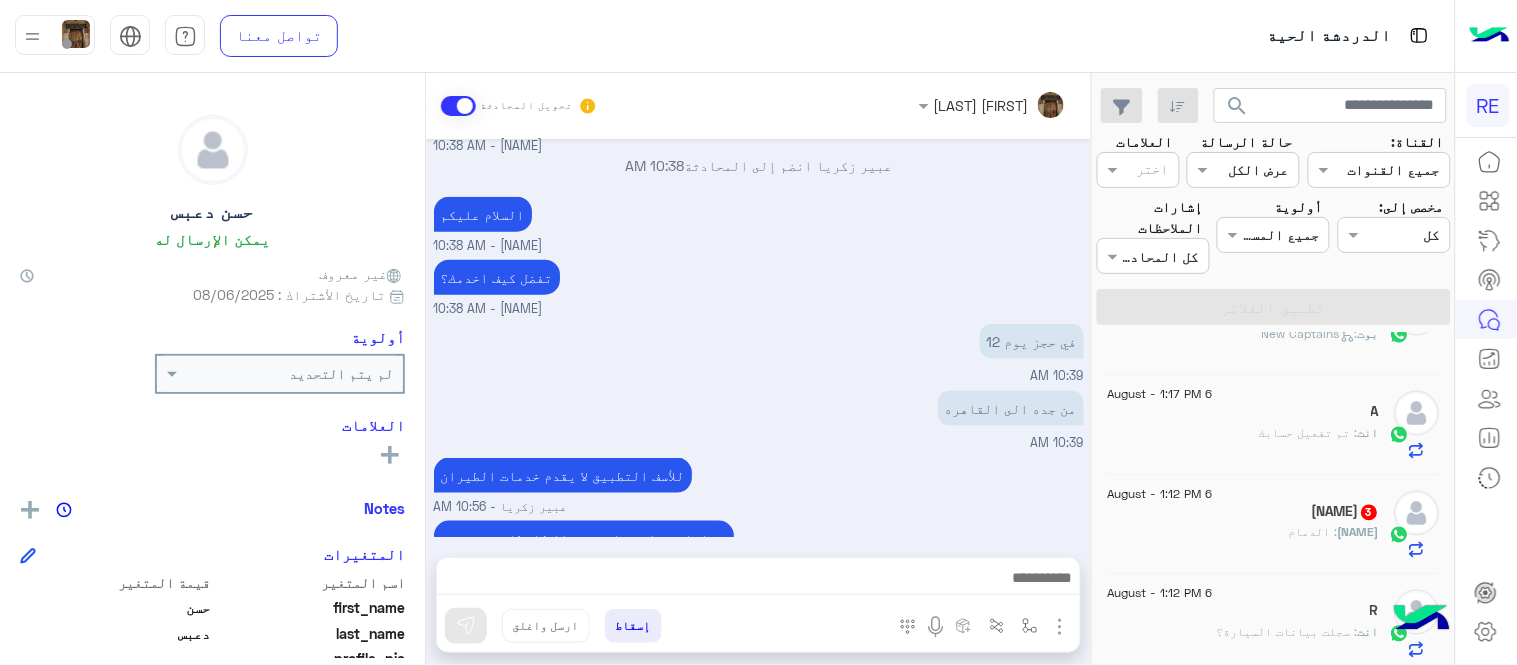 click on "Sherif : الدمام" 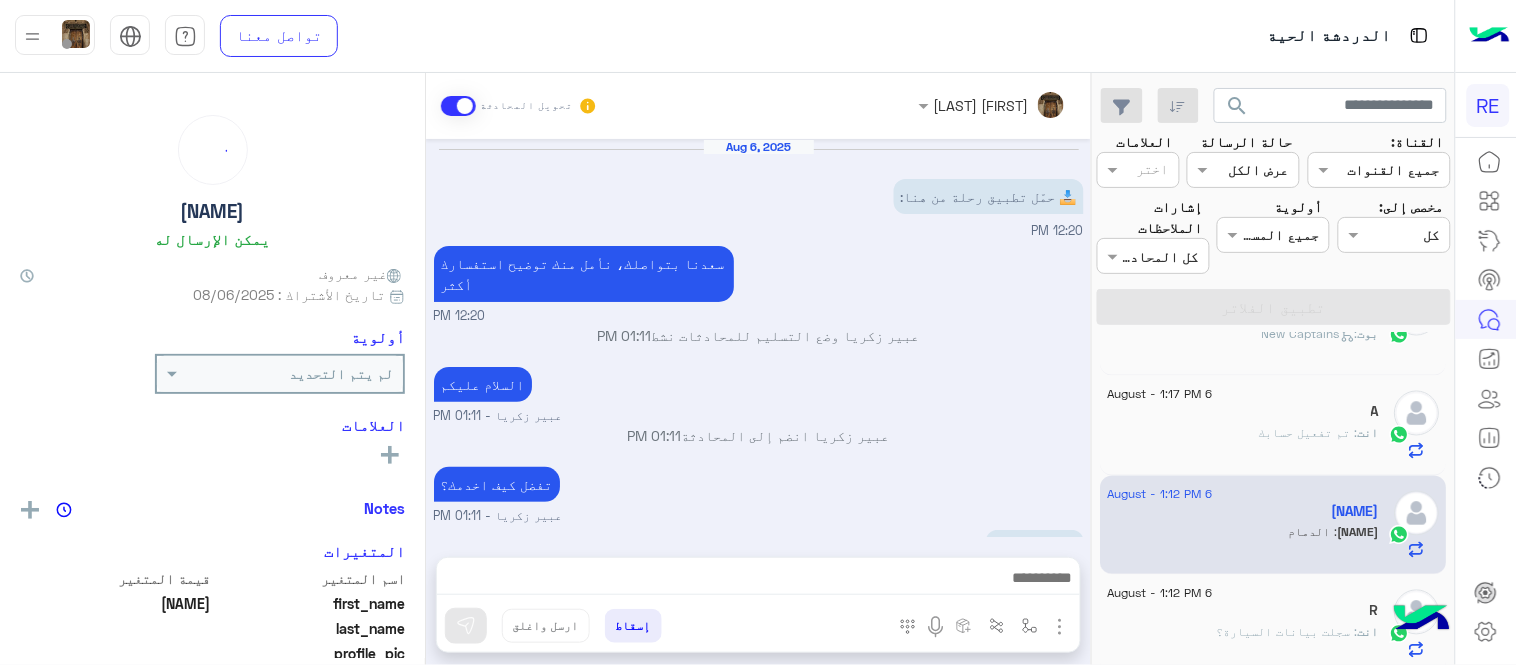 scroll, scrollTop: 166, scrollLeft: 0, axis: vertical 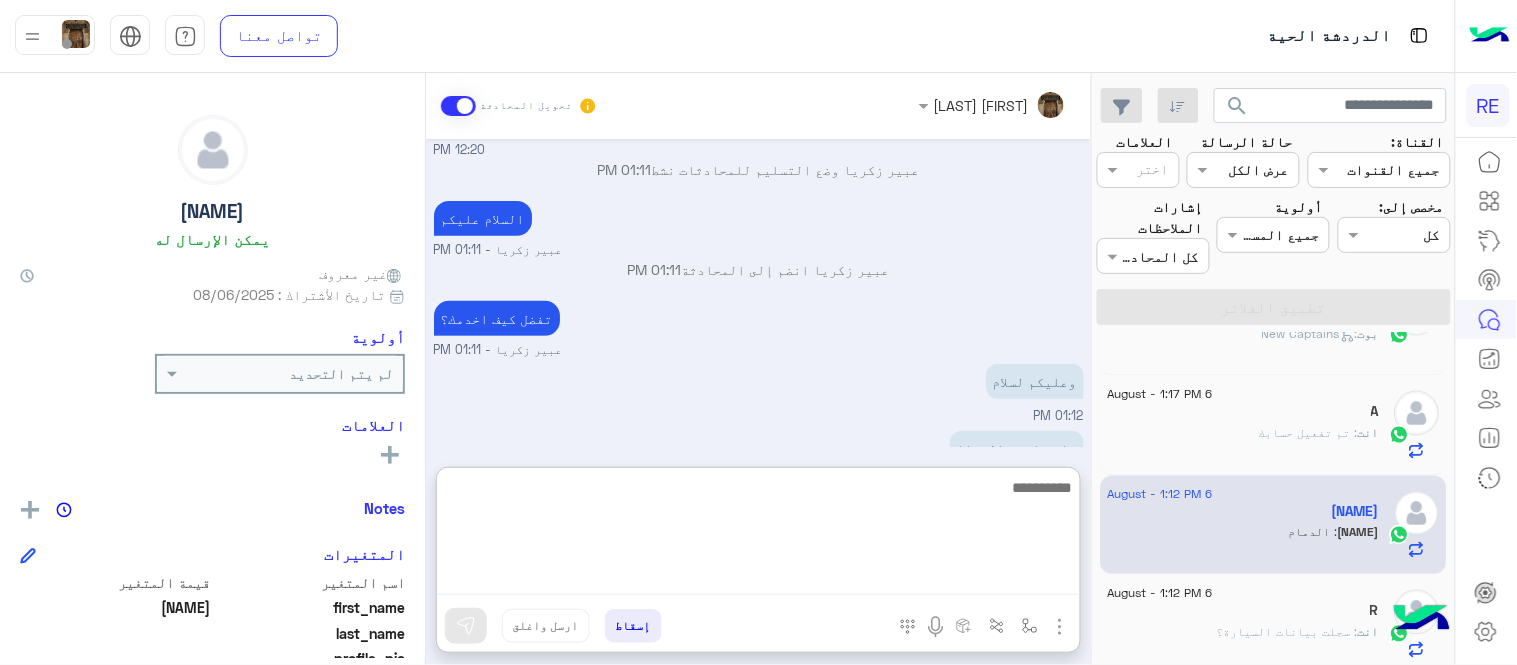 click at bounding box center (758, 535) 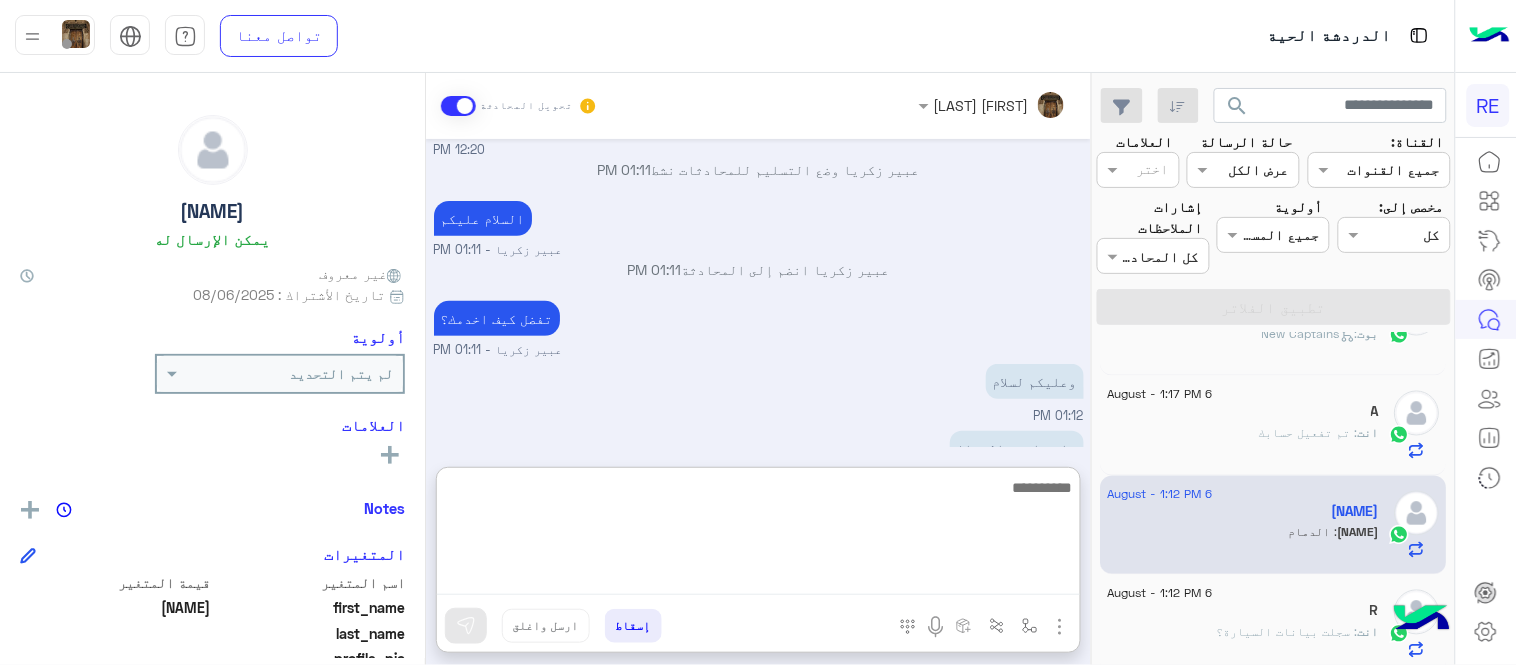 click at bounding box center [758, 535] 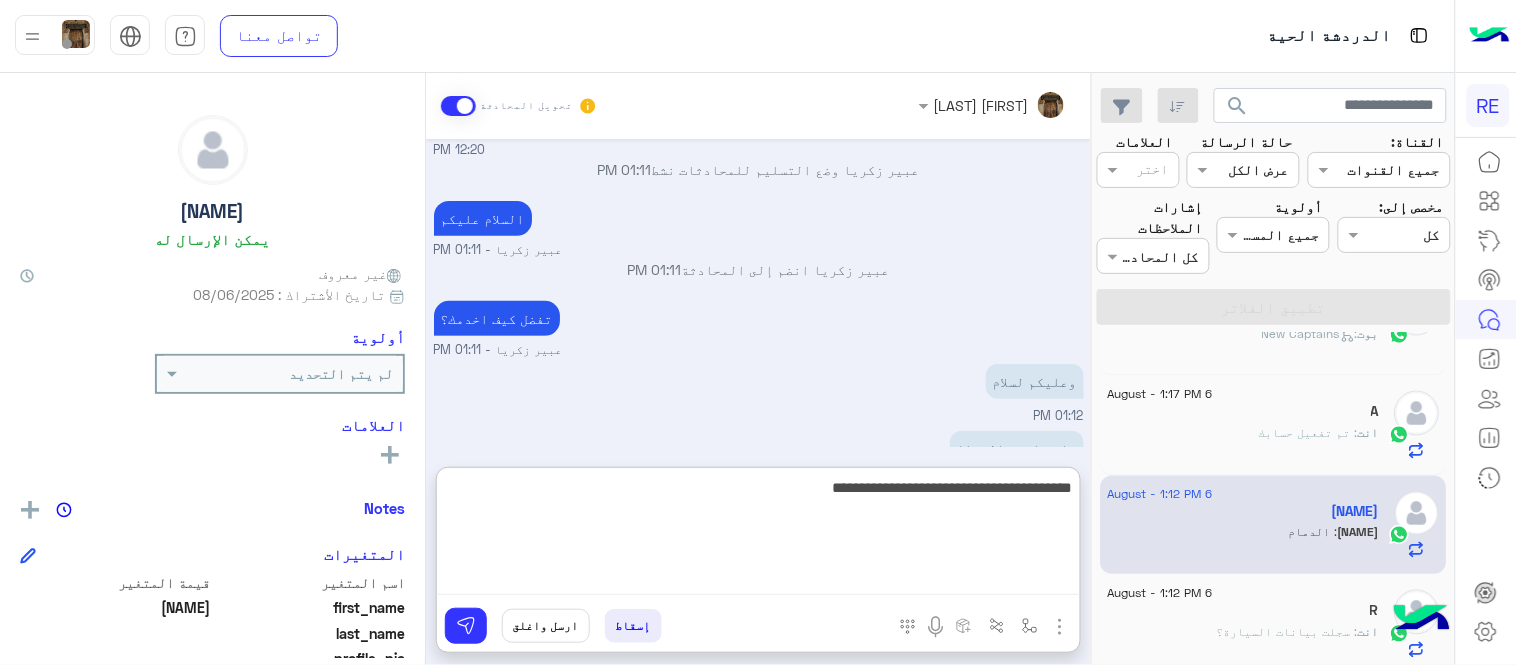 type on "**********" 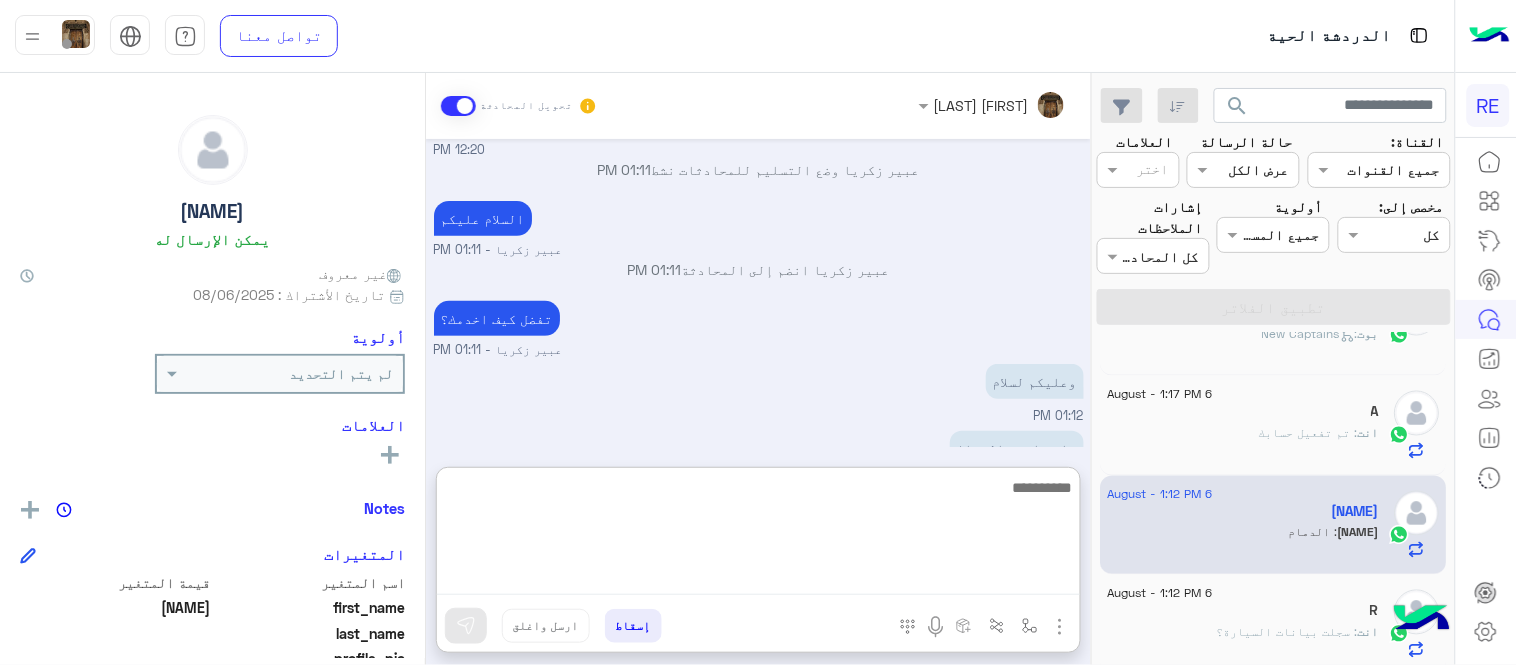 scroll, scrollTop: 321, scrollLeft: 0, axis: vertical 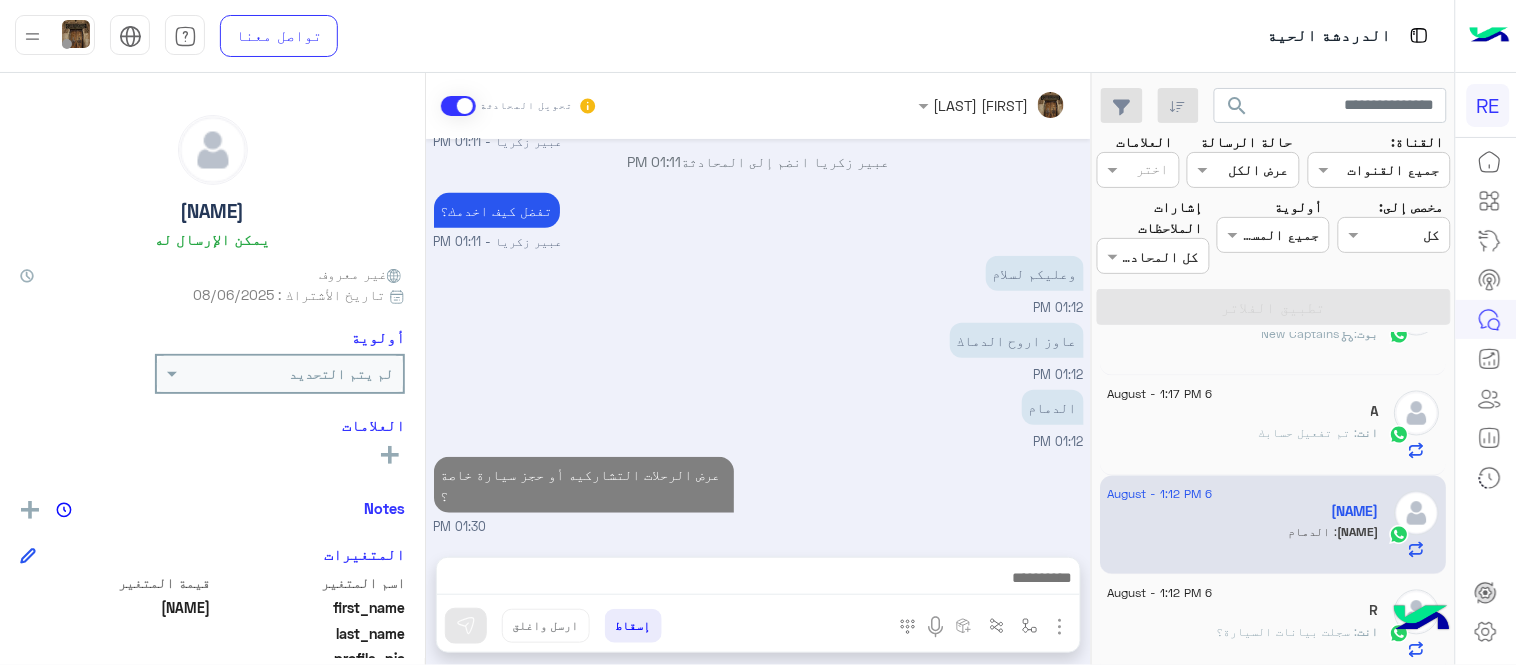 click on "Aug 6, 2025  📥 حمّل تطبيق رحلة من هنا:   12:20 PM  سعدنا بتواصلك، نأمل منك توضيح استفسارك أكثر    12:20 PM   عبير زكريا وضع التسليم للمحادثات نشط   01:11 PM      السلام عليكم  عبير زكريا -  01:11 PM   عبير زكريا انضم إلى المحادثة   01:11 PM      تفضل كيف اخدمك؟  عبير زكريا -  01:11 PM  وعليكم لسلام   01:12 PM  عاوز اروح الدماك   01:12 PM  الدمام   01:12 PM  عرض الرحلات التشاركيه أو حجز سيارة خاصة ؟   01:30 PM" at bounding box center (758, 338) 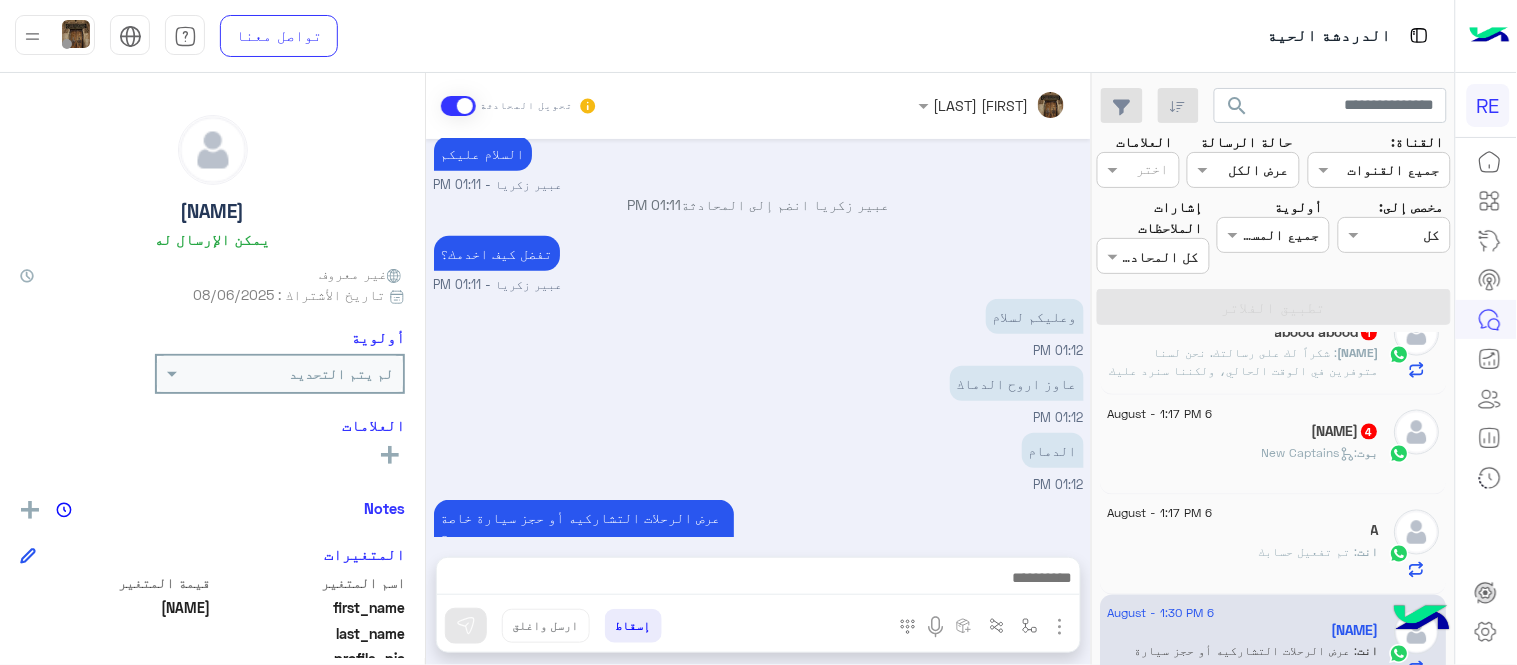 scroll, scrollTop: 834, scrollLeft: 0, axis: vertical 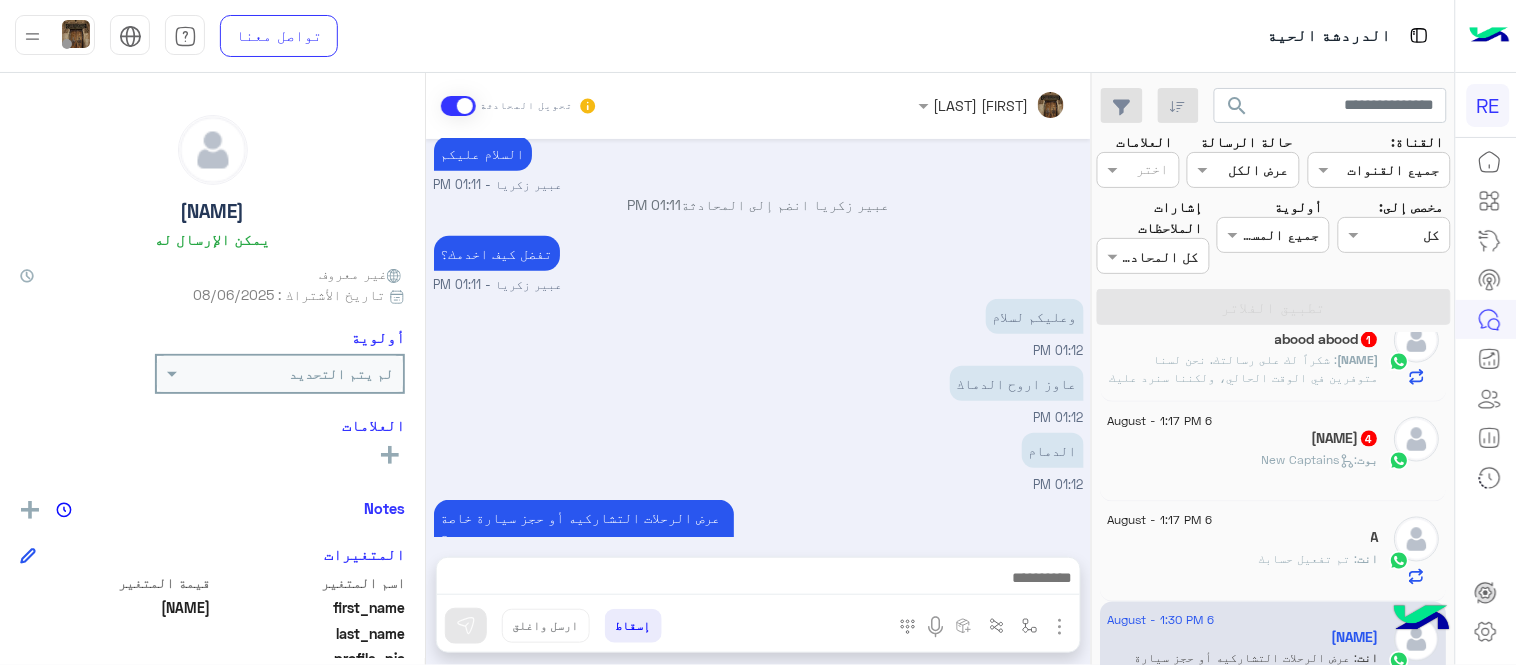 click on "п̵вdαℓянм̵αи Y.A ♡ 🇸🇦  4" 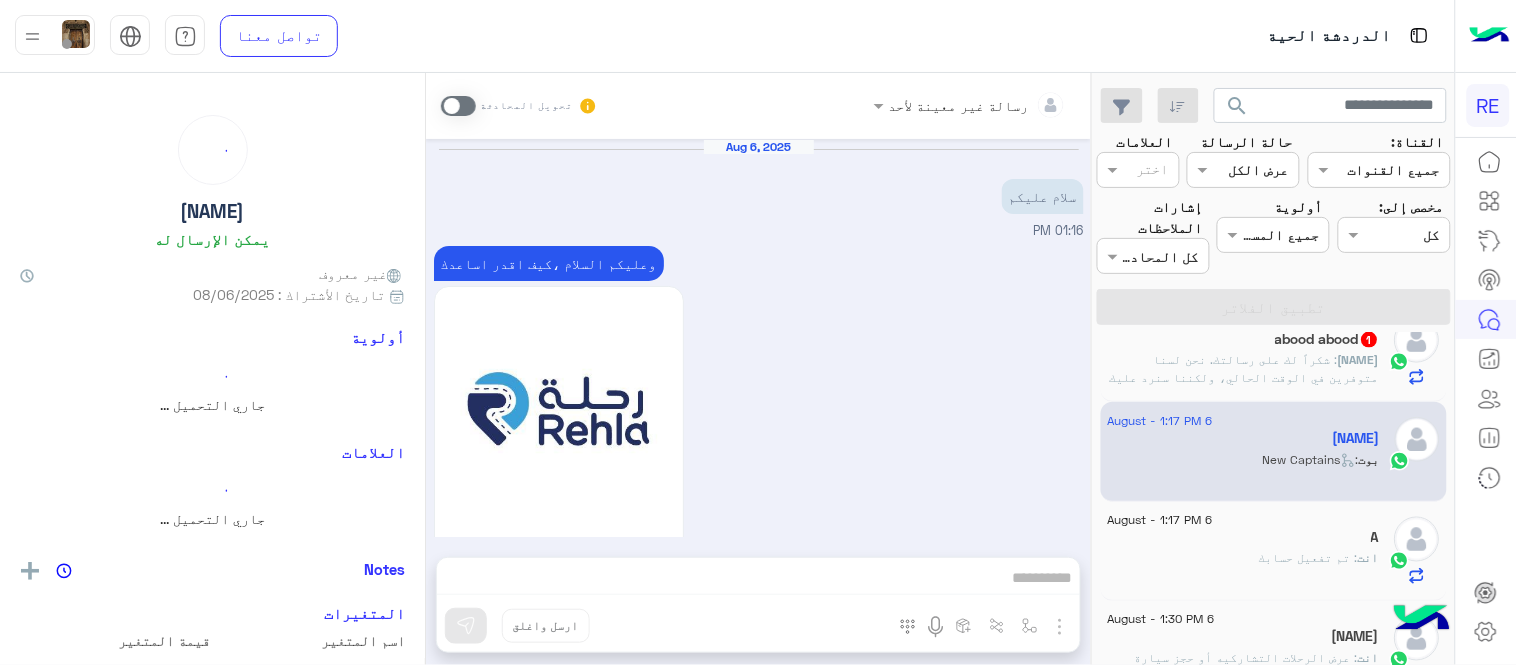 scroll, scrollTop: 1646, scrollLeft: 0, axis: vertical 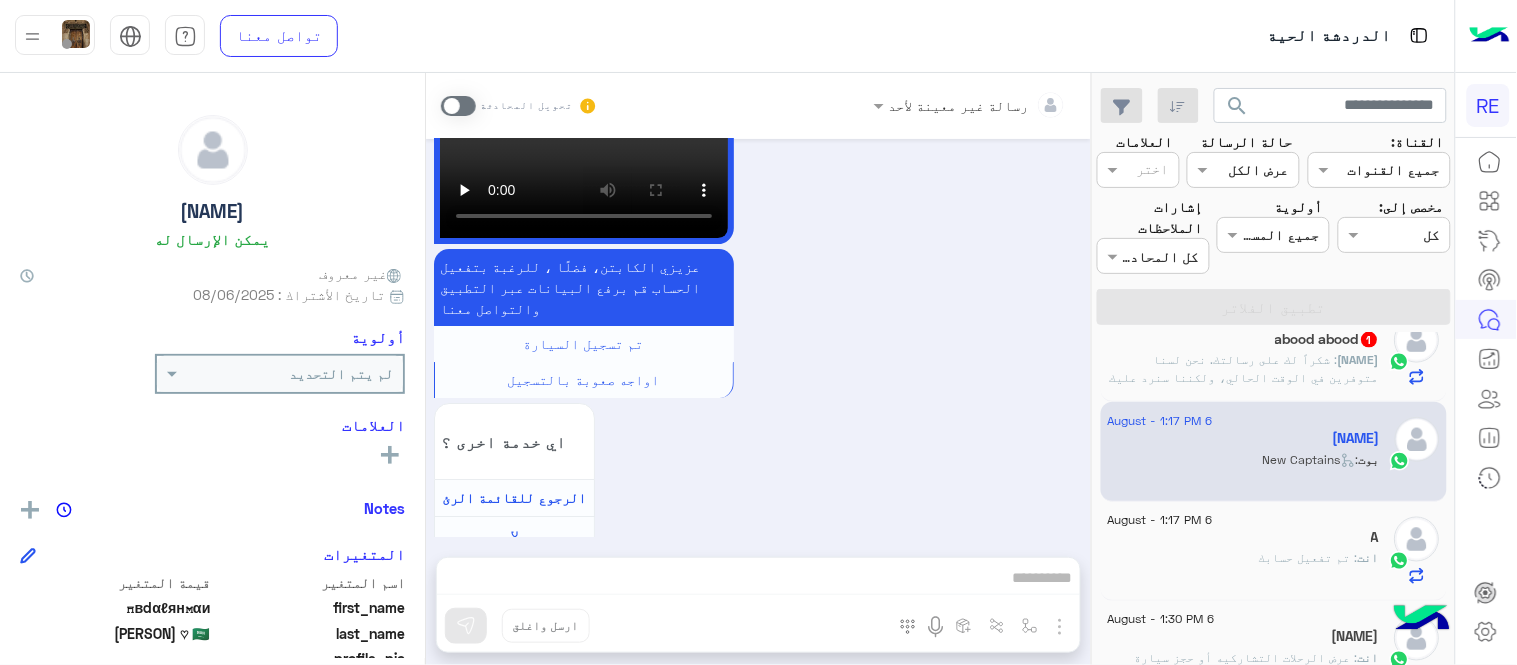 click at bounding box center [458, 106] 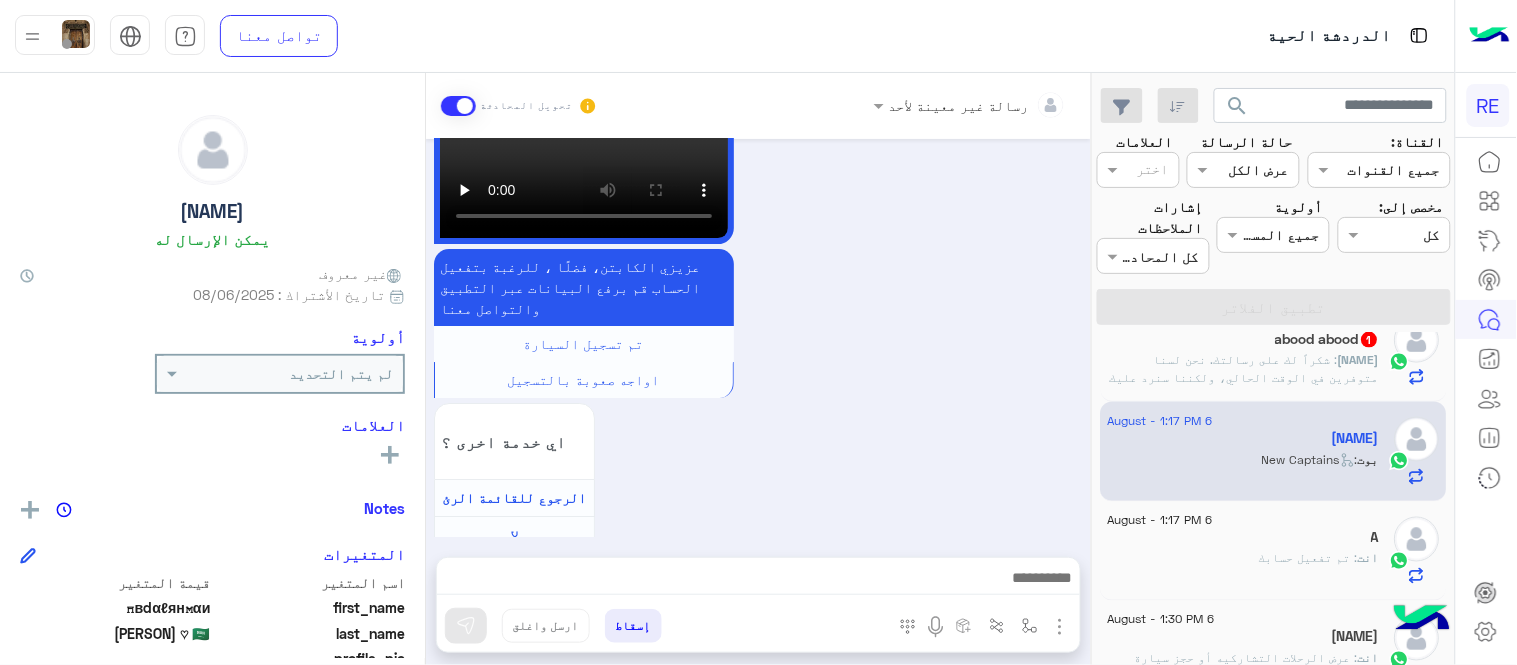 scroll, scrollTop: 1683, scrollLeft: 0, axis: vertical 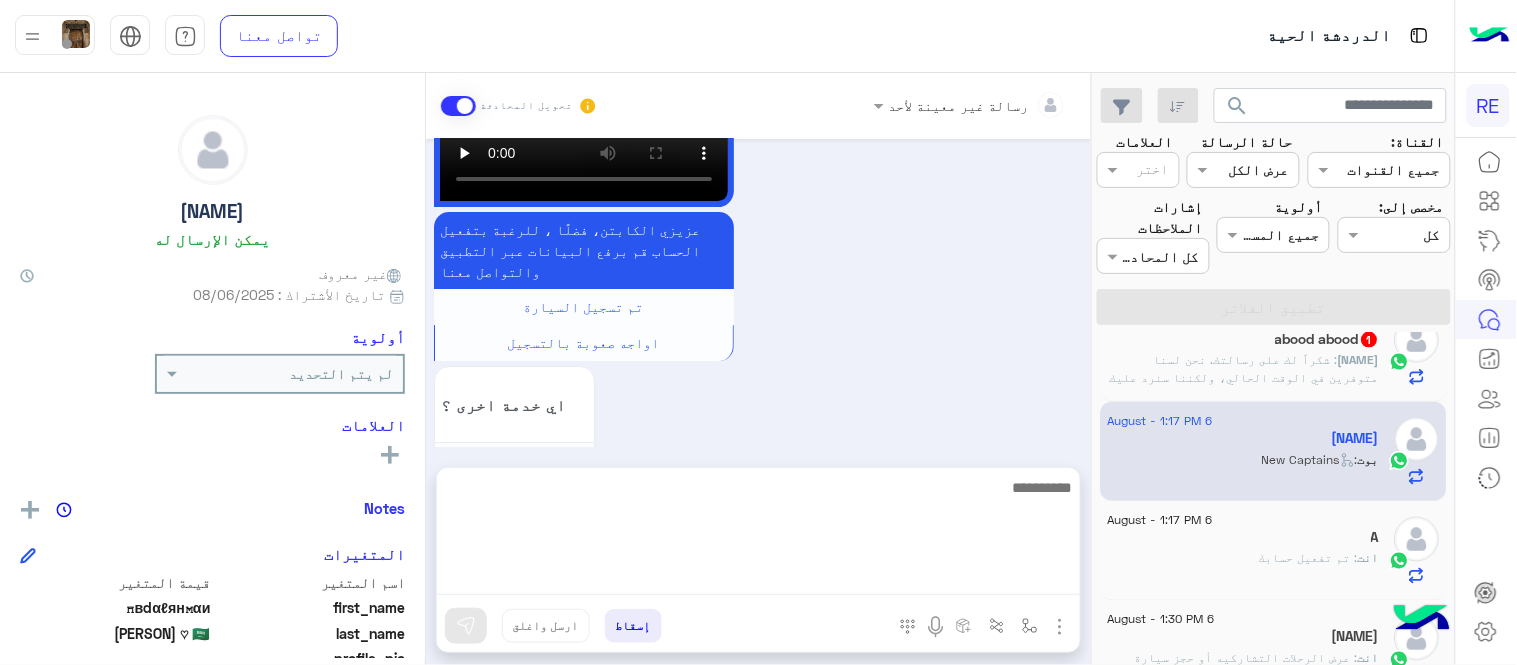 click at bounding box center (758, 535) 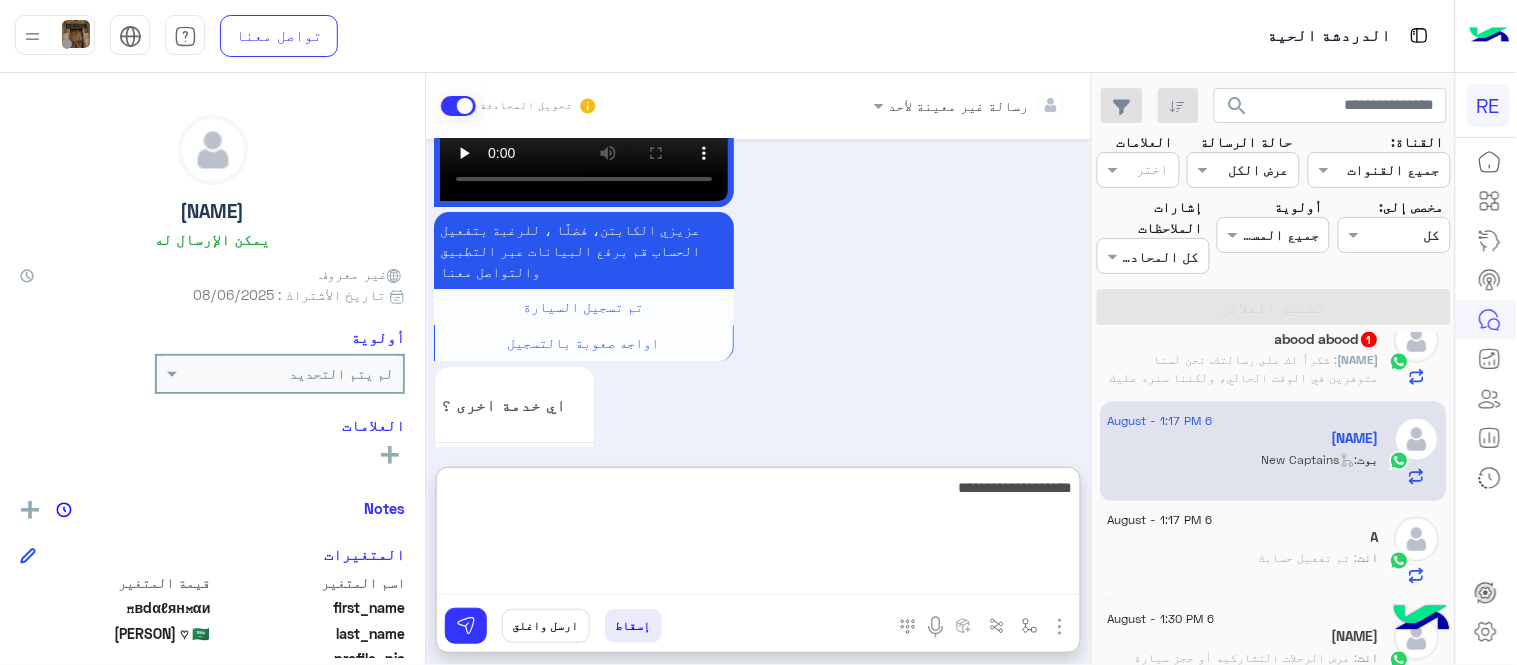 click on "**********" at bounding box center (758, 535) 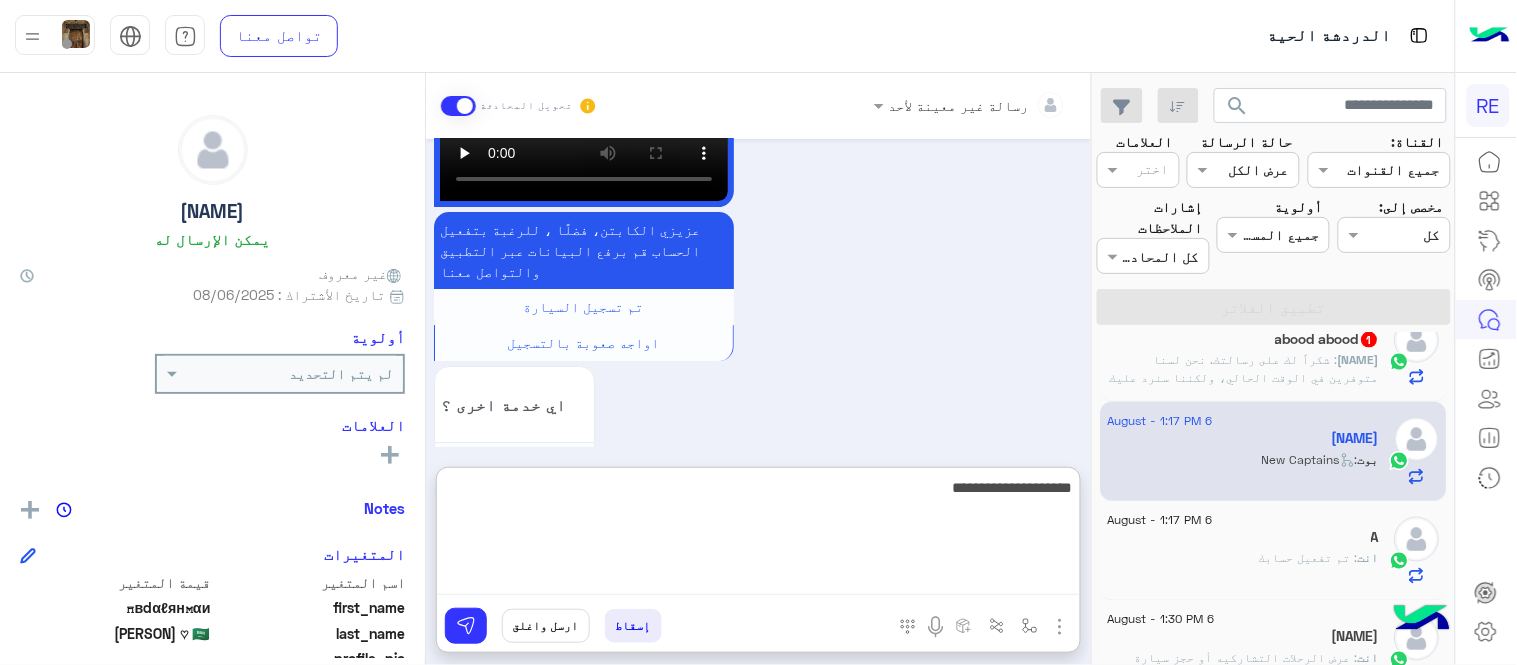 type 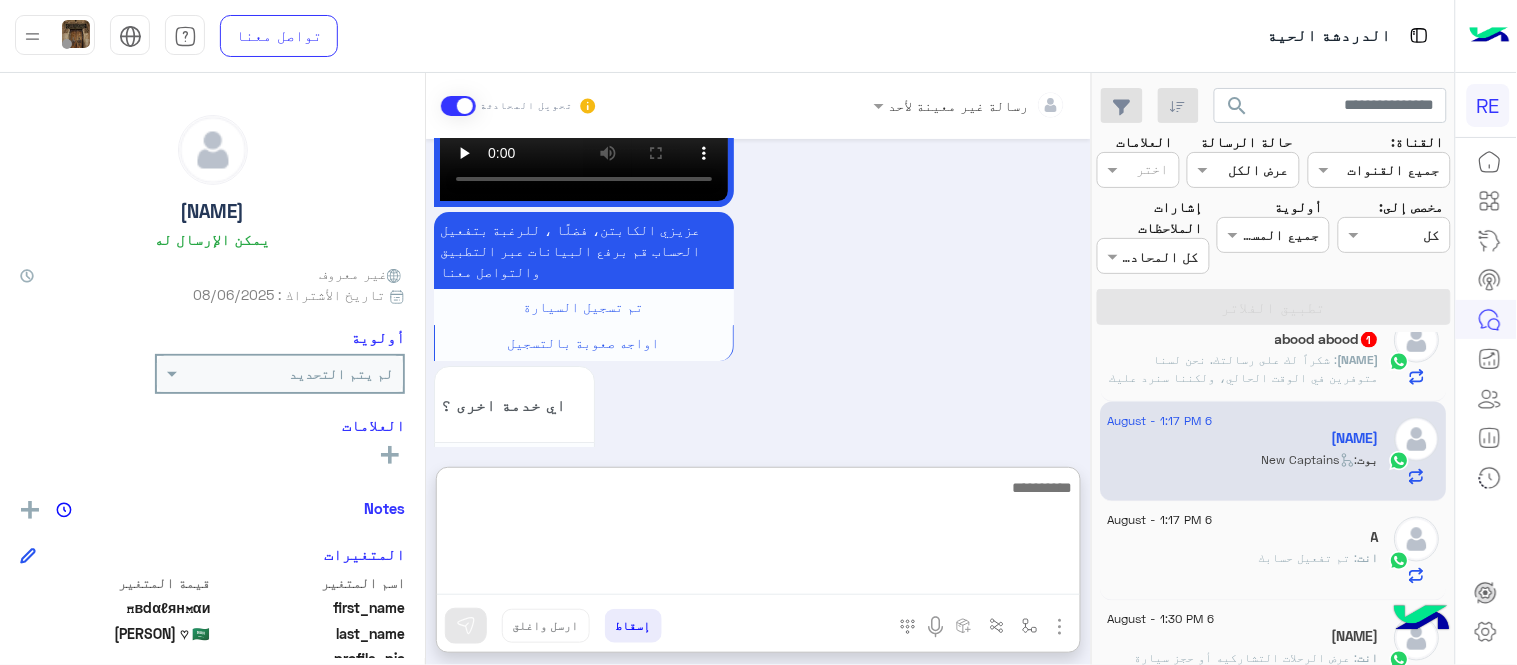 scroll, scrollTop: 1836, scrollLeft: 0, axis: vertical 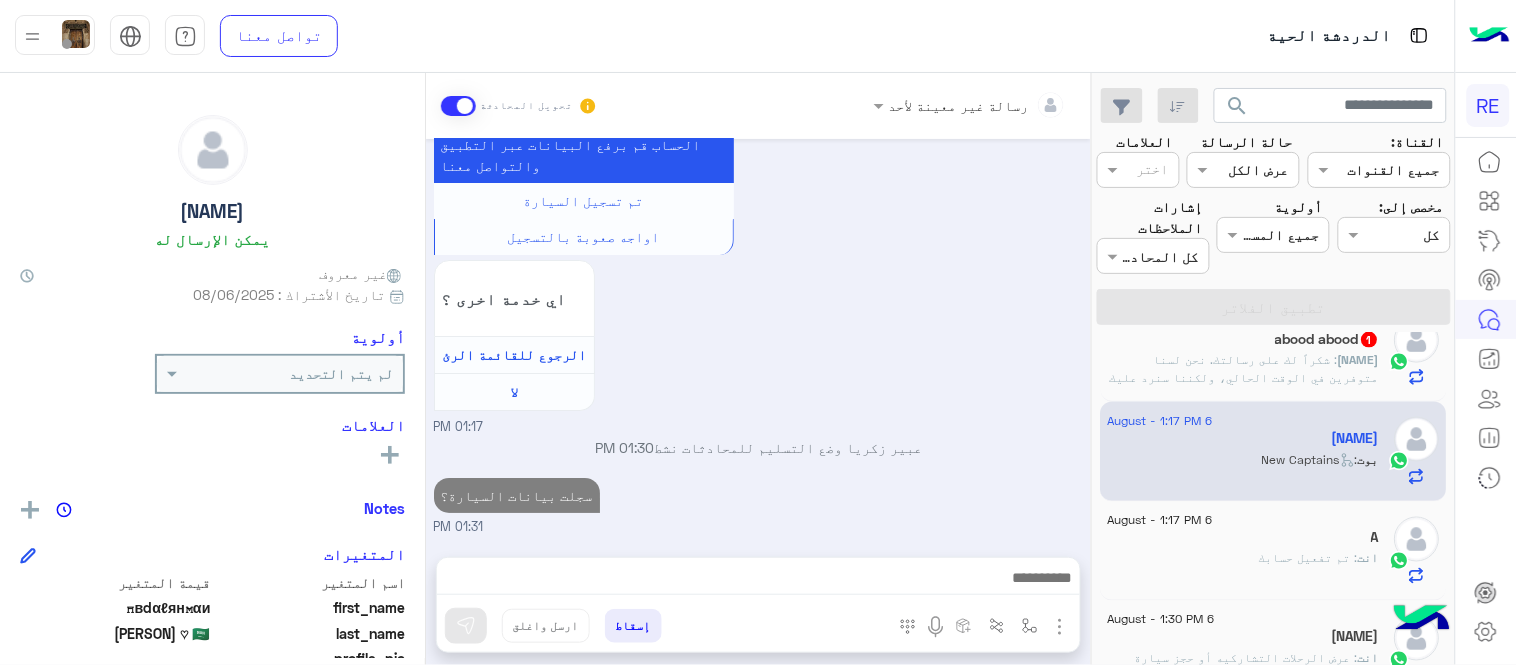 click on "يمكنك الاطلاع على شروط الانضمام لرحلة ك (كابتن ) الموجودة بالصورة أعلاه،
لتحميل التطبيق عبر الرابط التالي : 📲
http://onelink.to/Rehla    يسعدنا انضمامك لتطبيق رحلة يمكنك اتباع الخطوات الموضحة لتسجيل بيانات سيارتك بالفيديو التالي  : عزيزي الكابتن، فضلًا ، للرغبة بتفعيل الحساب قم برفع البيانات عبر التطبيق والتواصل معنا  تم تسجيل السيارة   اواجه صعوبة بالتسجيل  اي خدمة اخرى ؟  الرجوع للقائمة الرئ   لا     01:17 PM" at bounding box center (759, -25) 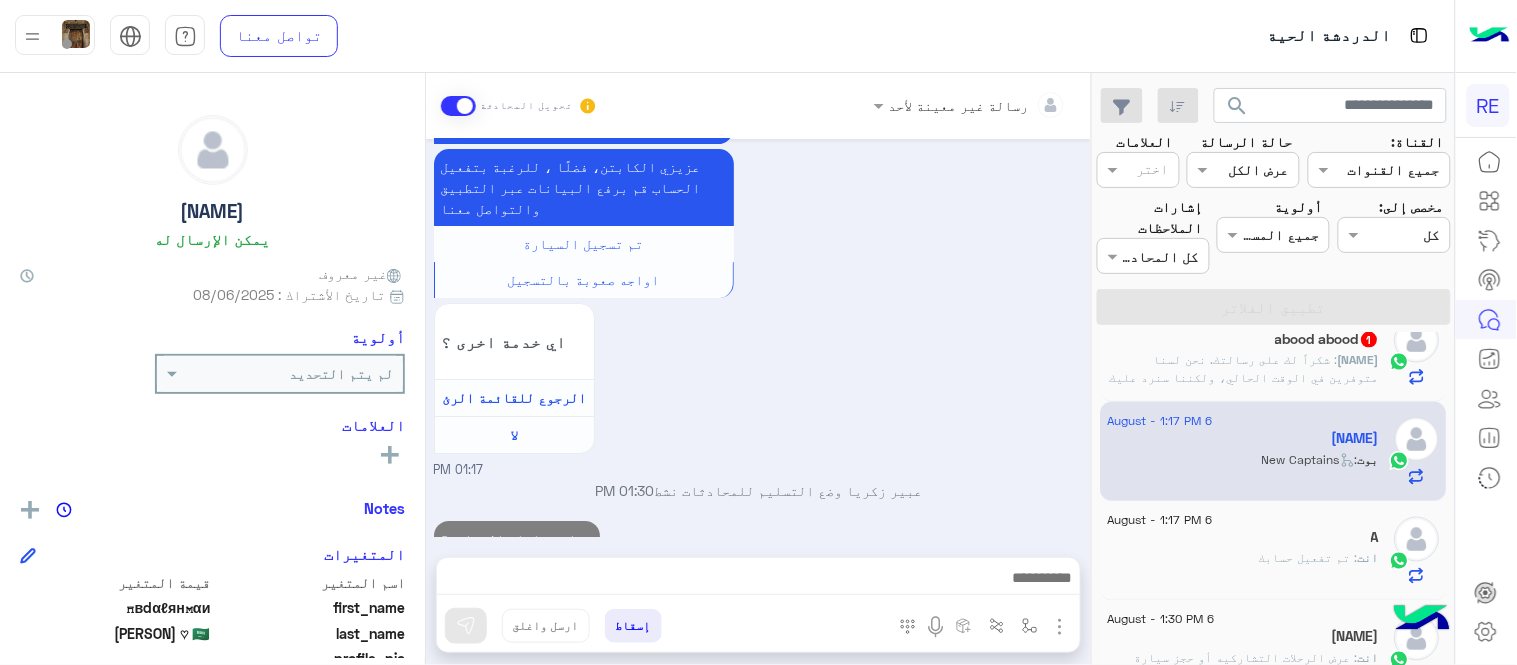 scroll, scrollTop: 1783, scrollLeft: 0, axis: vertical 